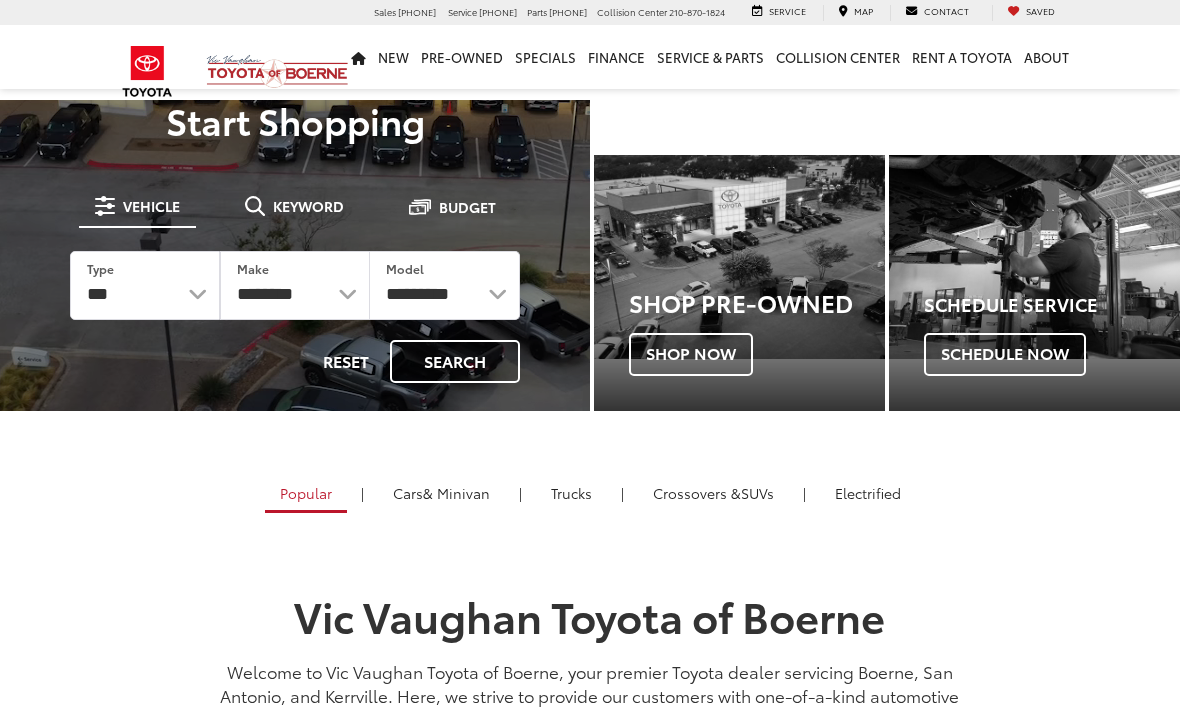 scroll, scrollTop: 0, scrollLeft: 0, axis: both 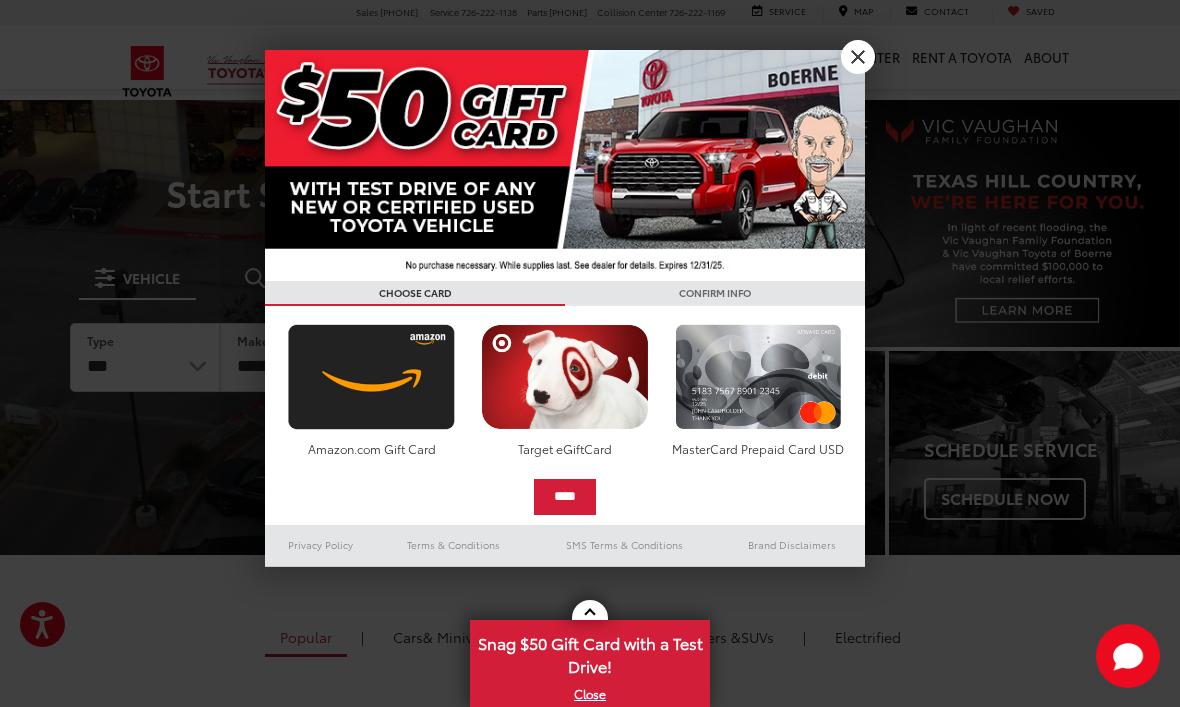 click on "X" at bounding box center (858, 57) 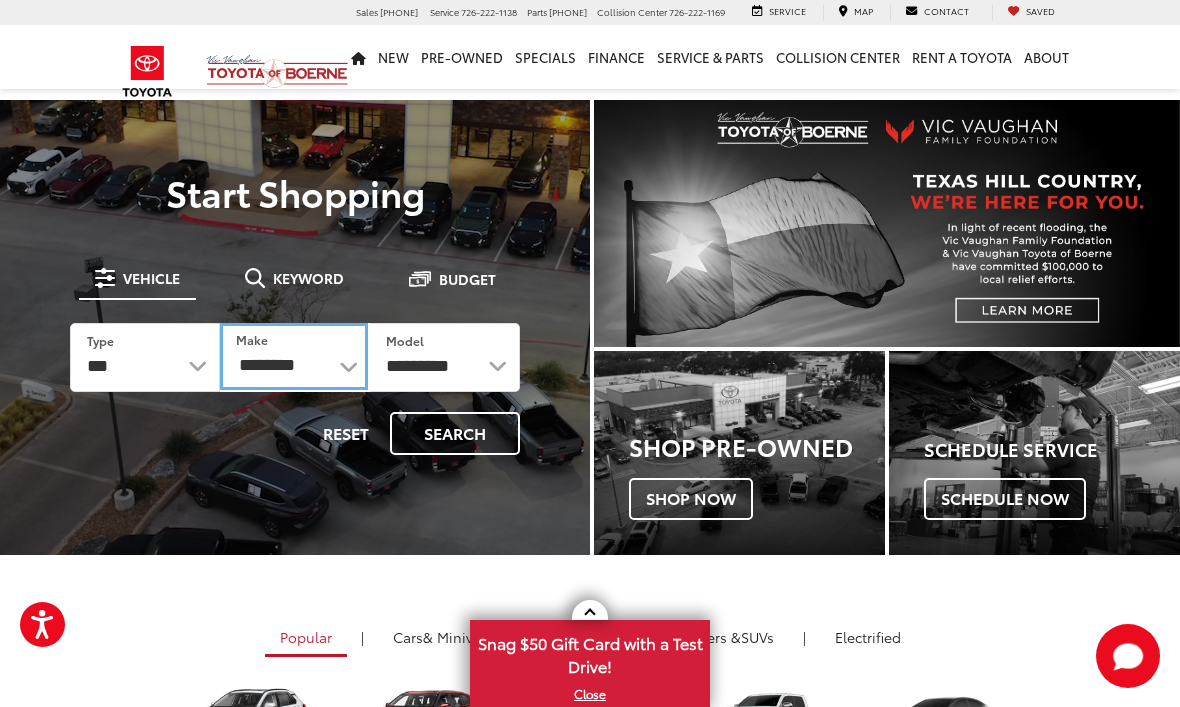 click on "**********" at bounding box center (294, 356) 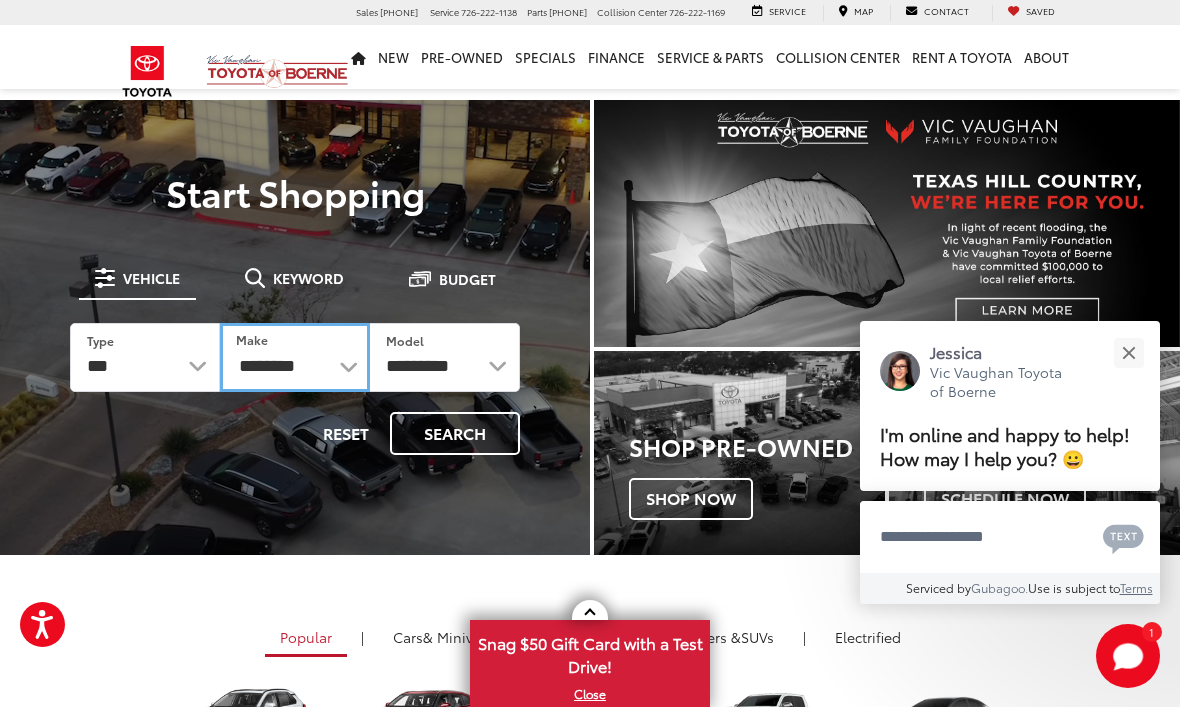 select on "******" 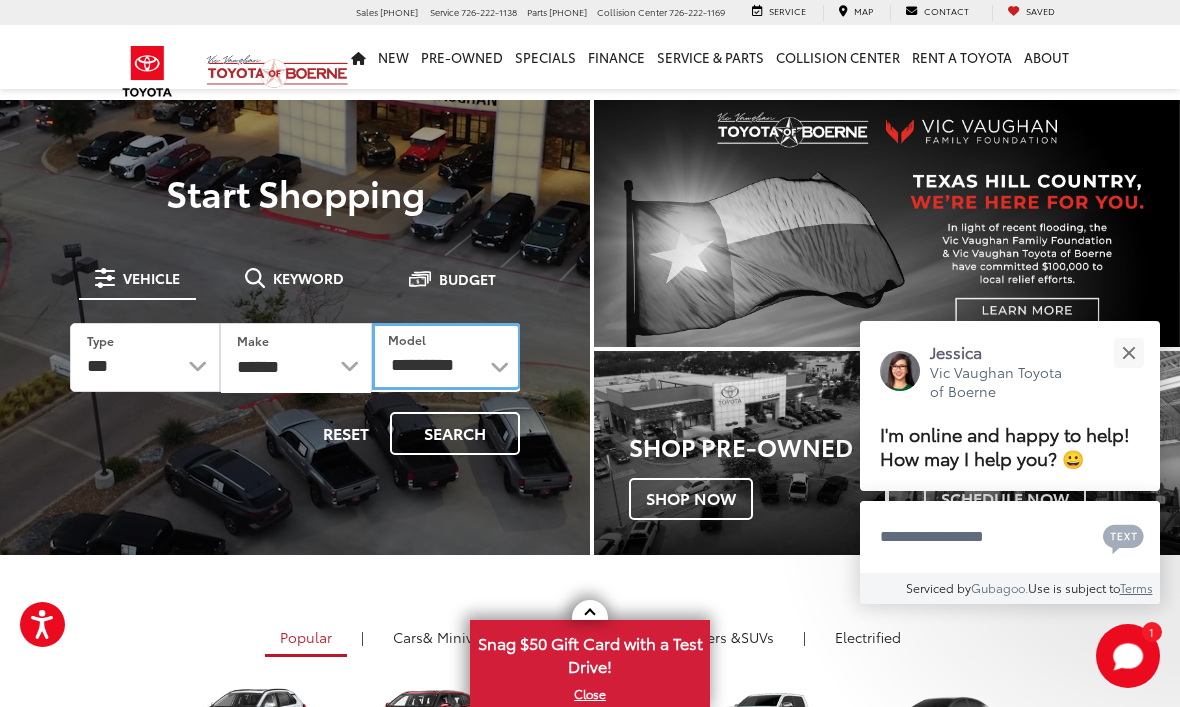 click on "**********" at bounding box center [446, 356] 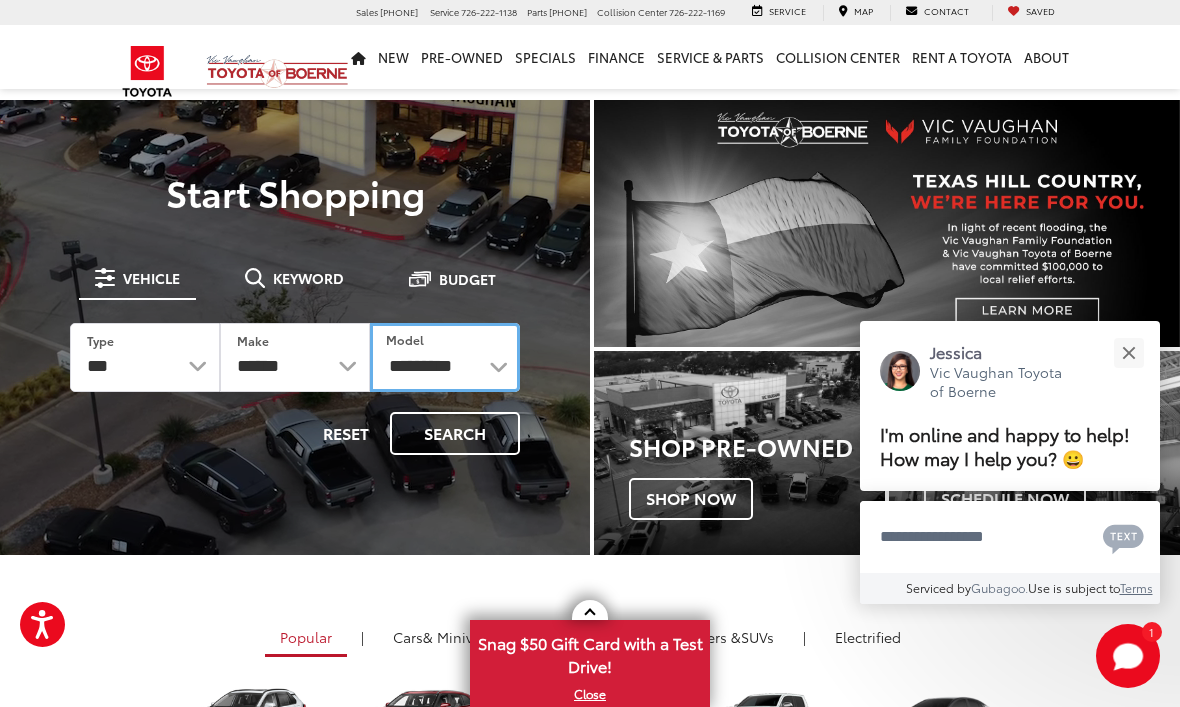 select on "*******" 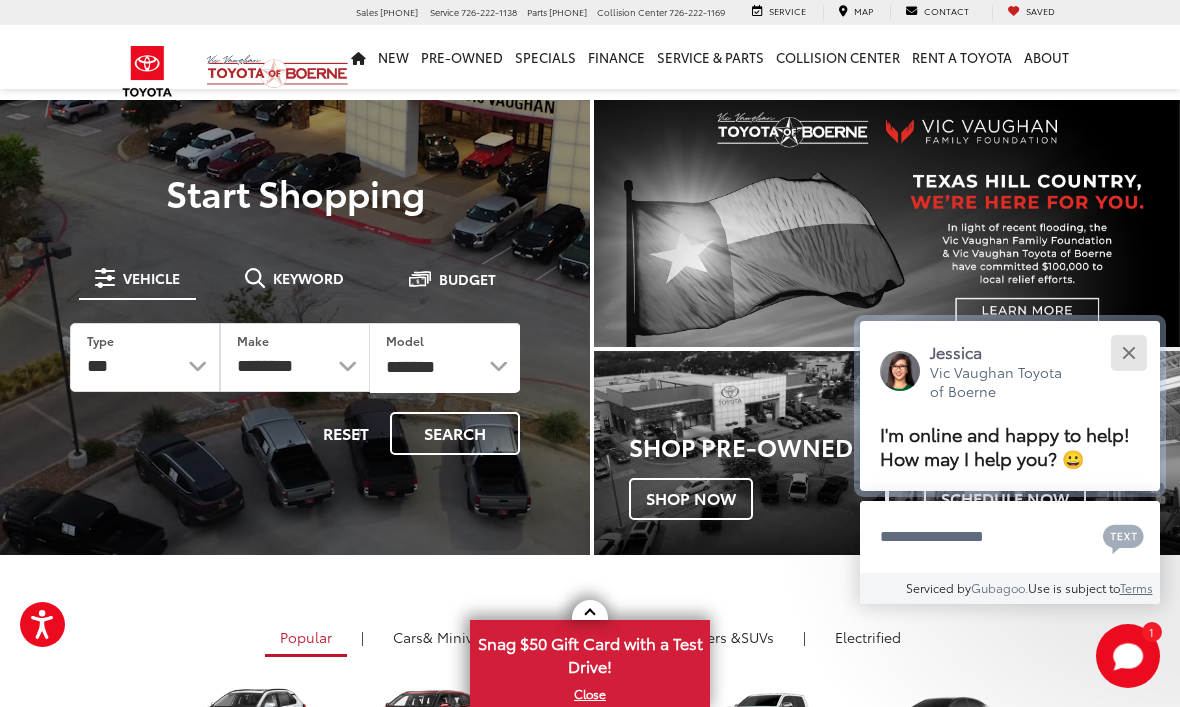 click at bounding box center [1128, 352] 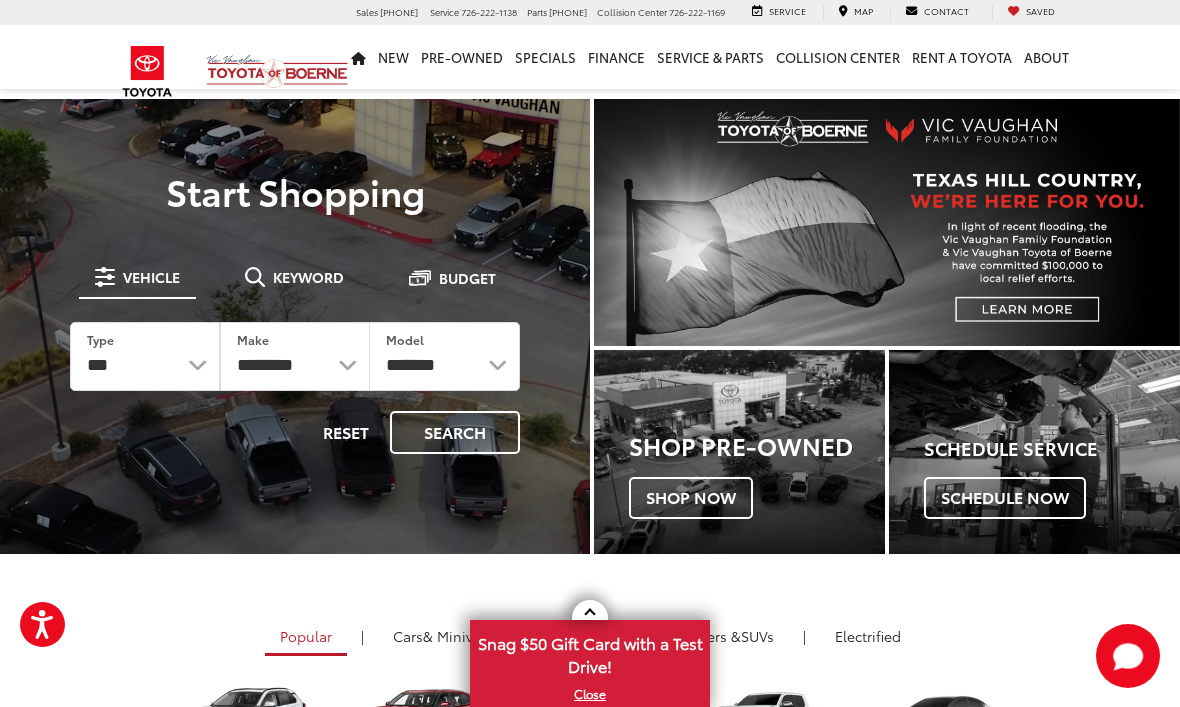 scroll, scrollTop: 17, scrollLeft: 0, axis: vertical 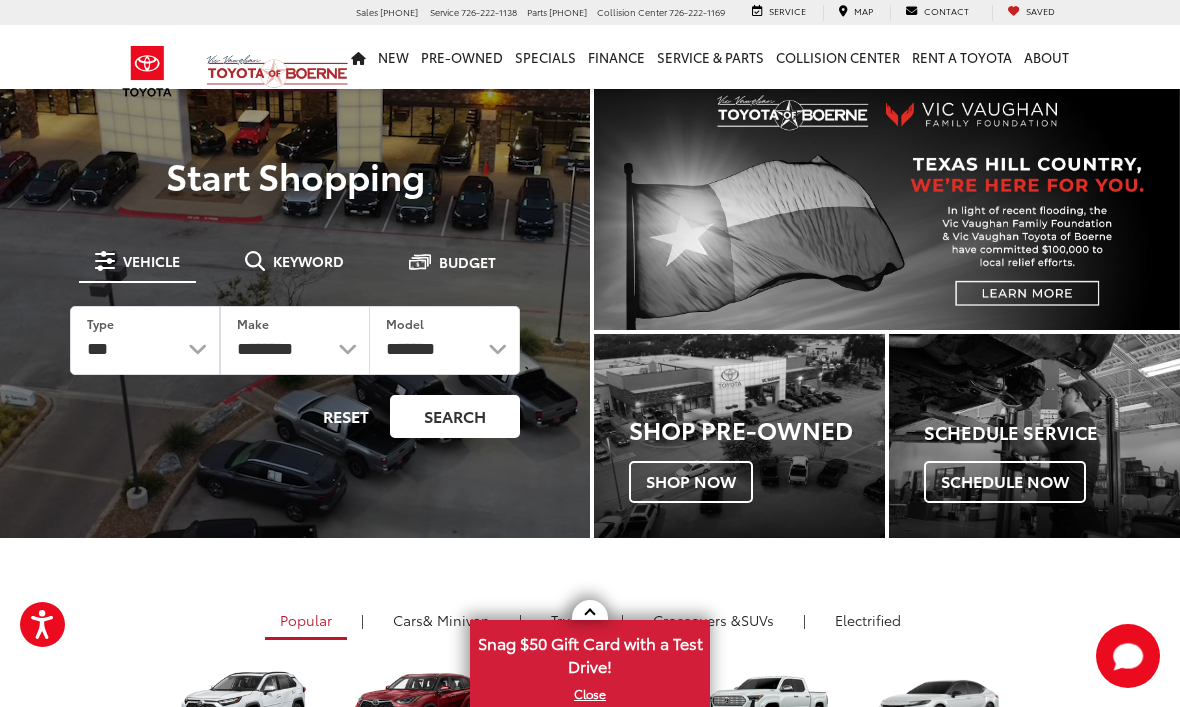 click on "Search" at bounding box center [455, 416] 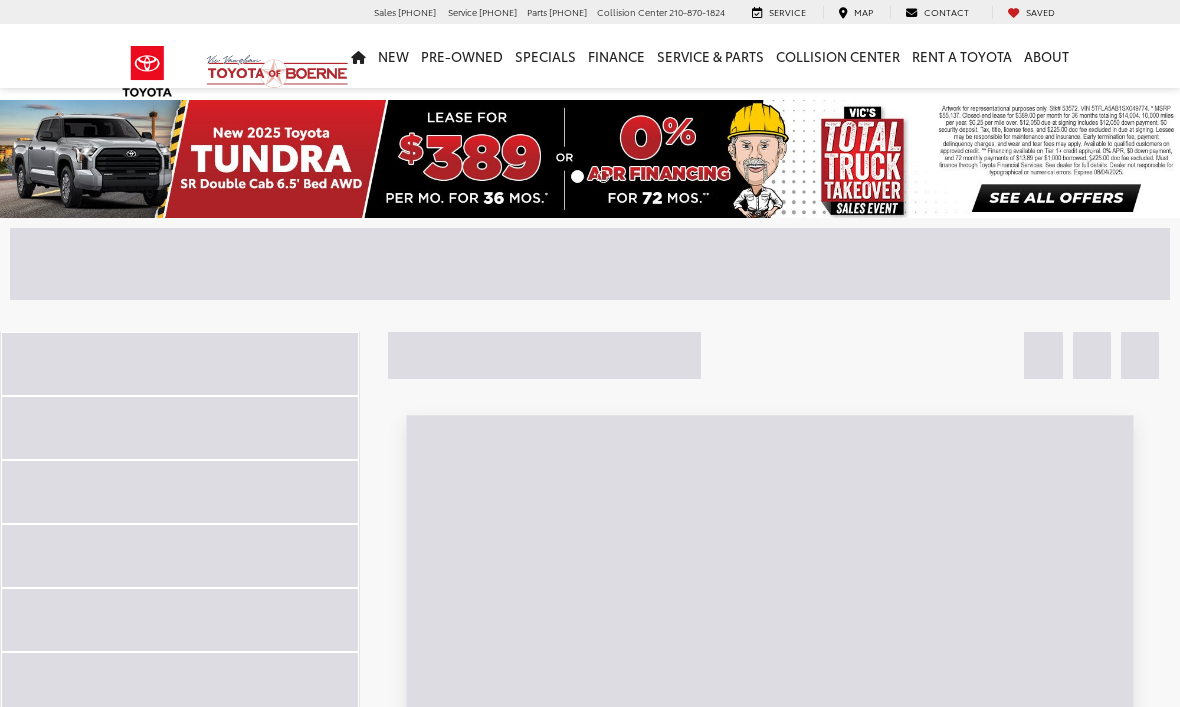 scroll, scrollTop: 0, scrollLeft: 0, axis: both 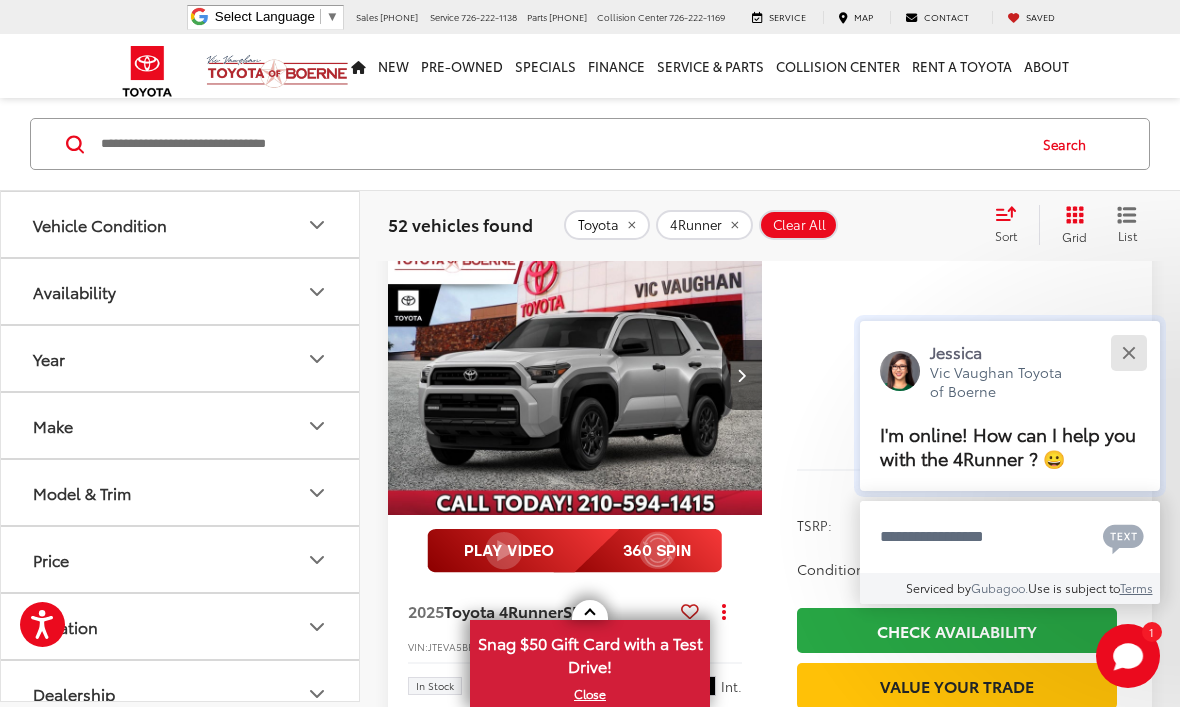 click at bounding box center (1128, 352) 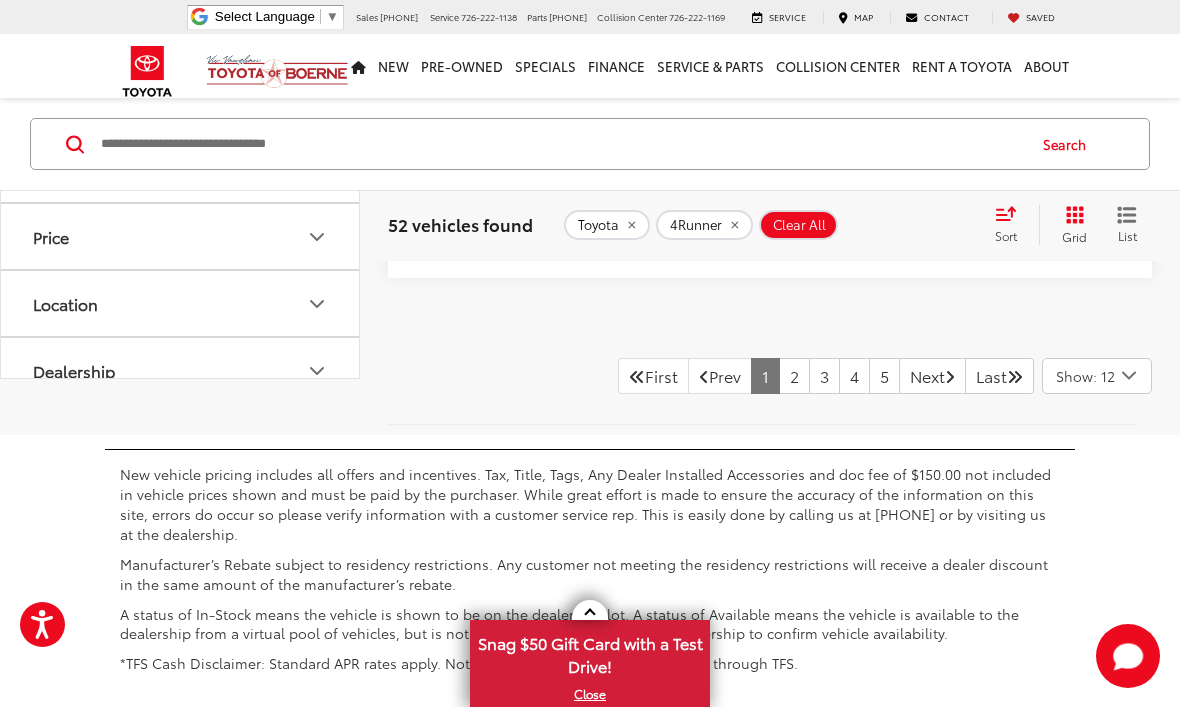 scroll, scrollTop: 8857, scrollLeft: 0, axis: vertical 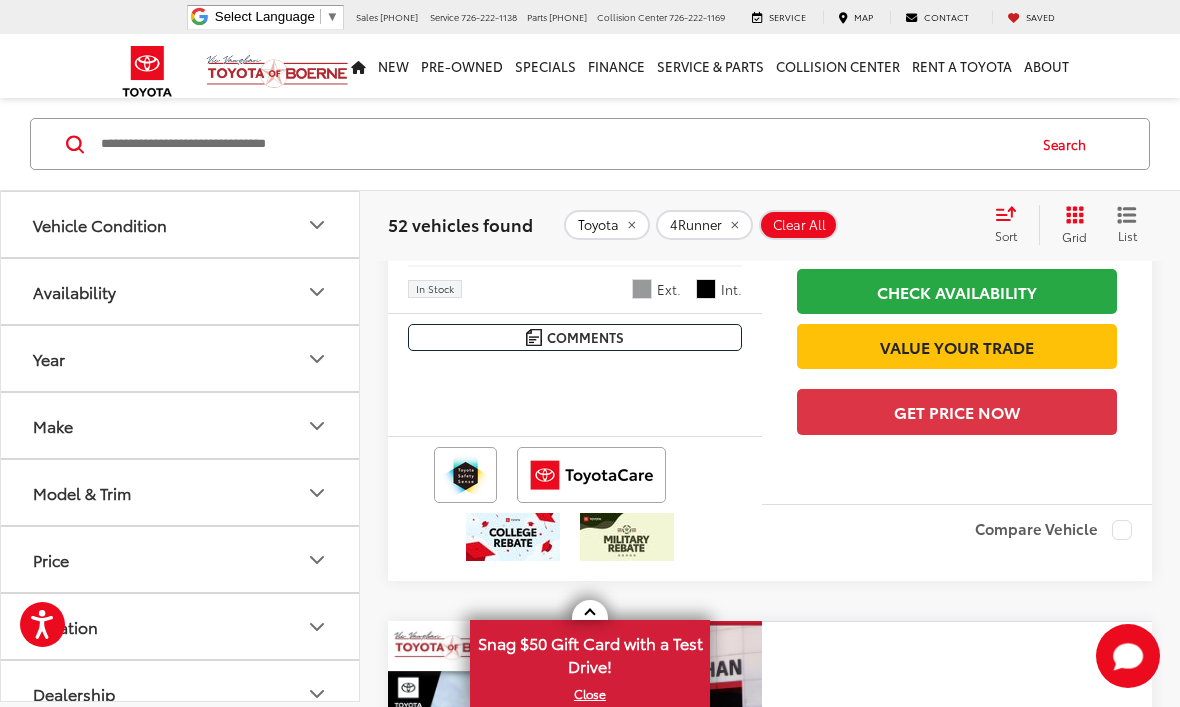 click at bounding box center (575, 36) 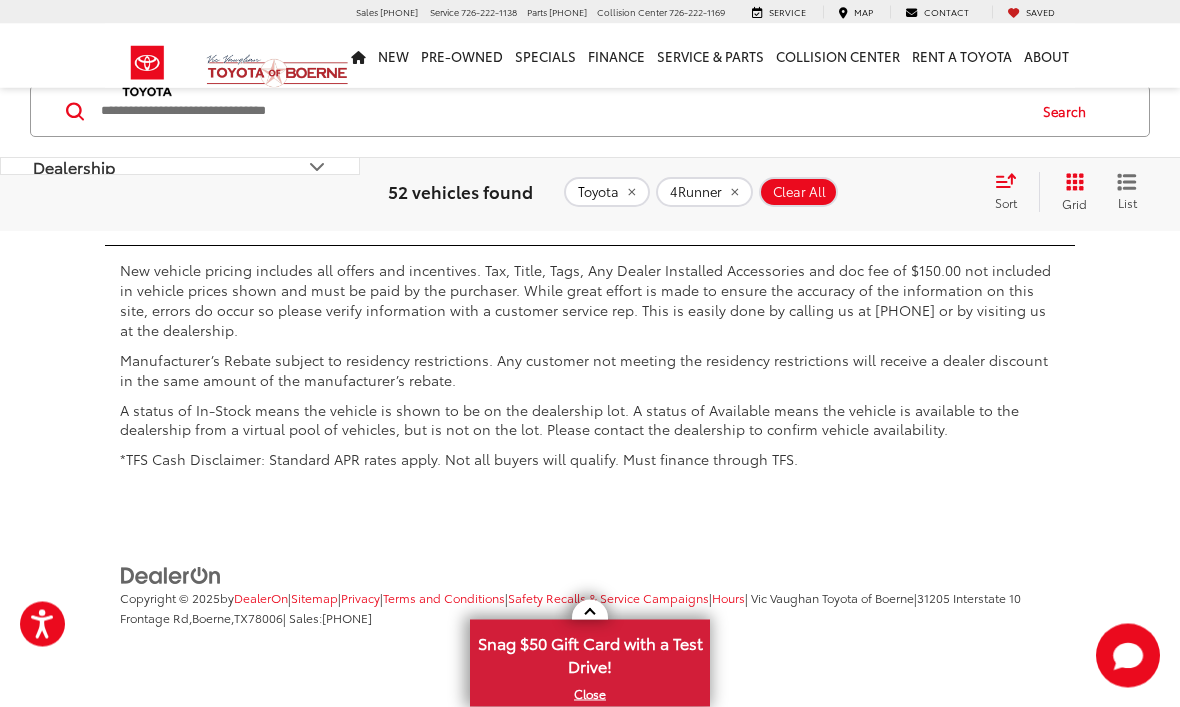 scroll, scrollTop: 9732, scrollLeft: 0, axis: vertical 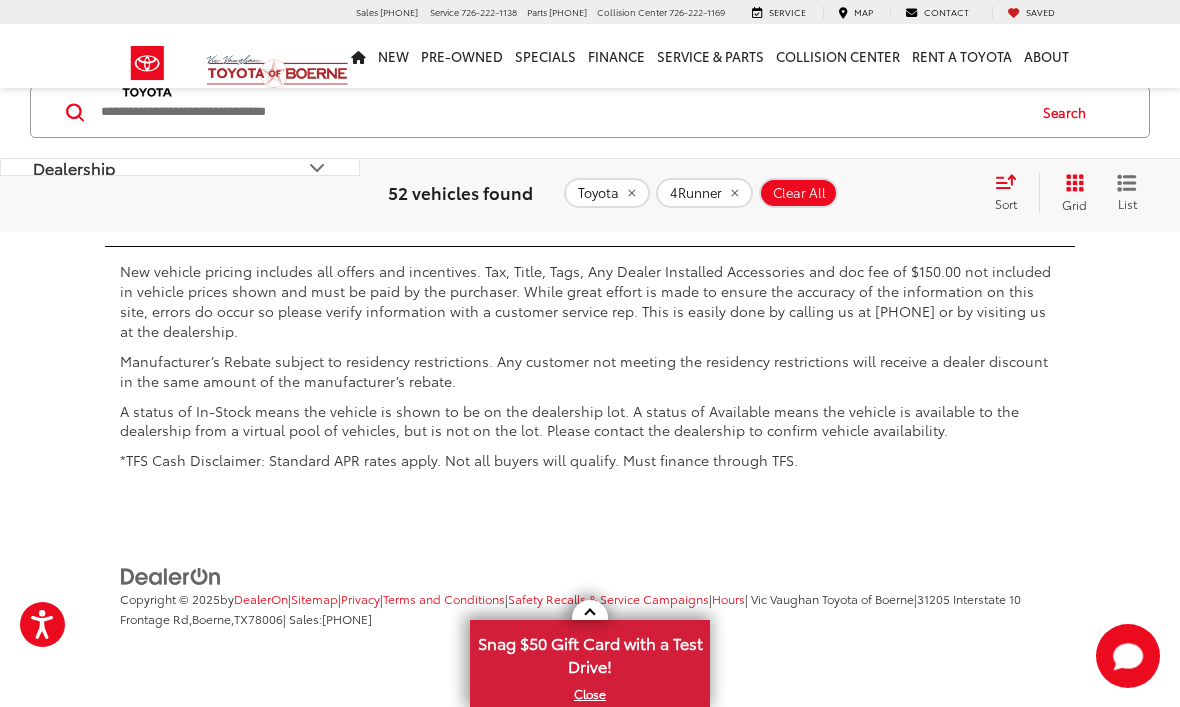 click on "2" at bounding box center (794, 173) 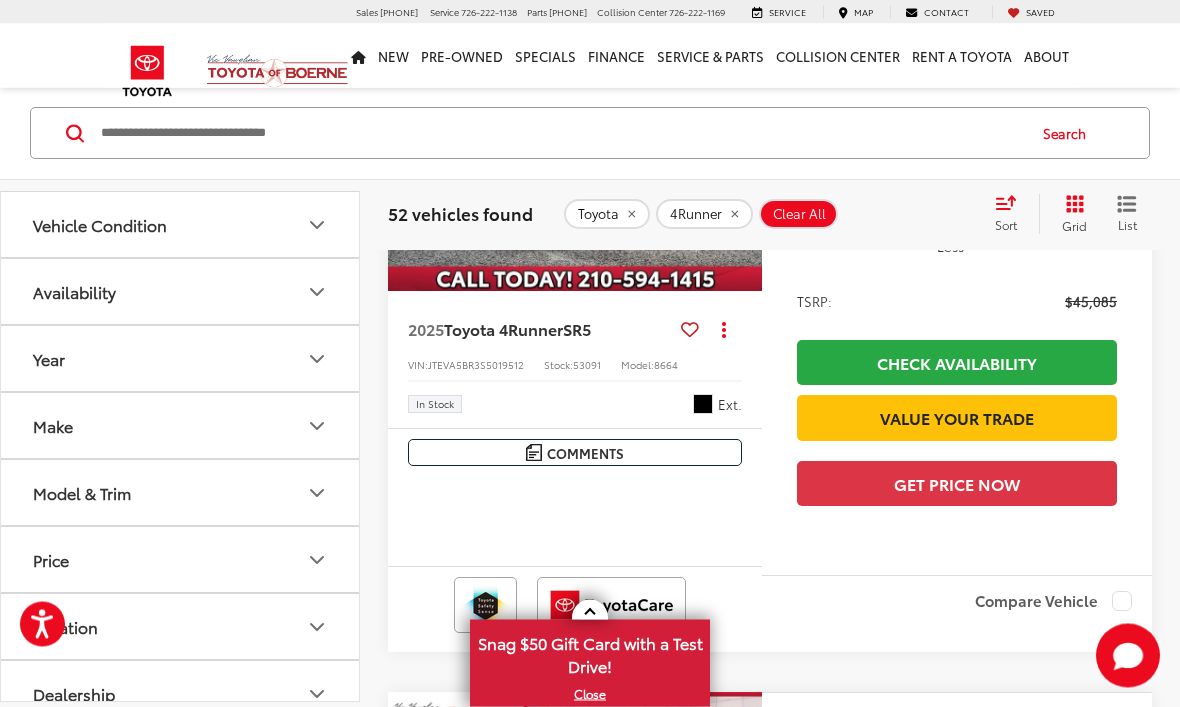 scroll, scrollTop: 2467, scrollLeft: 0, axis: vertical 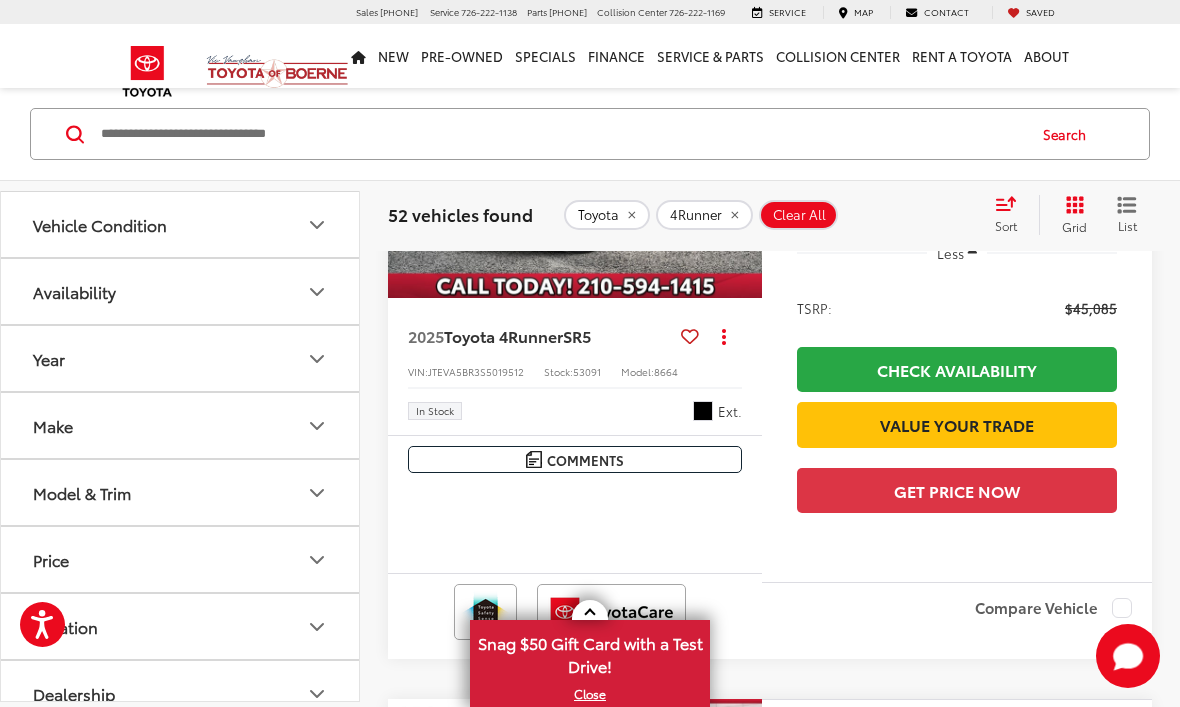 click at bounding box center [575, 158] 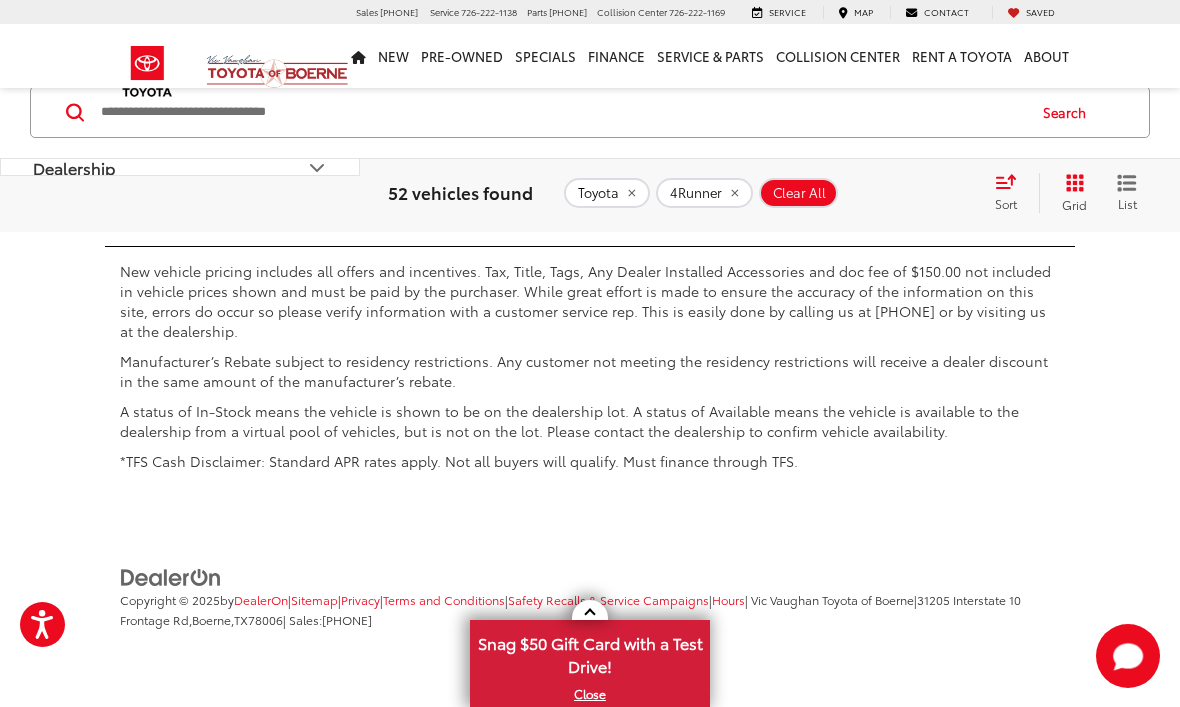 scroll, scrollTop: 9886, scrollLeft: 0, axis: vertical 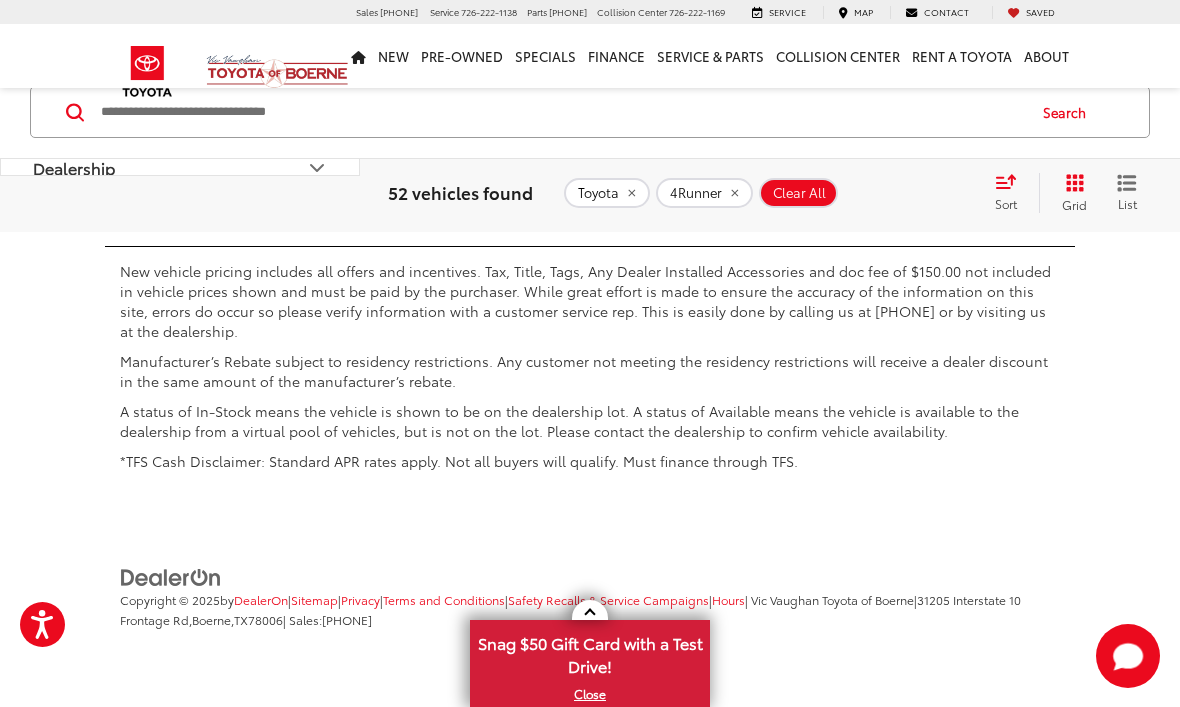 click on "3" at bounding box center (824, 173) 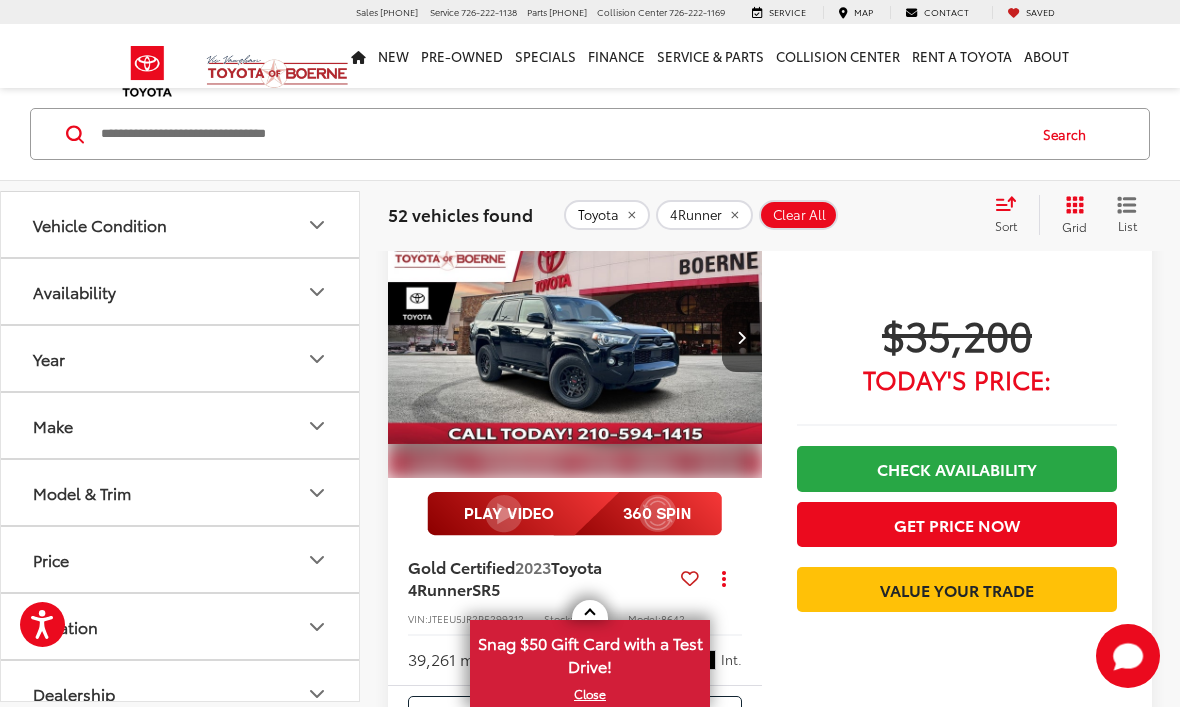 scroll, scrollTop: 8531, scrollLeft: 0, axis: vertical 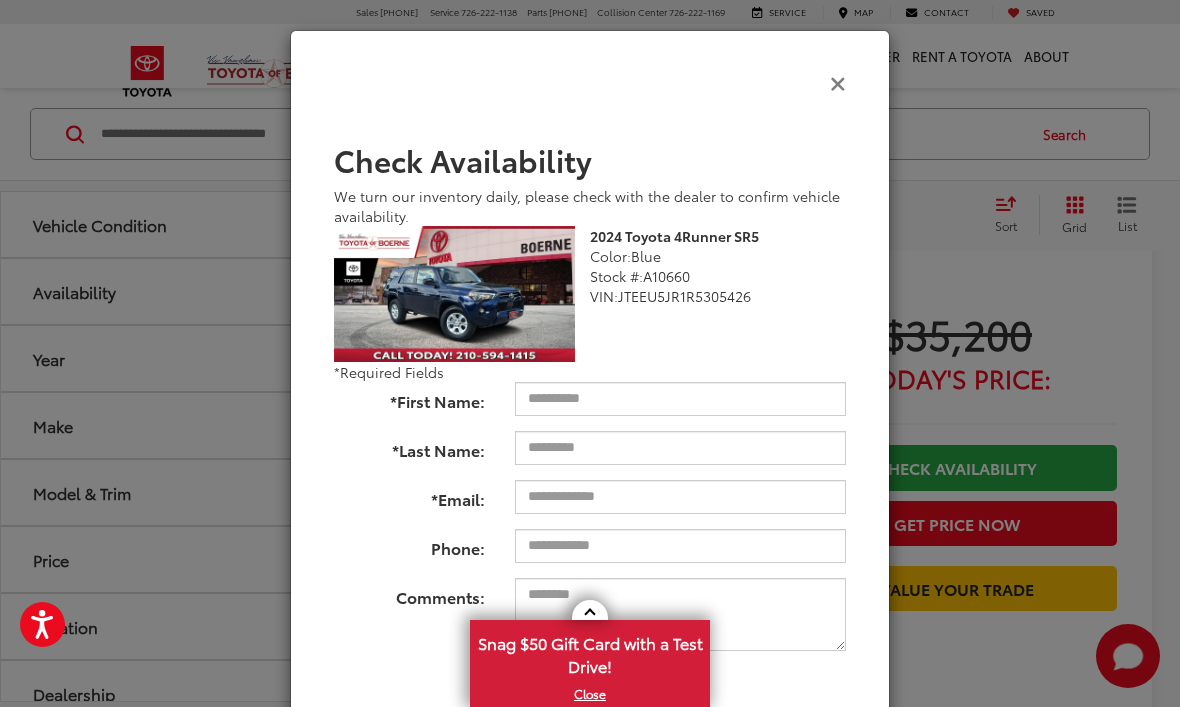 click at bounding box center [838, 82] 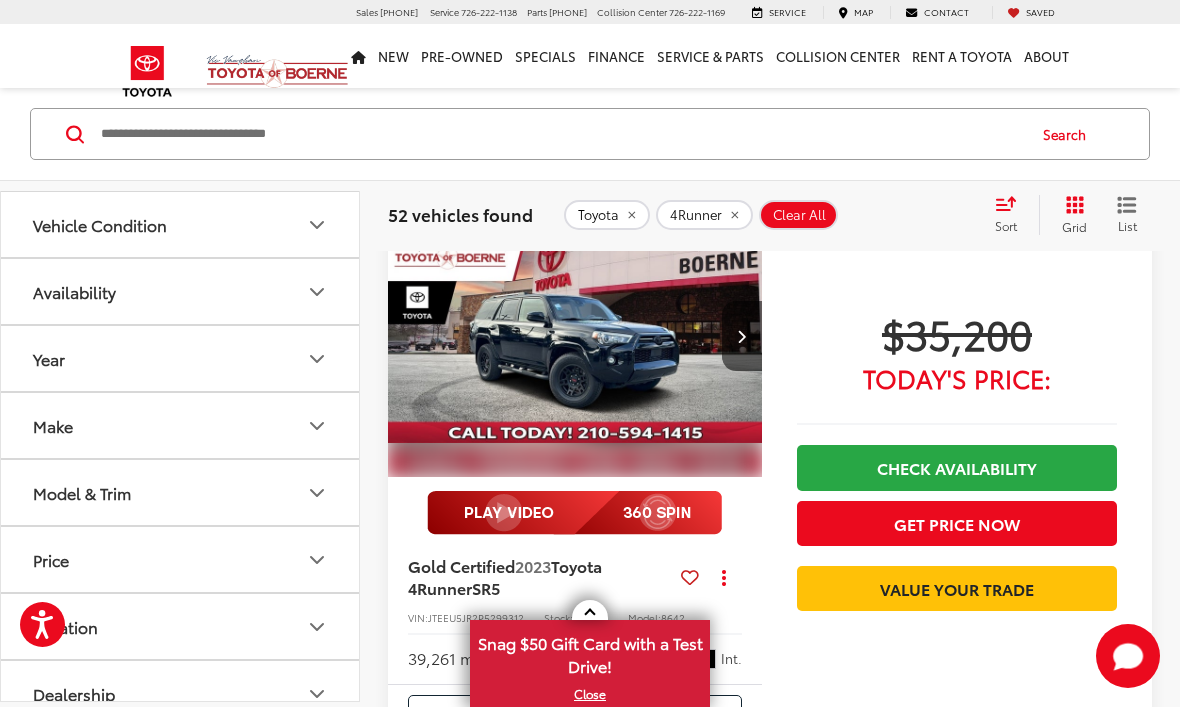 click at bounding box center (575, -332) 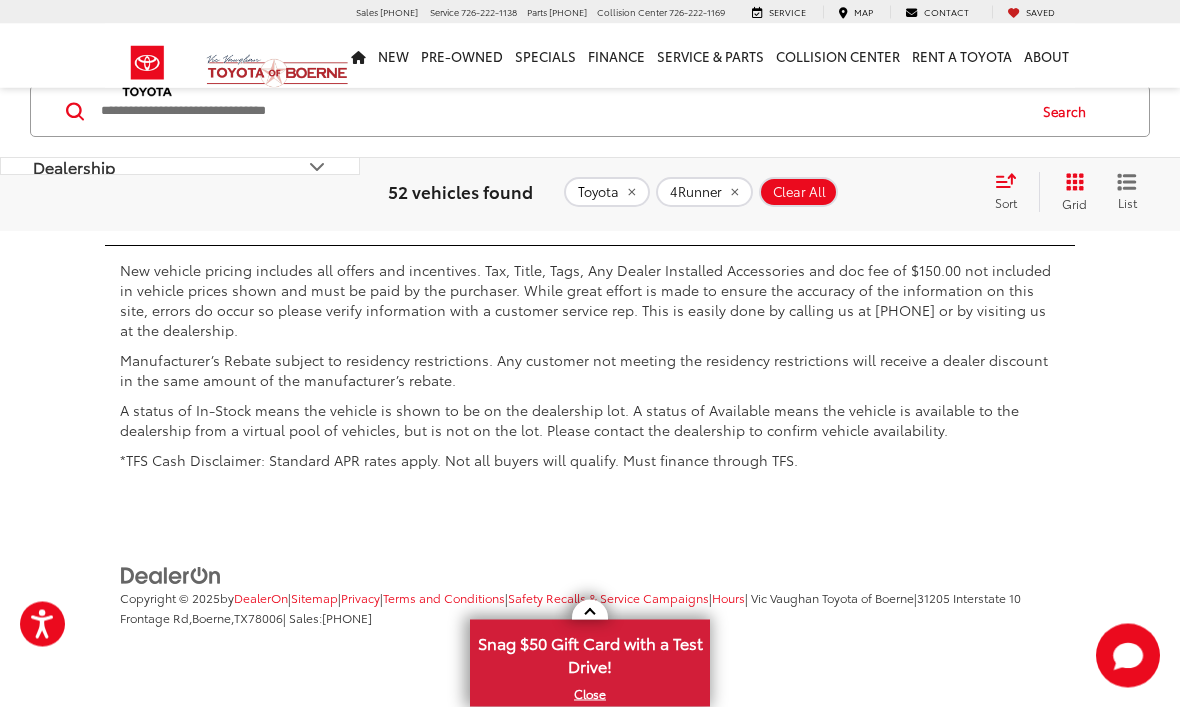 scroll, scrollTop: 9545, scrollLeft: 0, axis: vertical 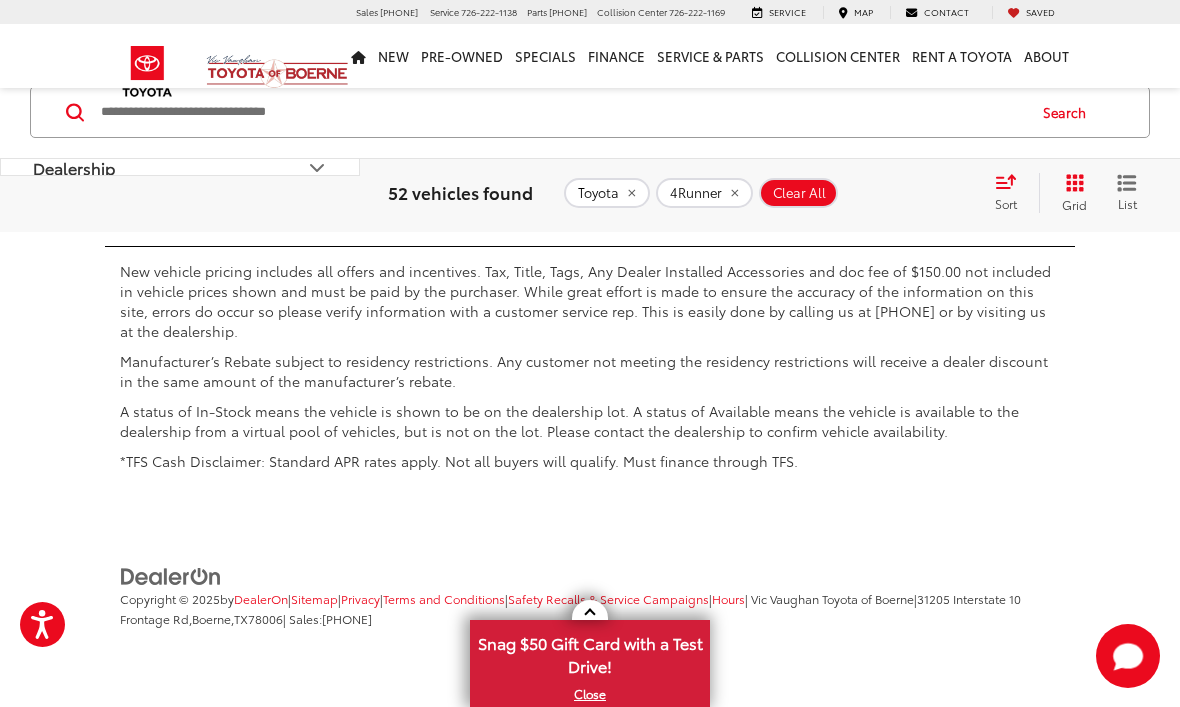 click on "4" at bounding box center (854, 173) 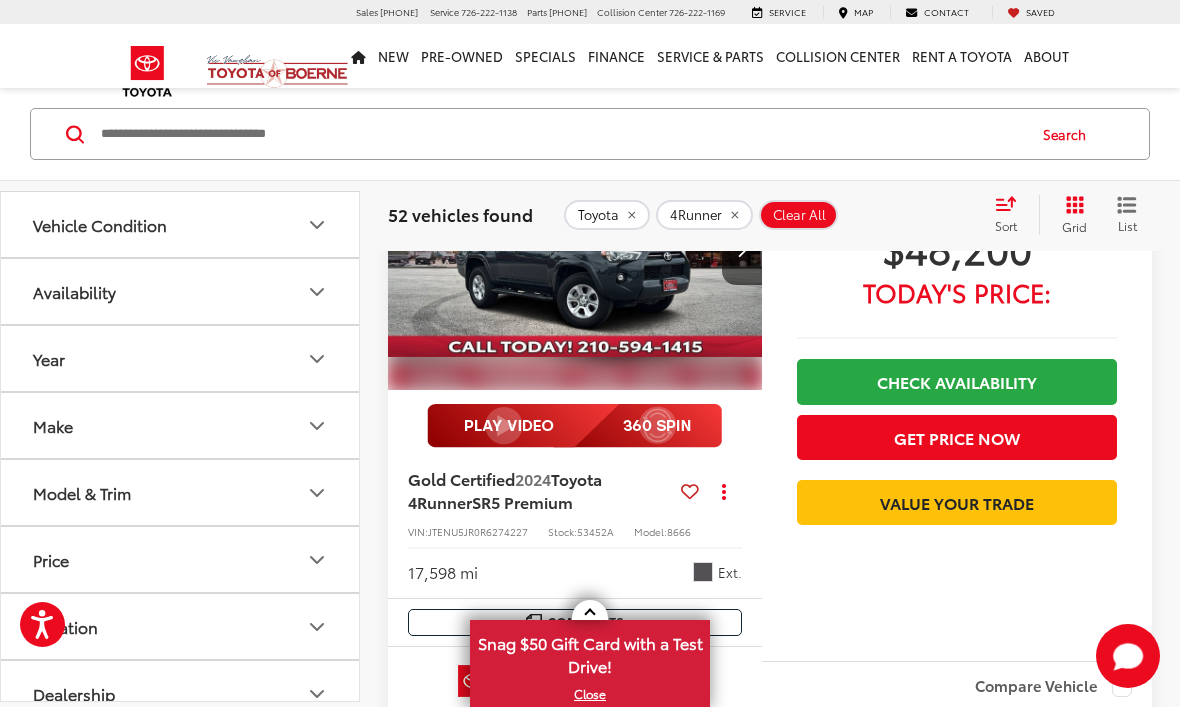 scroll, scrollTop: 4266, scrollLeft: 0, axis: vertical 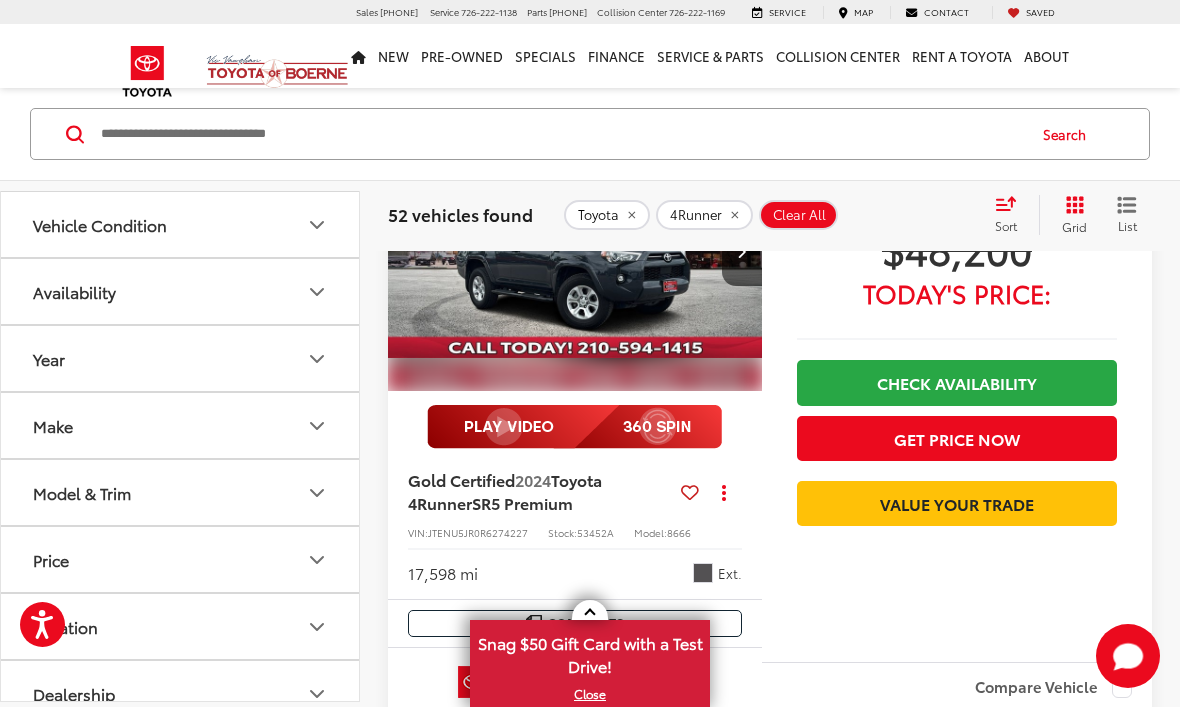 click at bounding box center [575, 251] 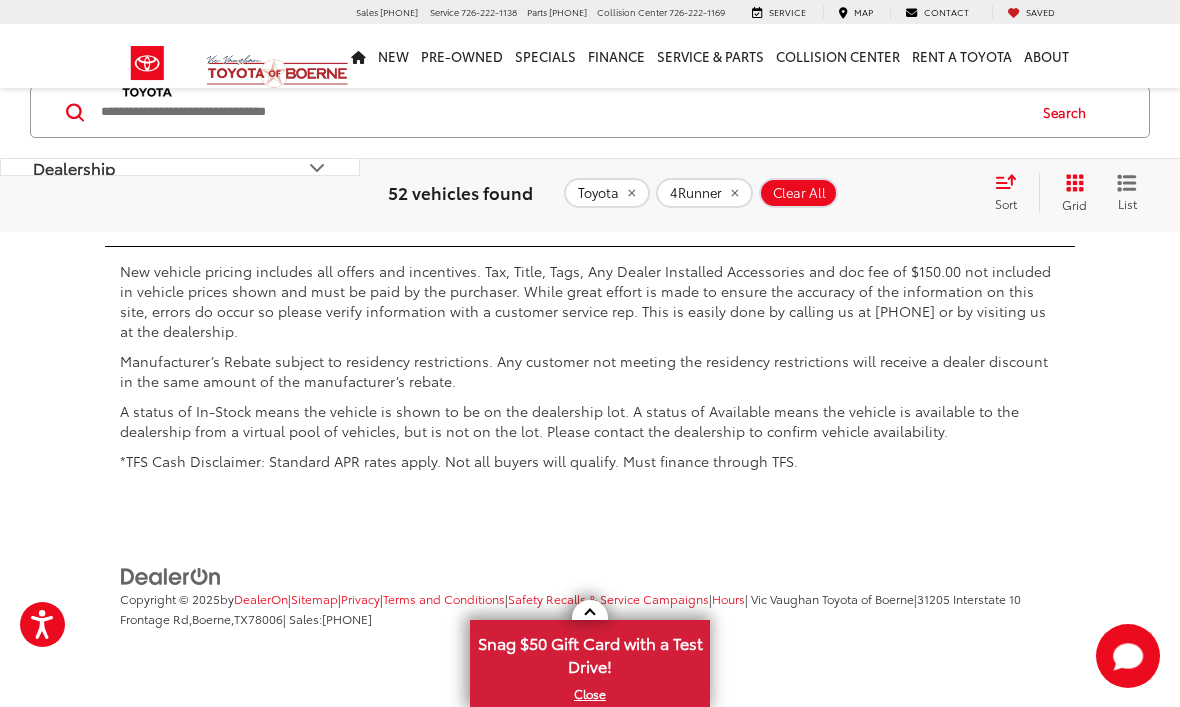 scroll, scrollTop: 8240, scrollLeft: 0, axis: vertical 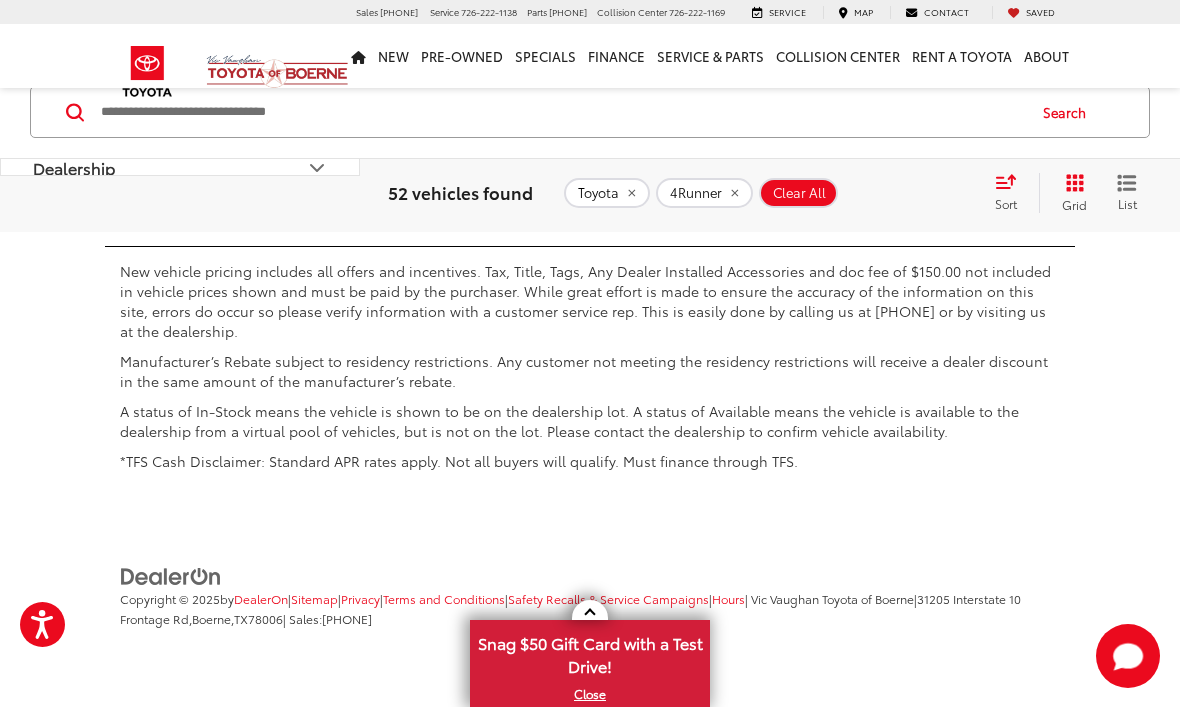 click on "5" at bounding box center (884, 173) 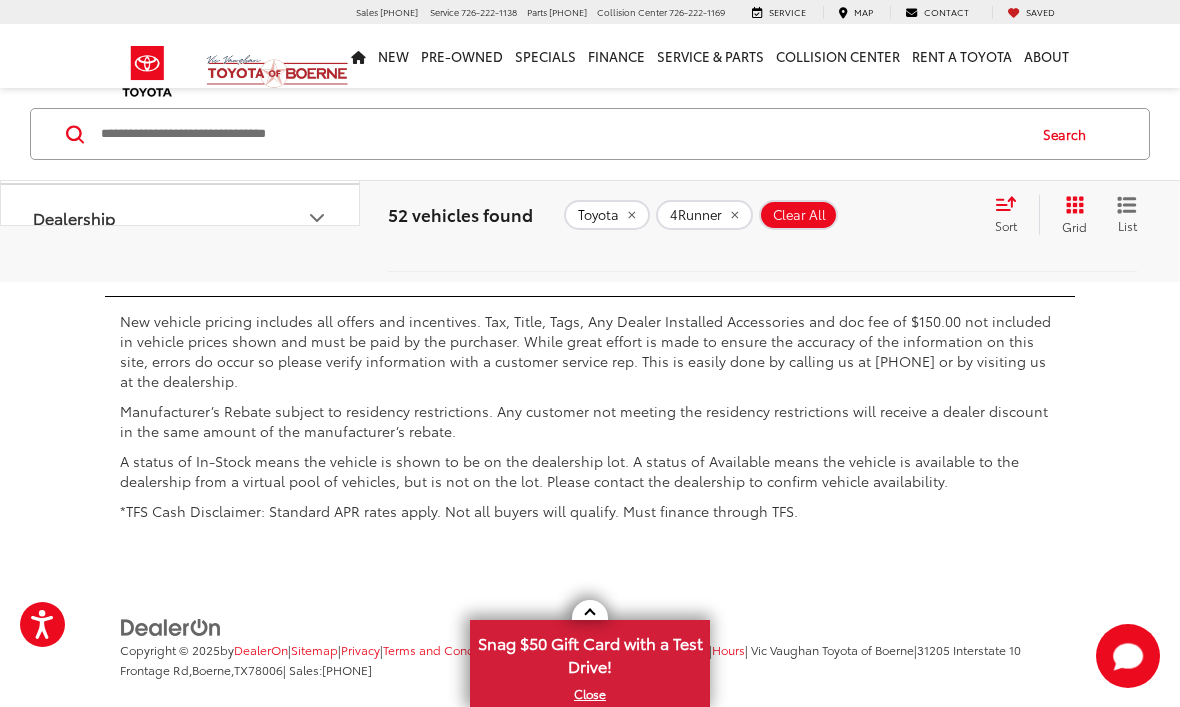 scroll, scrollTop: 2859, scrollLeft: 0, axis: vertical 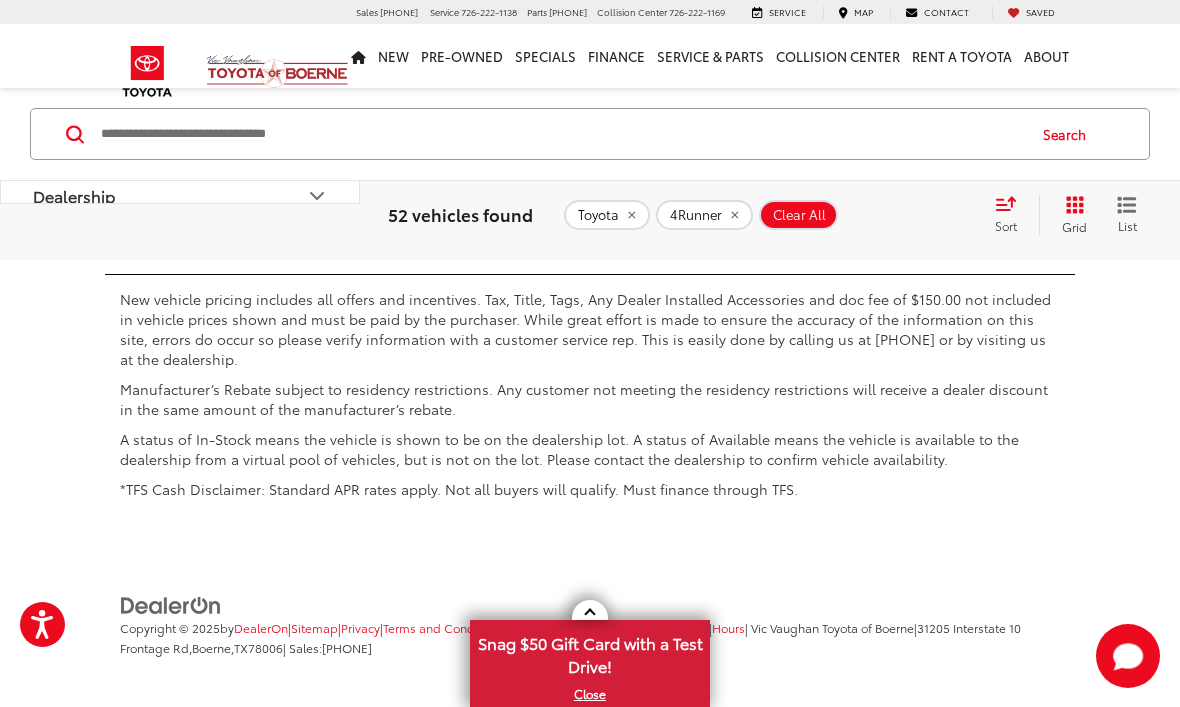 click on "4" at bounding box center (854, 201) 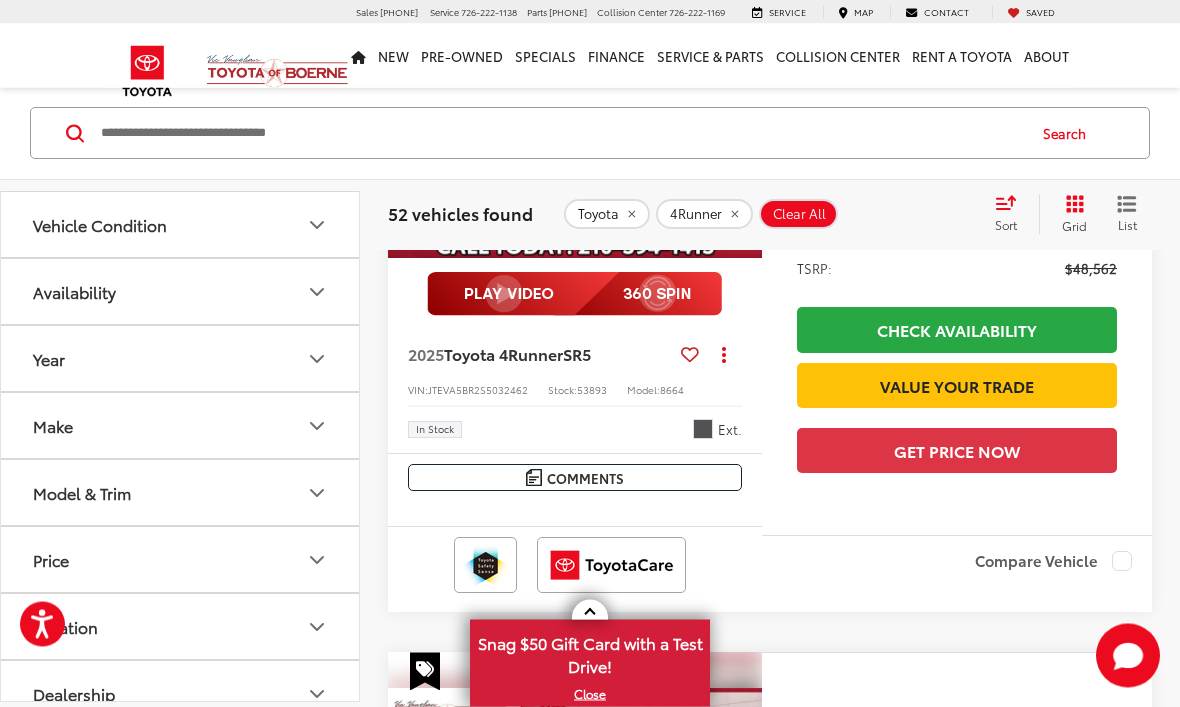scroll, scrollTop: 7018, scrollLeft: 0, axis: vertical 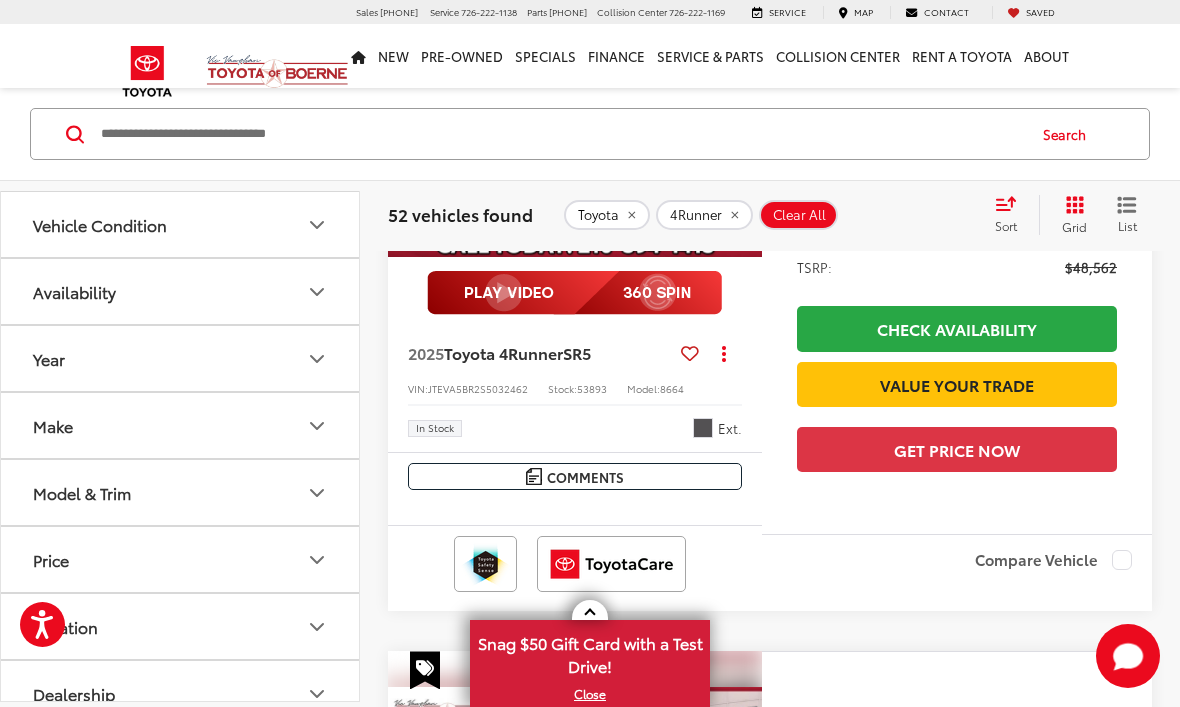 click at bounding box center [575, 117] 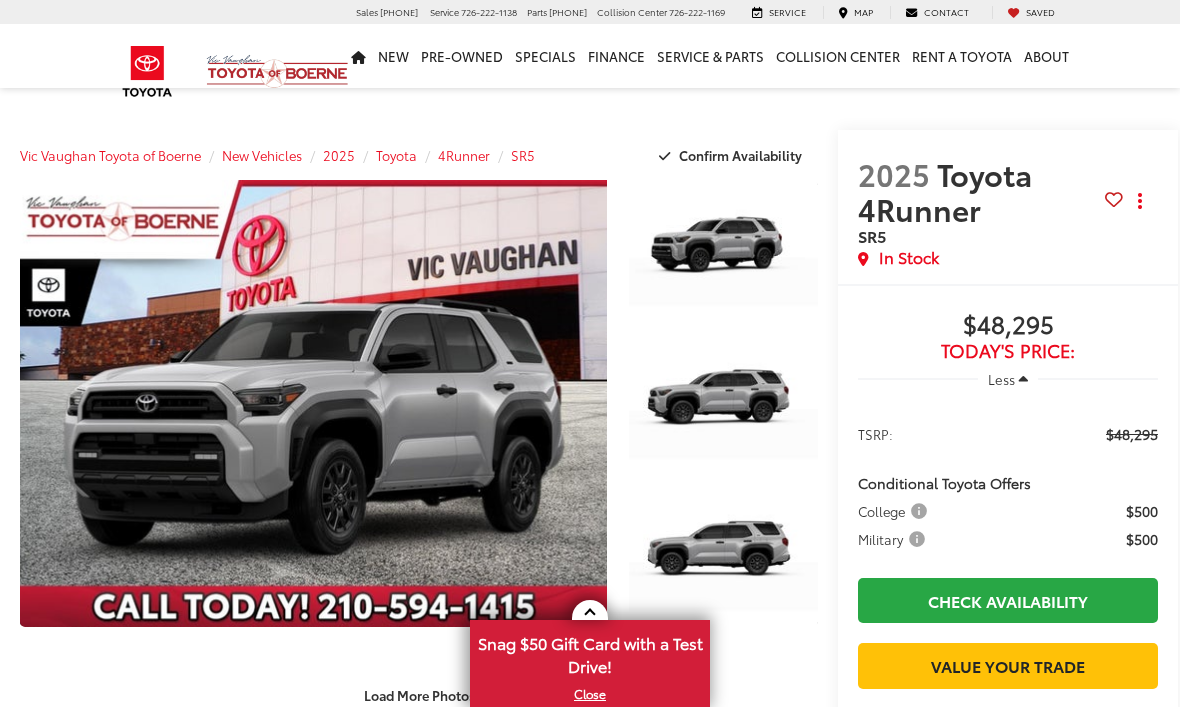 scroll, scrollTop: 0, scrollLeft: 0, axis: both 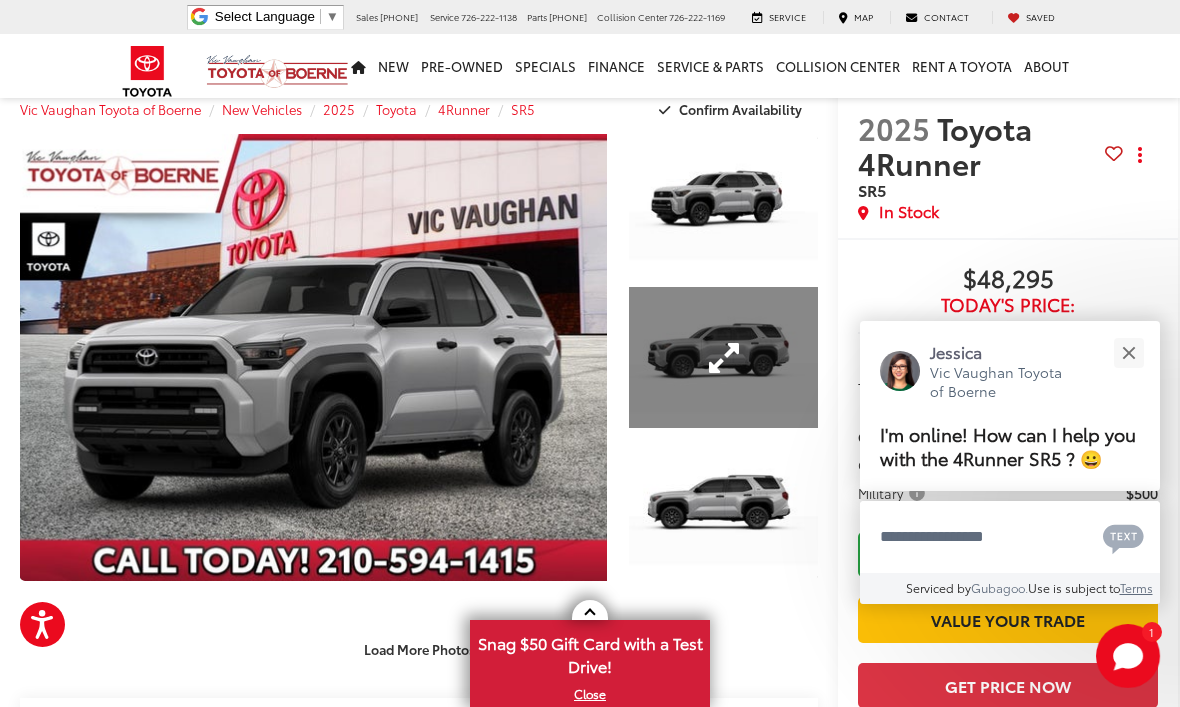 click at bounding box center [723, 358] 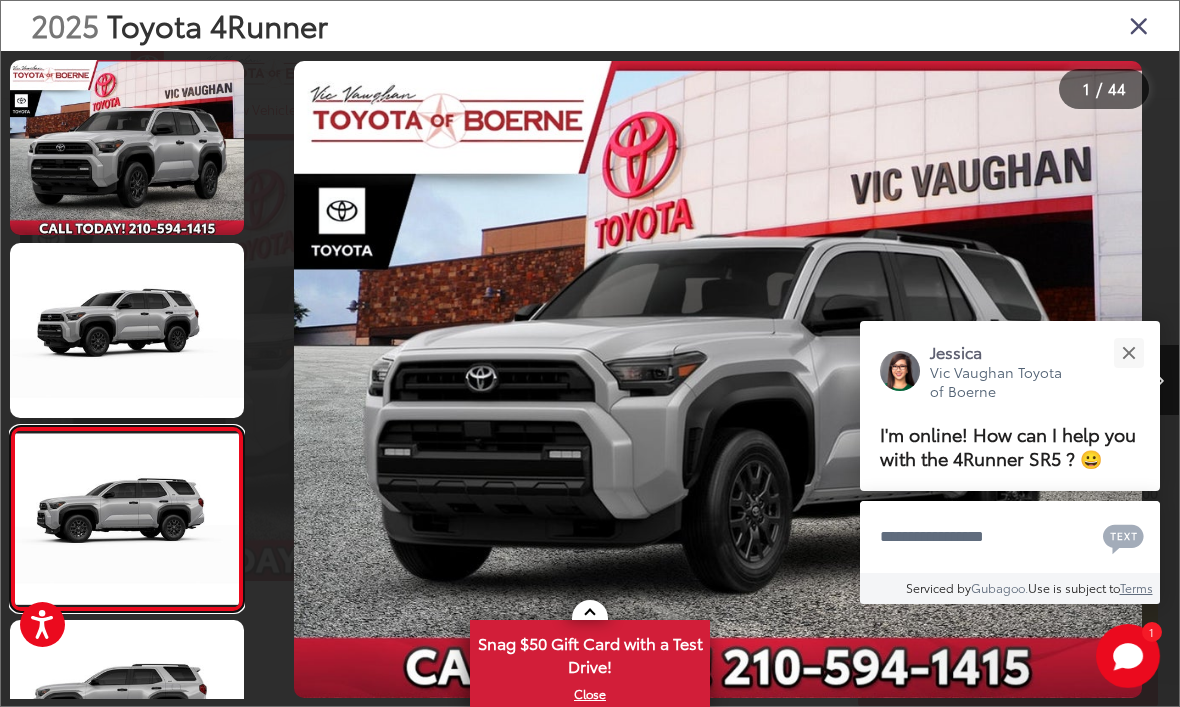 scroll, scrollTop: 0, scrollLeft: 1526, axis: horizontal 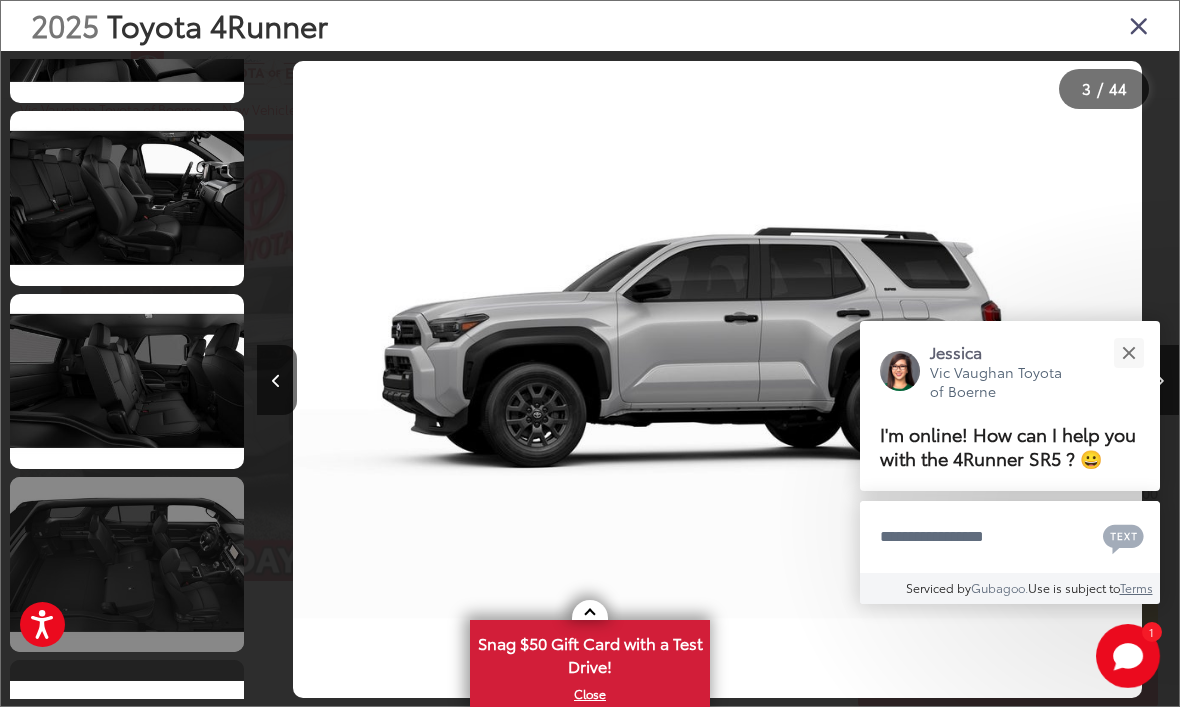 click at bounding box center (127, 564) 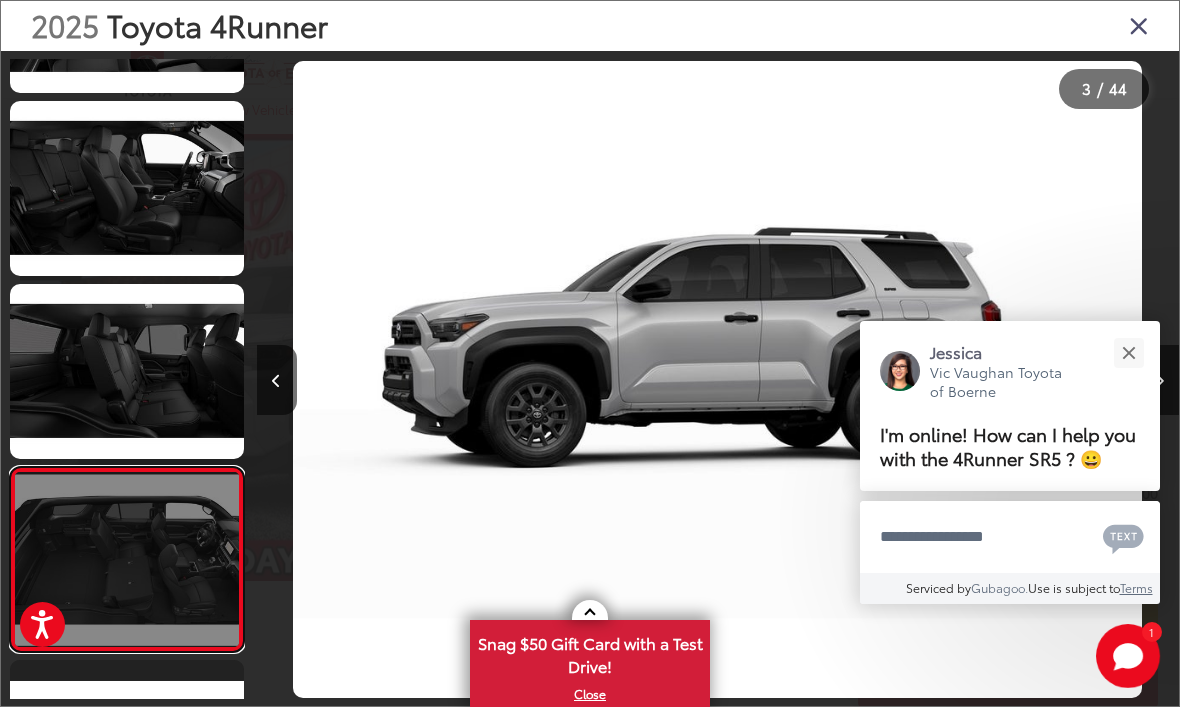 scroll, scrollTop: 0, scrollLeft: 16480, axis: horizontal 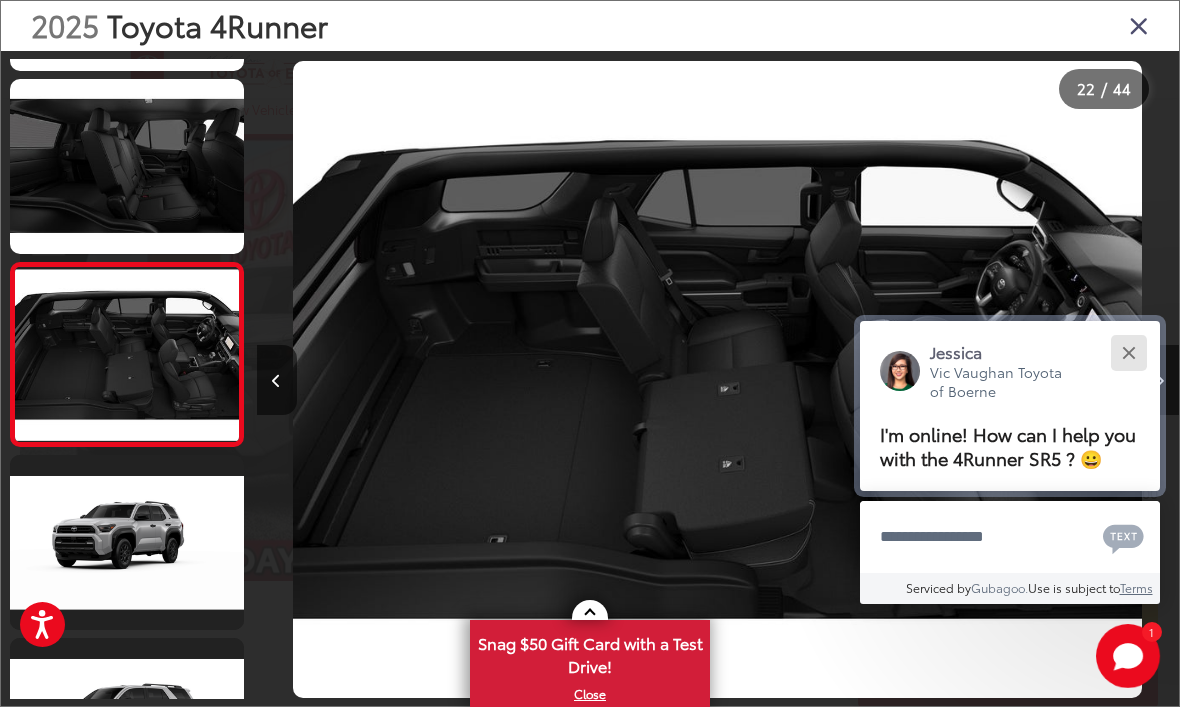 click at bounding box center (1128, 352) 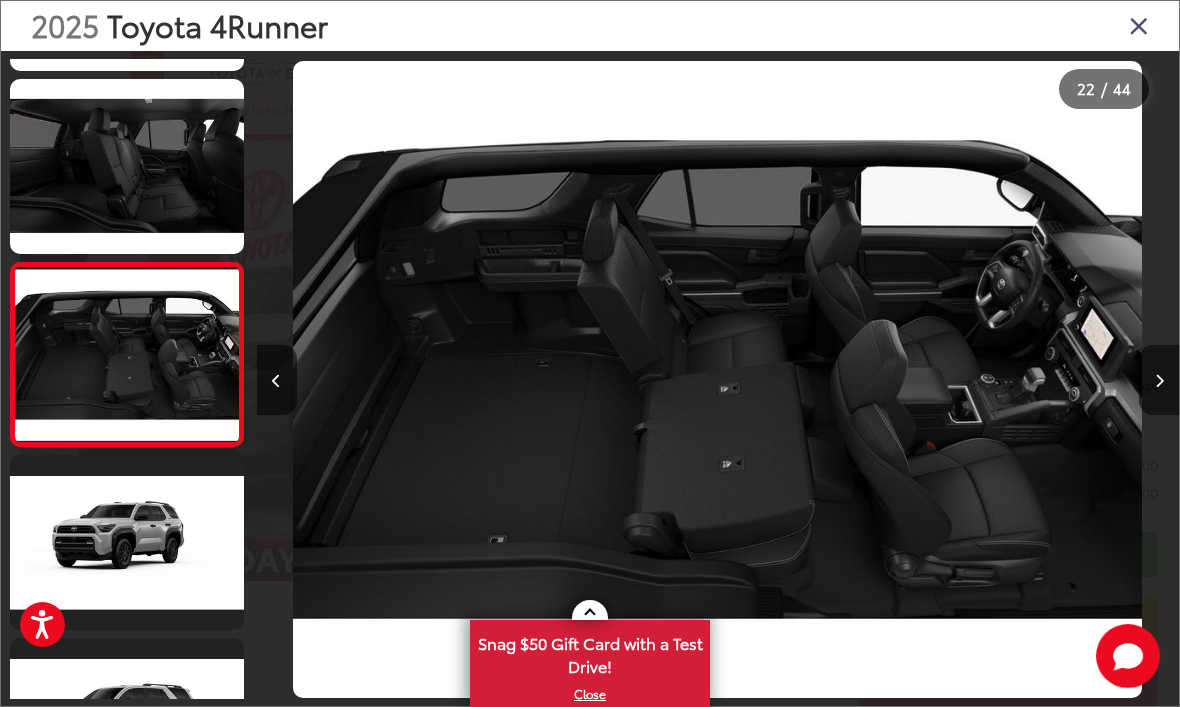 click on "2025   Toyota 4Runner" at bounding box center [590, 26] 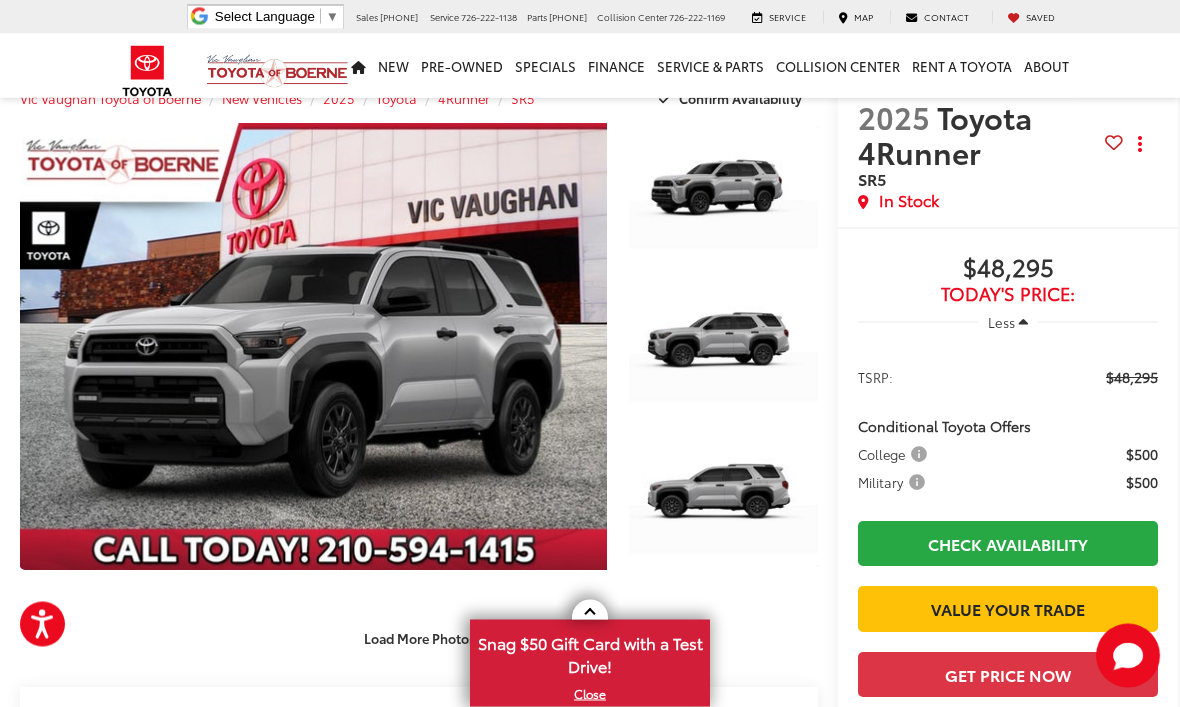 scroll, scrollTop: 57, scrollLeft: 0, axis: vertical 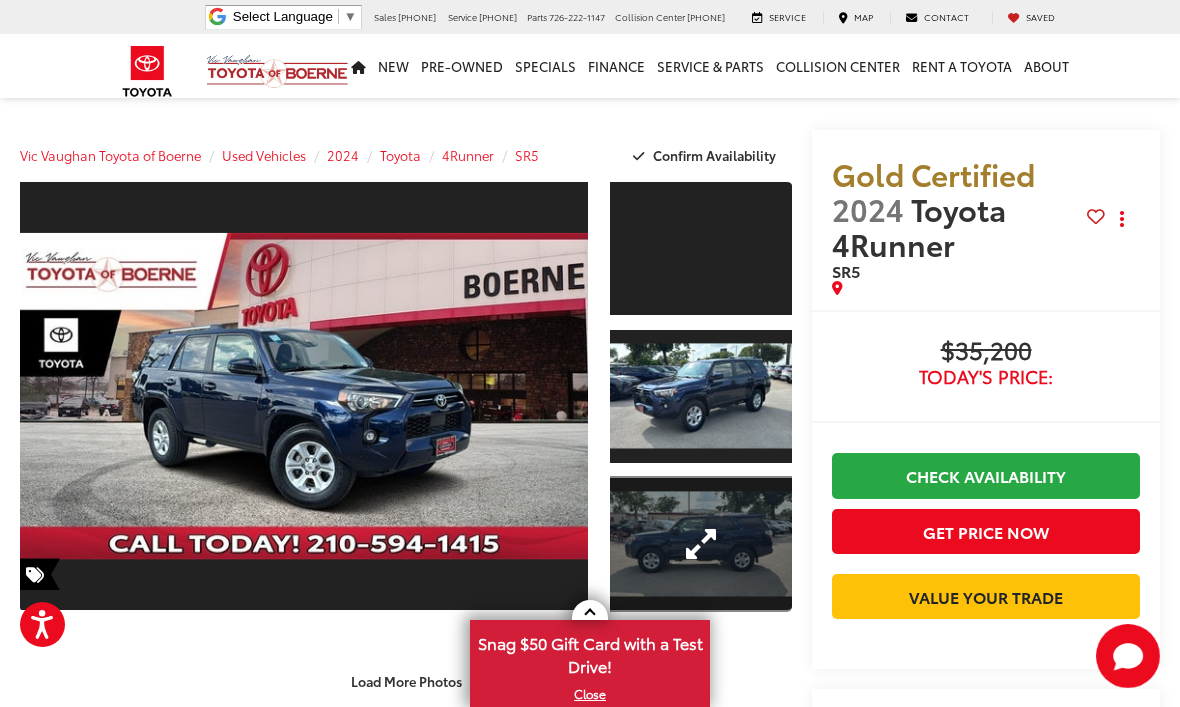 click at bounding box center (701, 544) 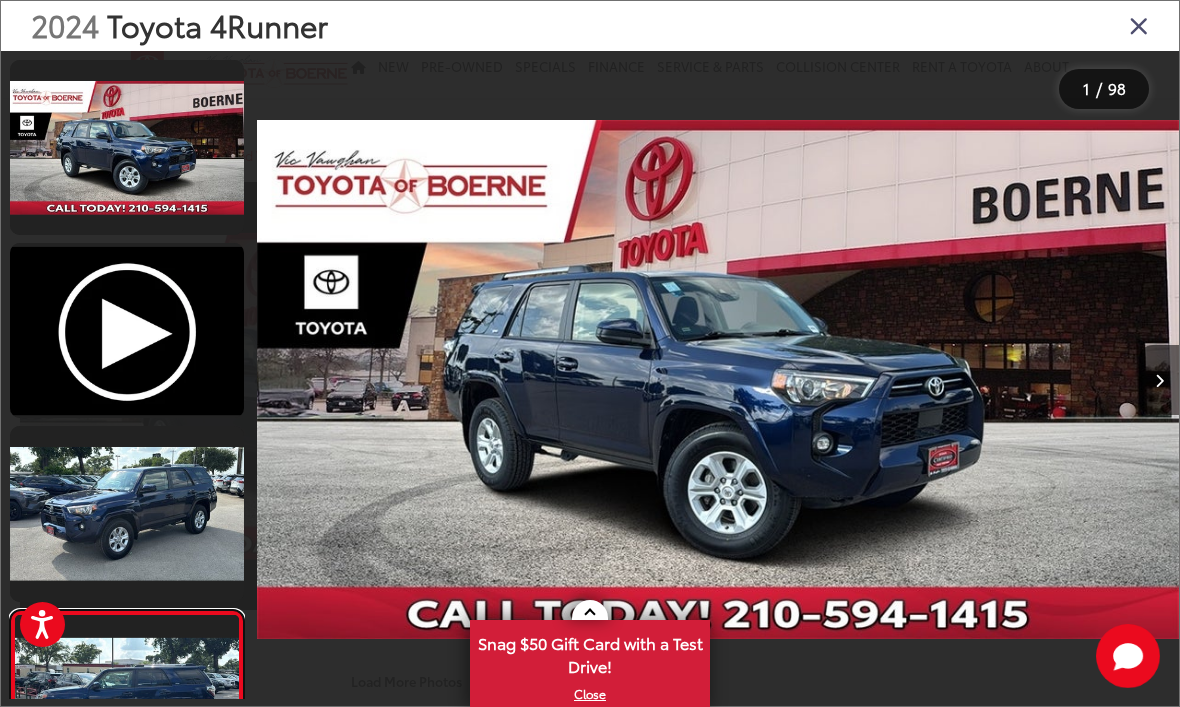 scroll, scrollTop: 162, scrollLeft: 0, axis: vertical 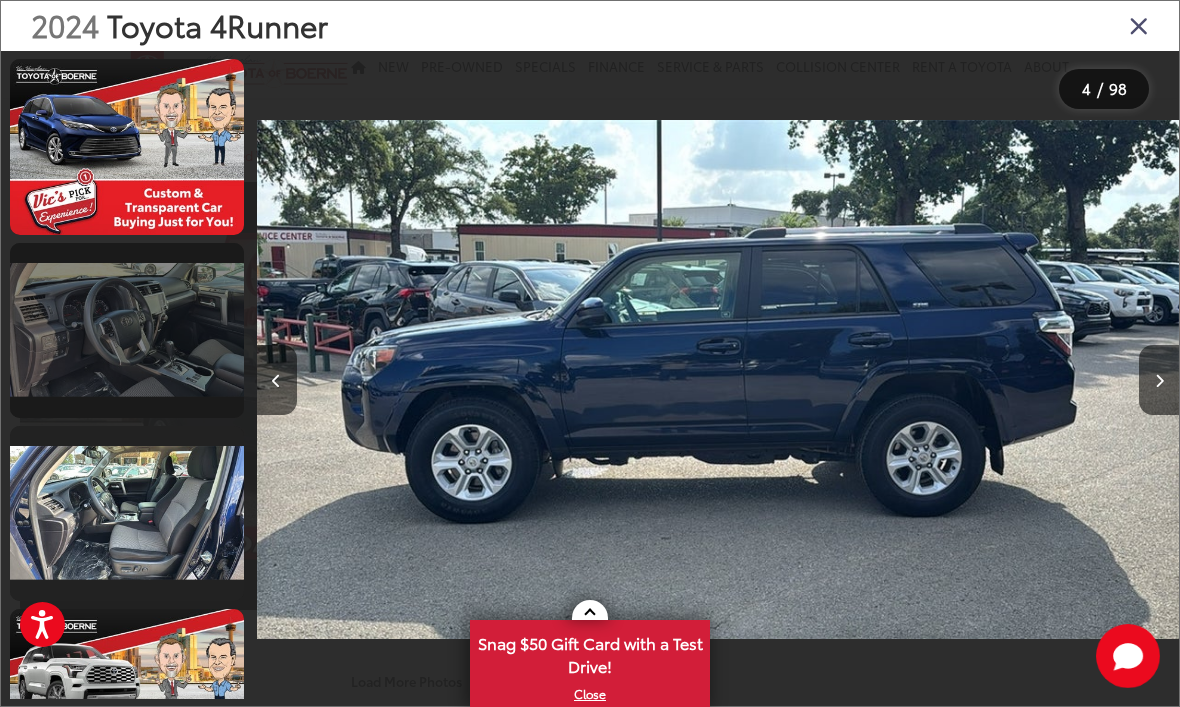 click at bounding box center [127, 330] 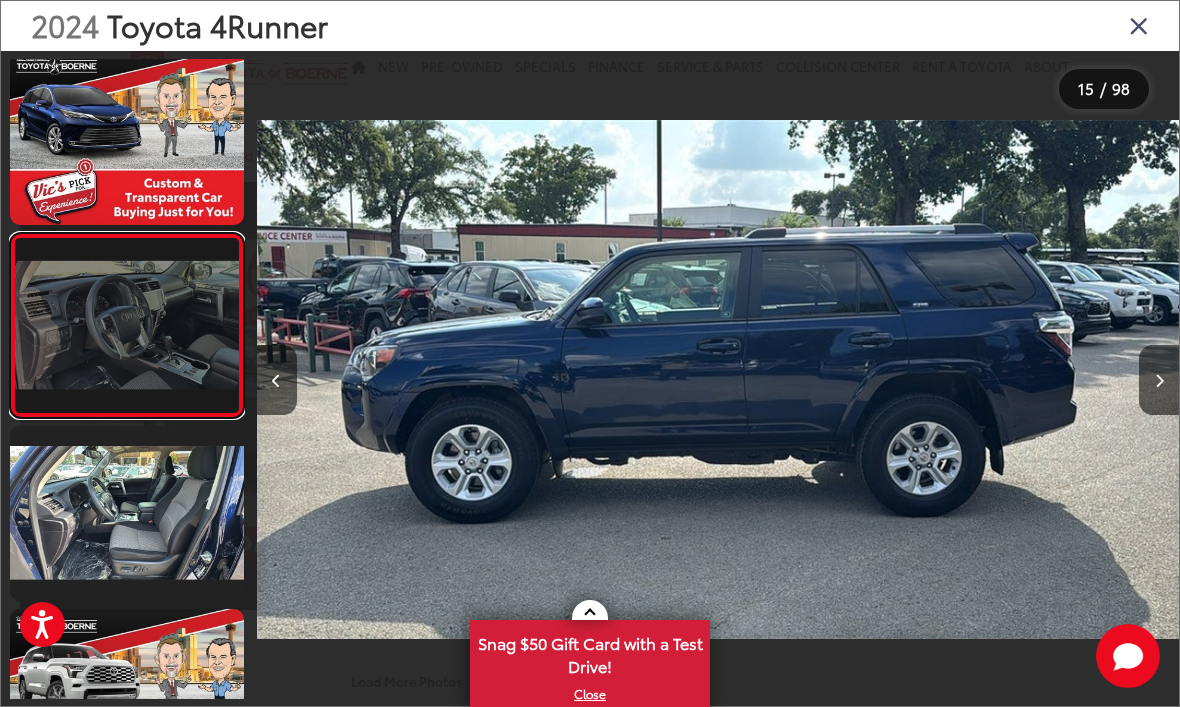 scroll, scrollTop: 0, scrollLeft: 12007, axis: horizontal 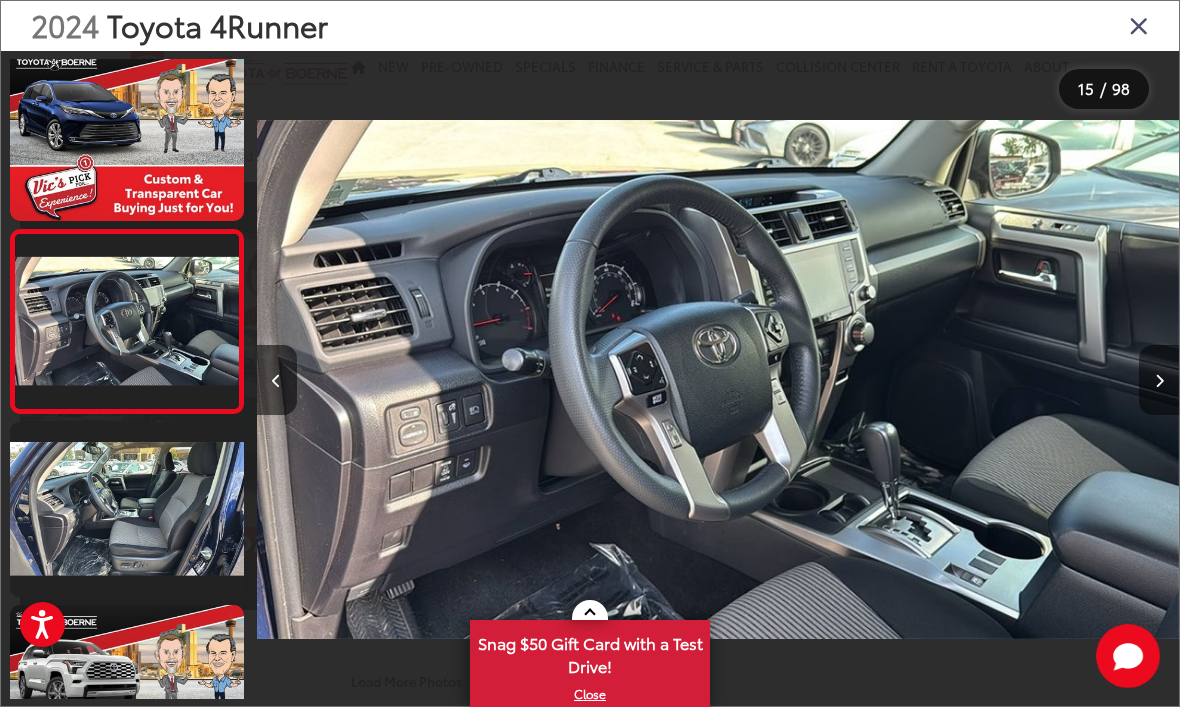 click at bounding box center (1159, 380) 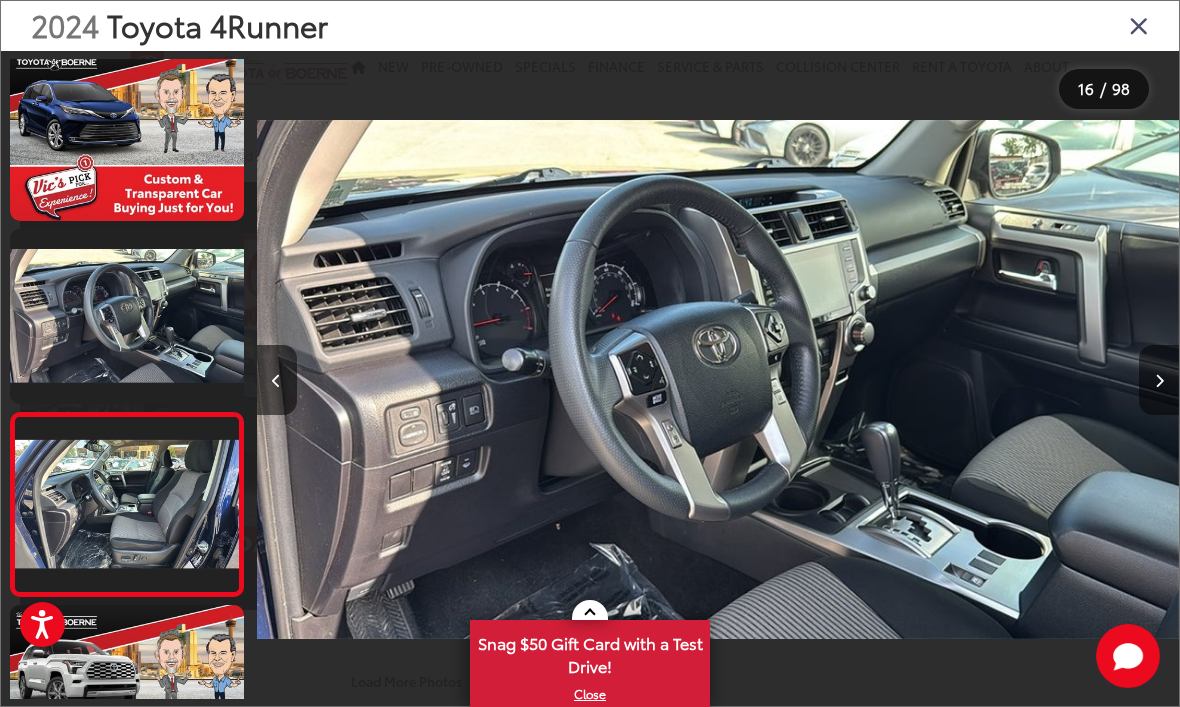 scroll, scrollTop: 0, scrollLeft: 13281, axis: horizontal 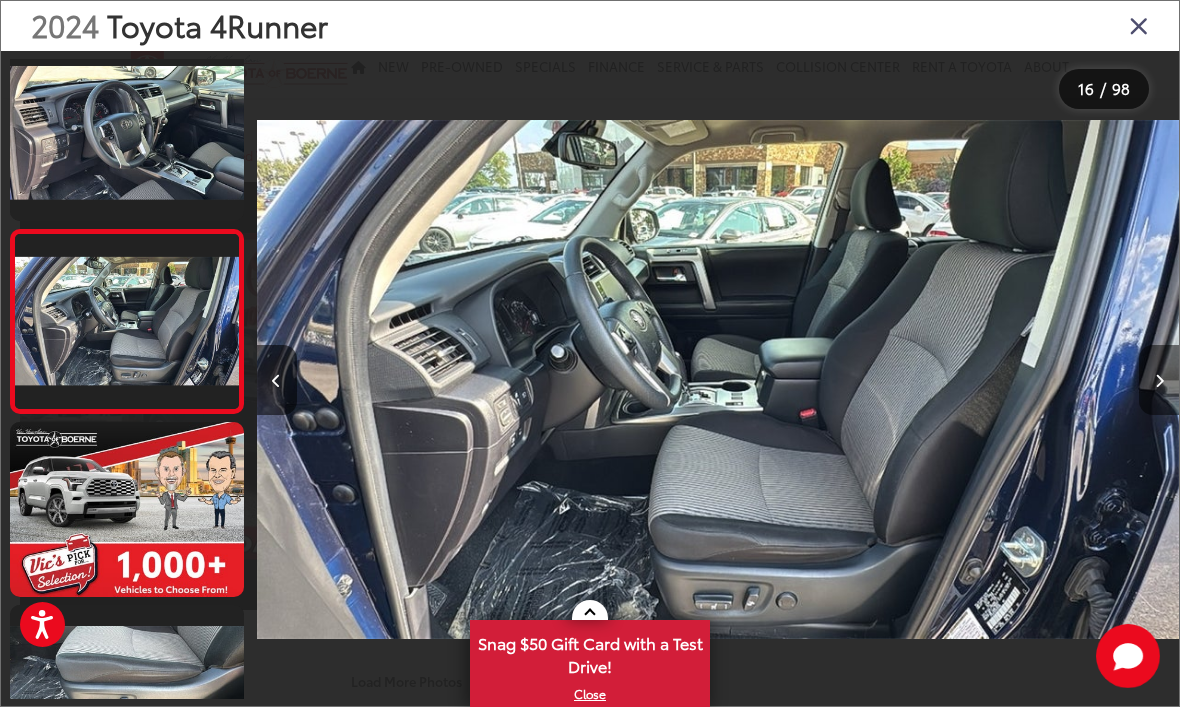 click at bounding box center (1159, 380) 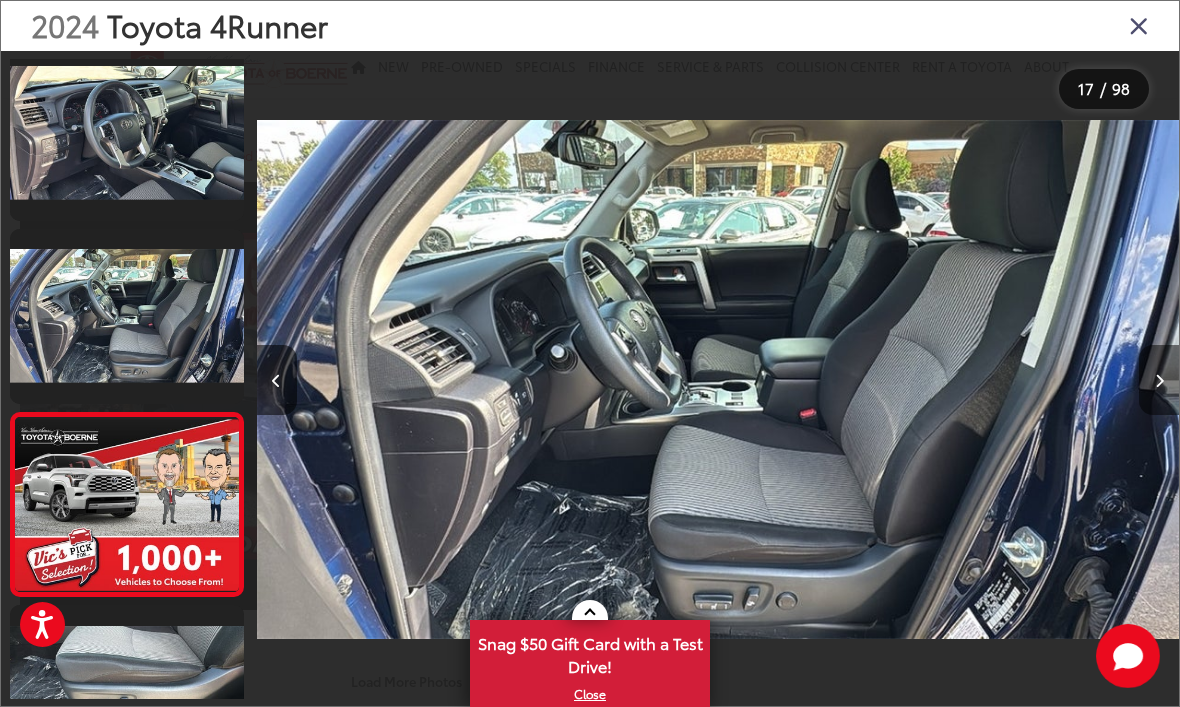 scroll, scrollTop: 0, scrollLeft: 14543, axis: horizontal 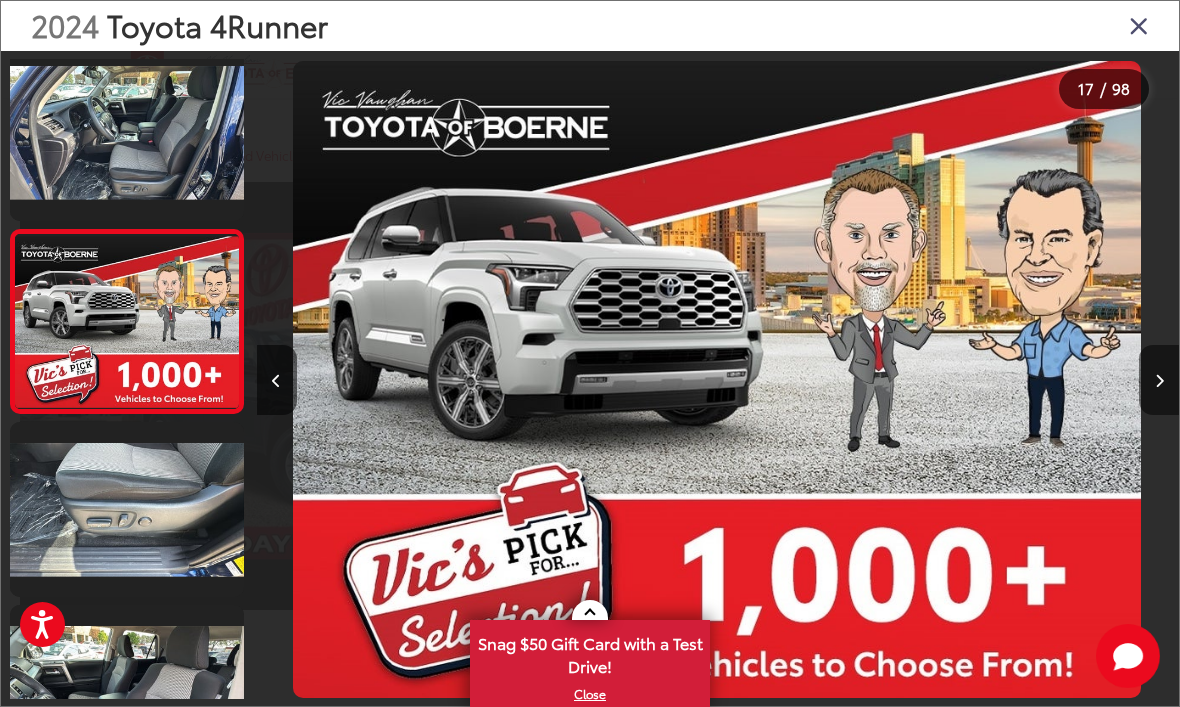 click at bounding box center [1159, 380] 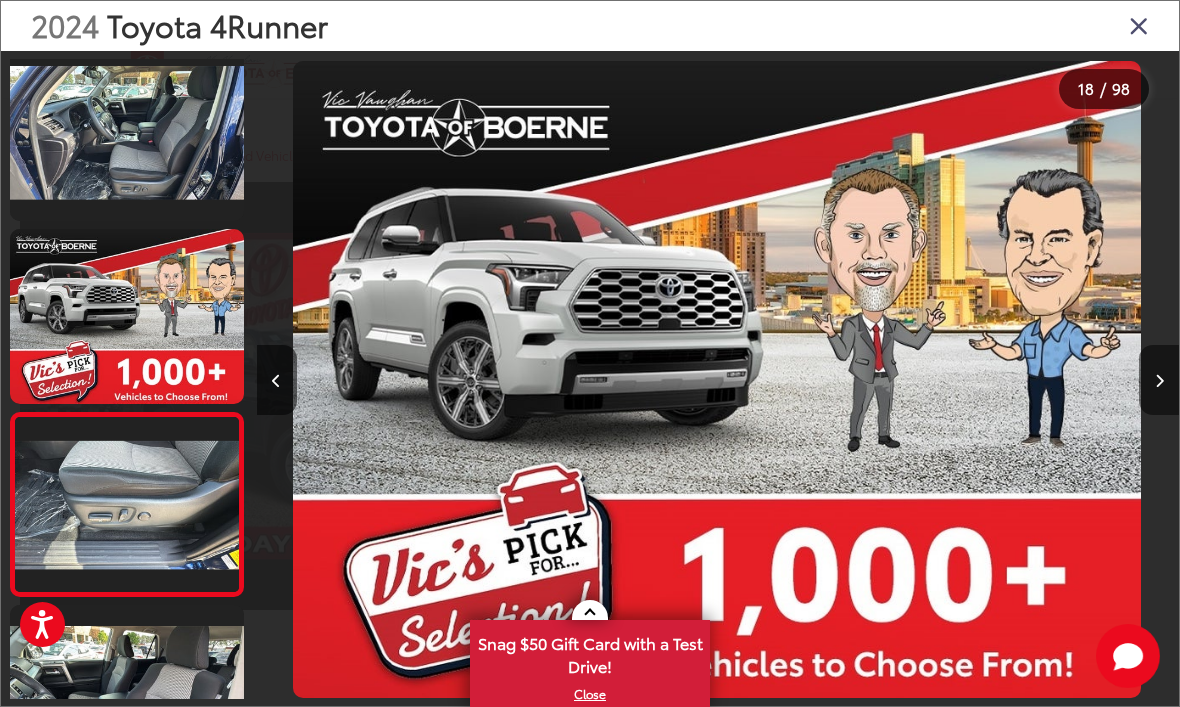 scroll, scrollTop: 2930, scrollLeft: 0, axis: vertical 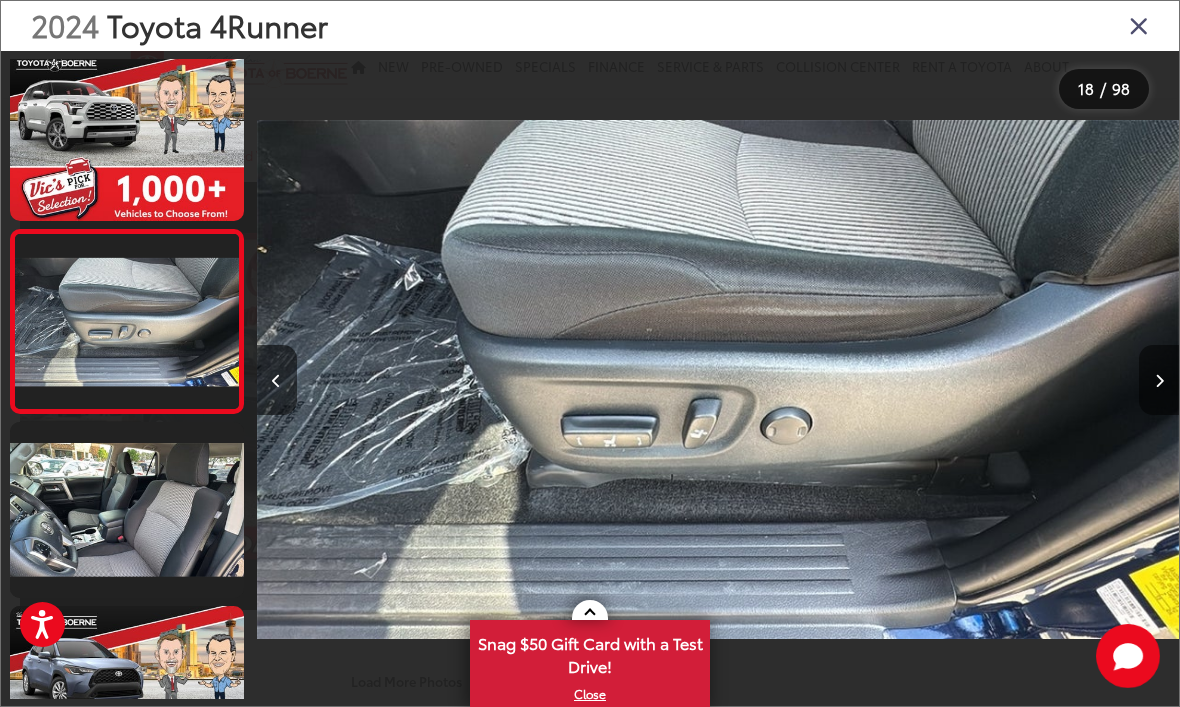 click at bounding box center (1159, 380) 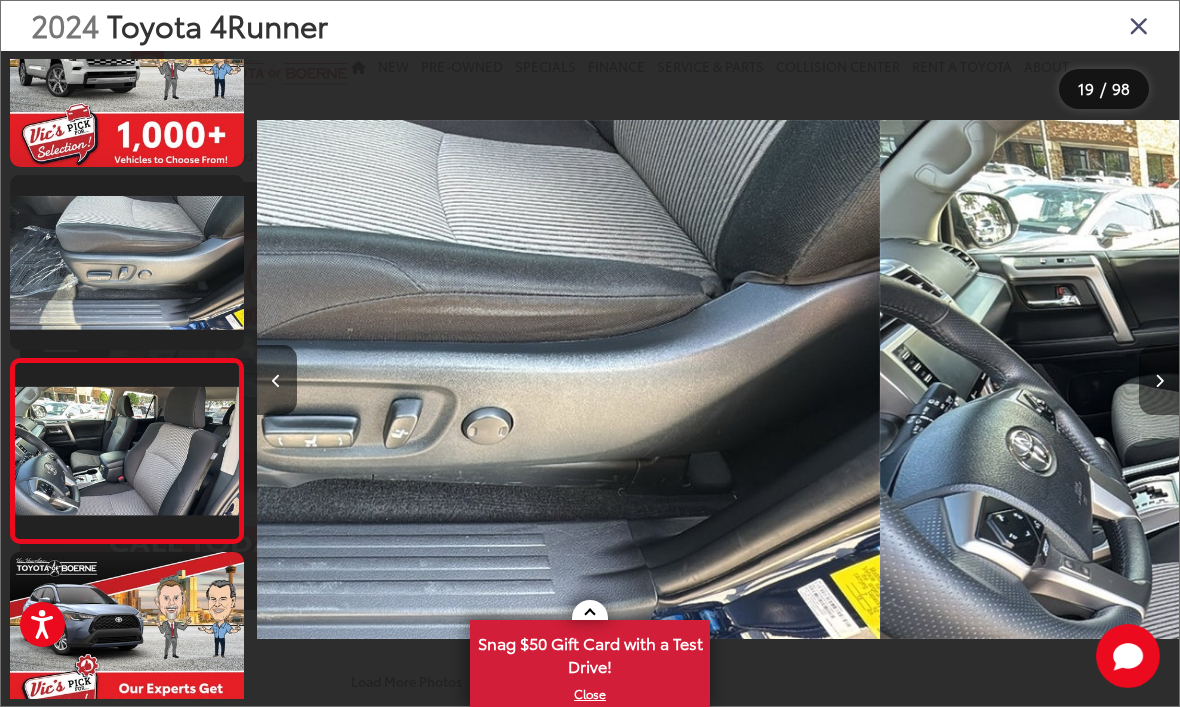 scroll, scrollTop: 3102, scrollLeft: 0, axis: vertical 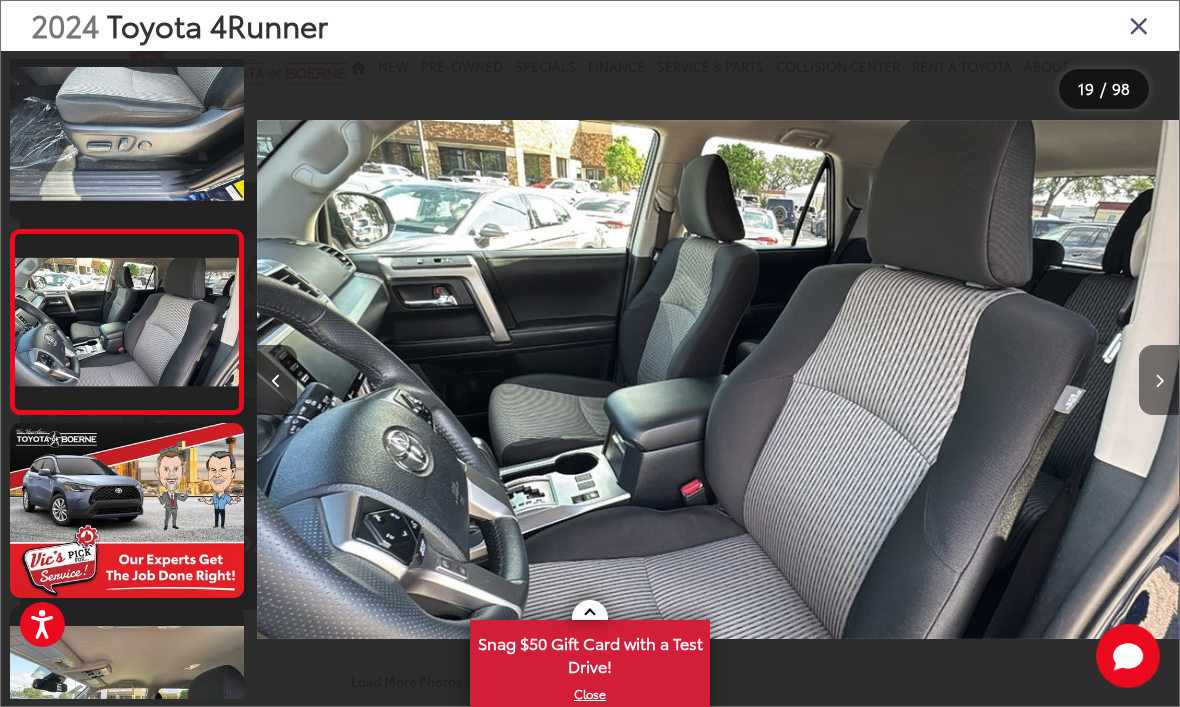 click at bounding box center (1159, 381) 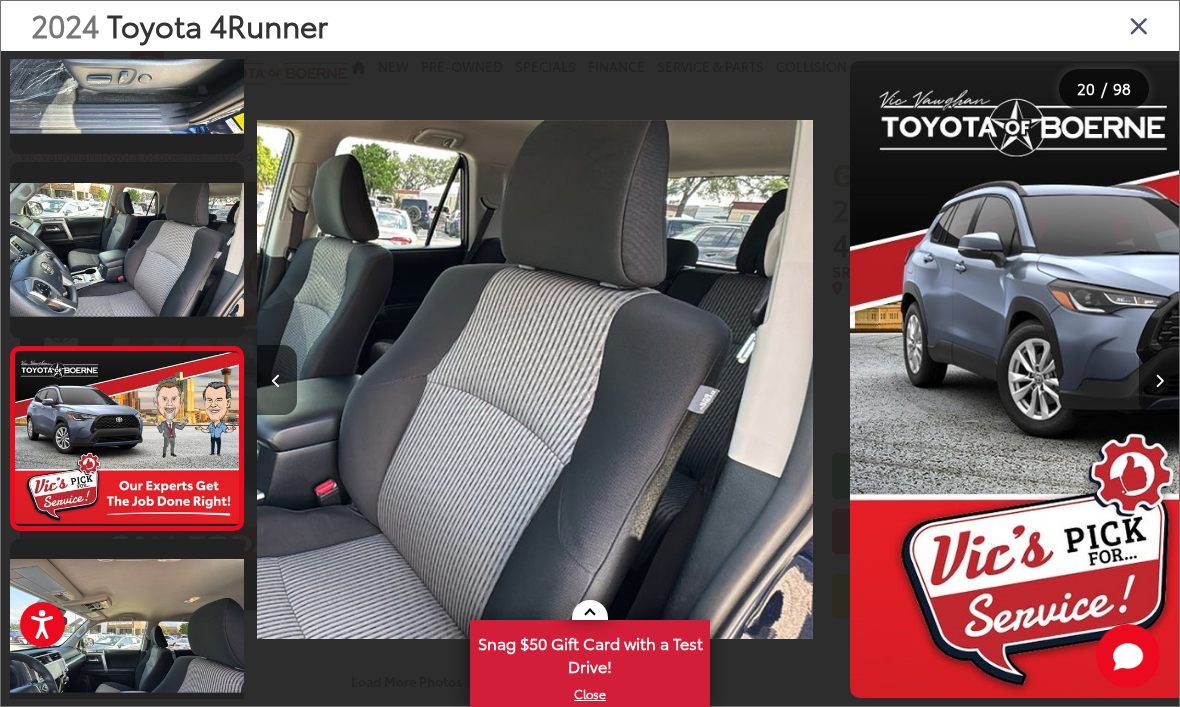scroll, scrollTop: 3272, scrollLeft: 0, axis: vertical 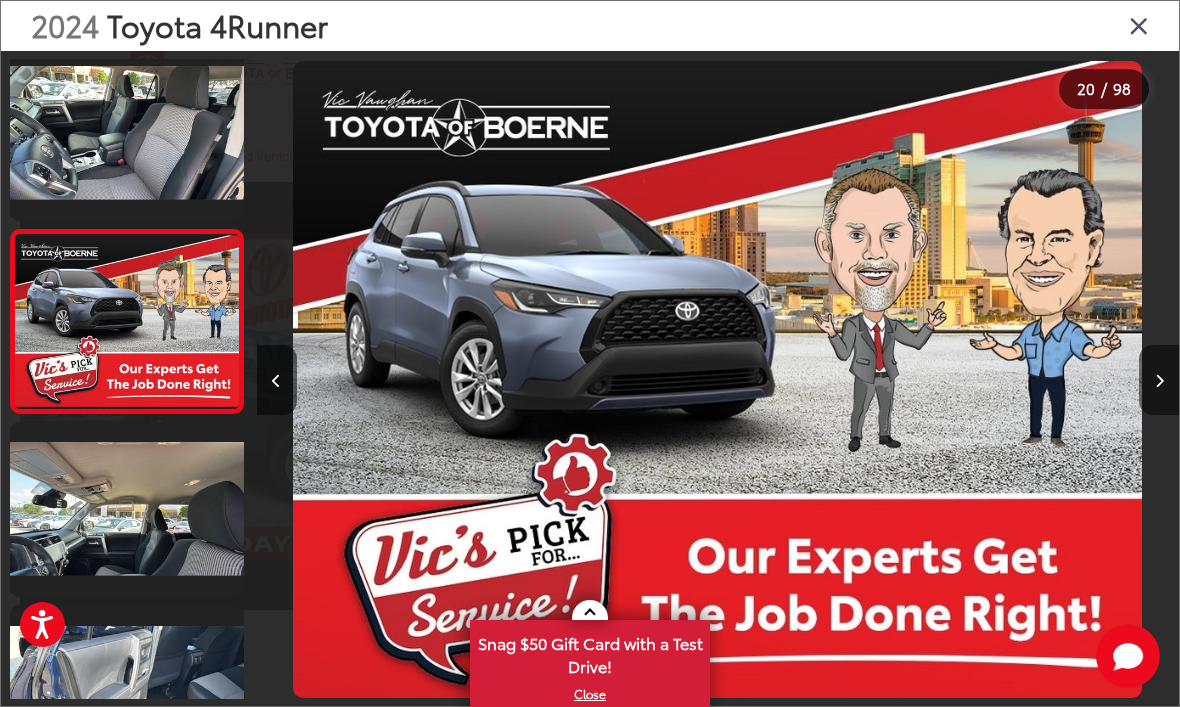 click at bounding box center (1159, 380) 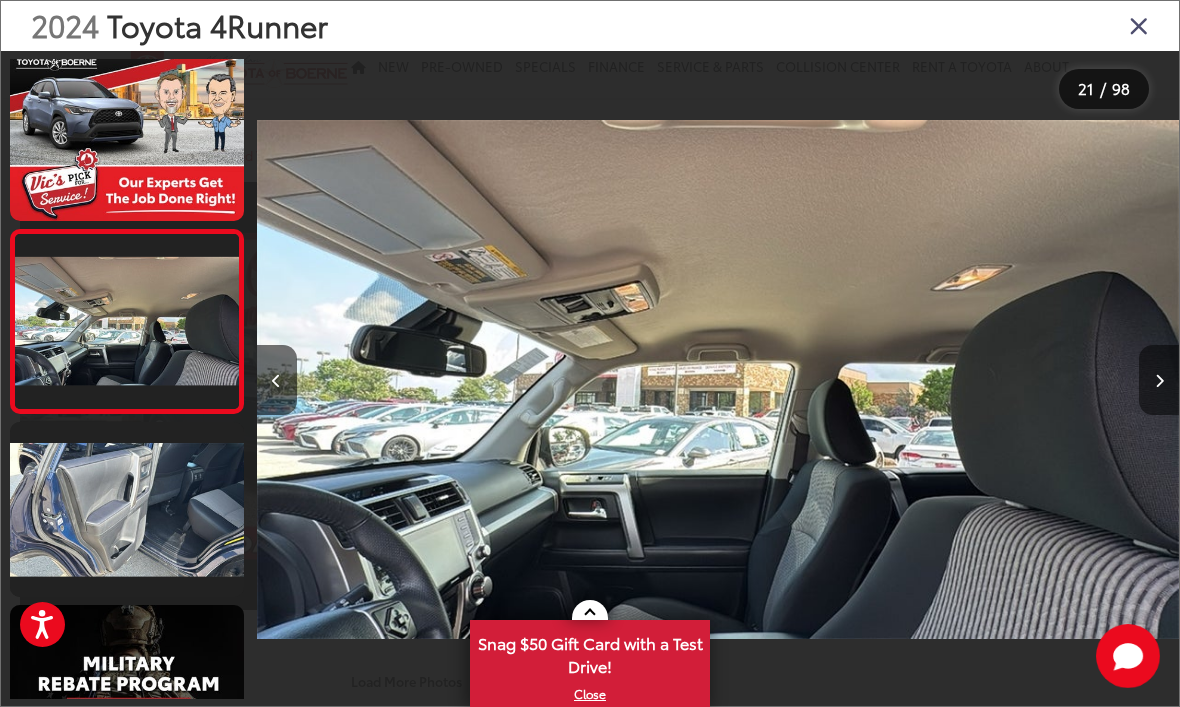 click at bounding box center (1159, 380) 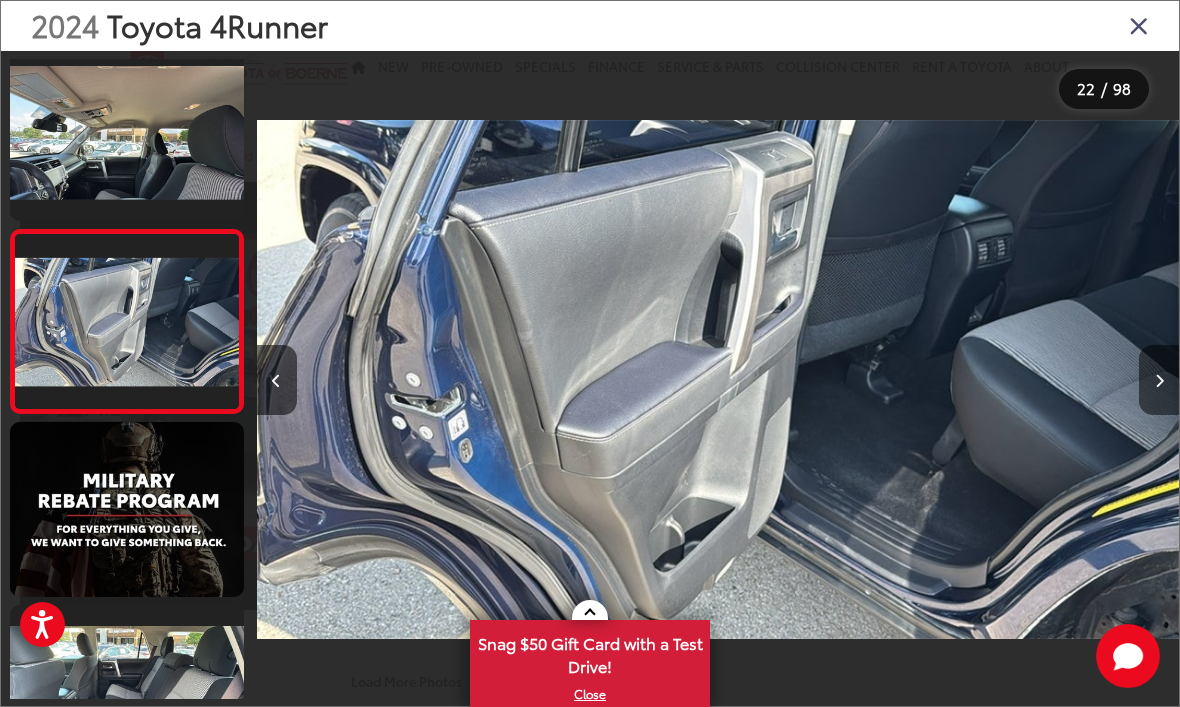 click at bounding box center [1159, 381] 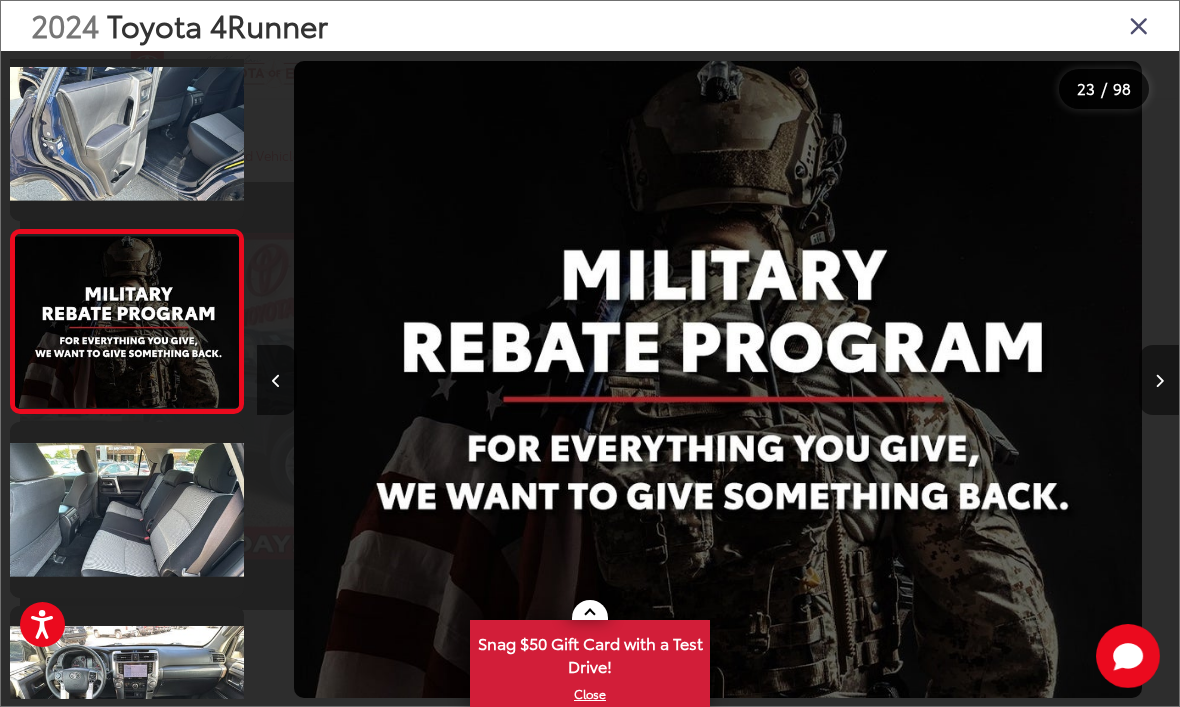 click at bounding box center (1159, 380) 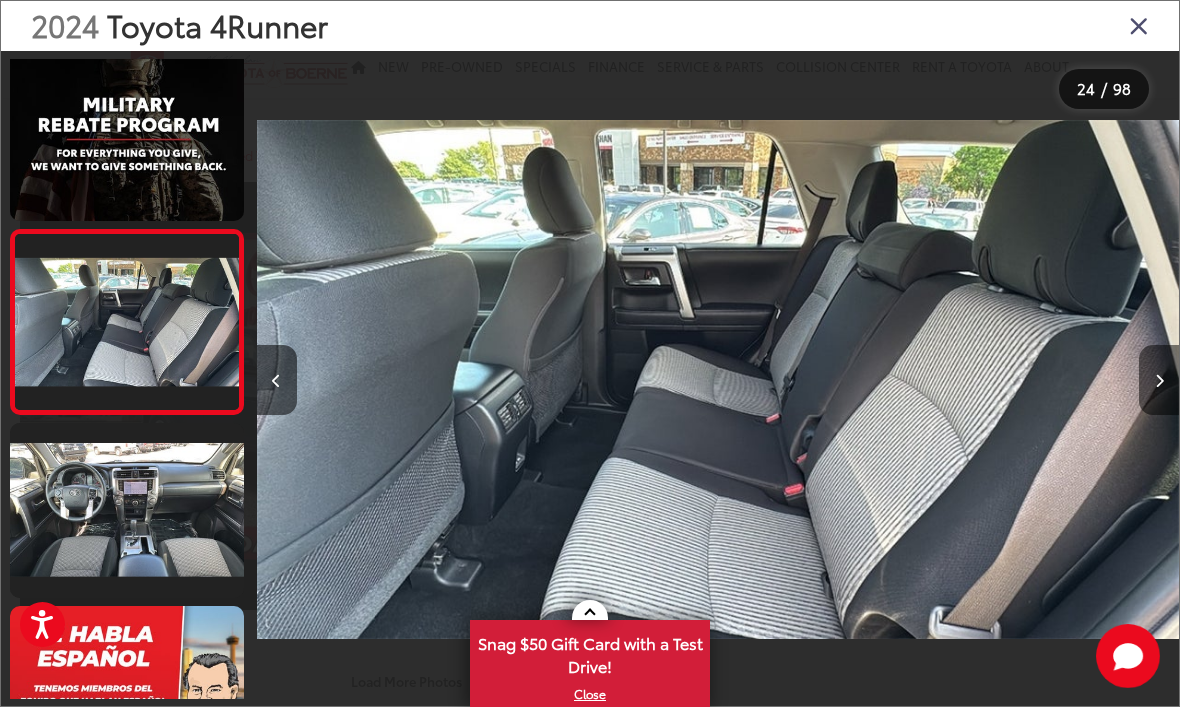 click at bounding box center (1159, 381) 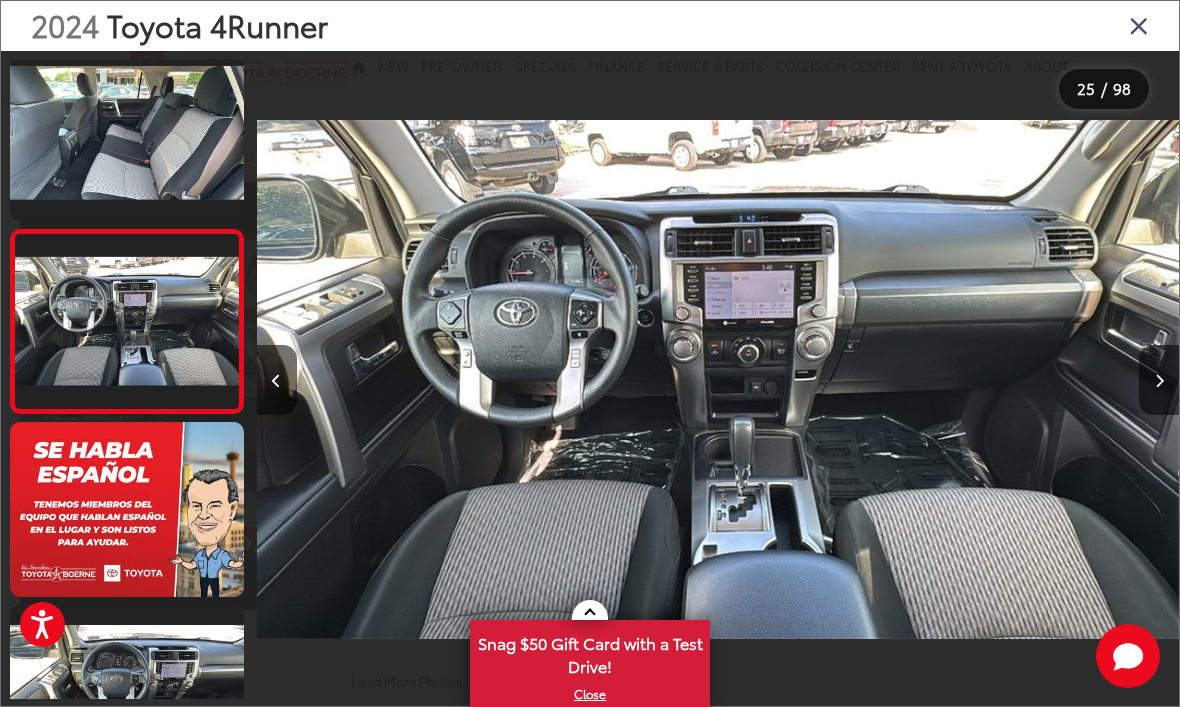 click at bounding box center [717, 379] 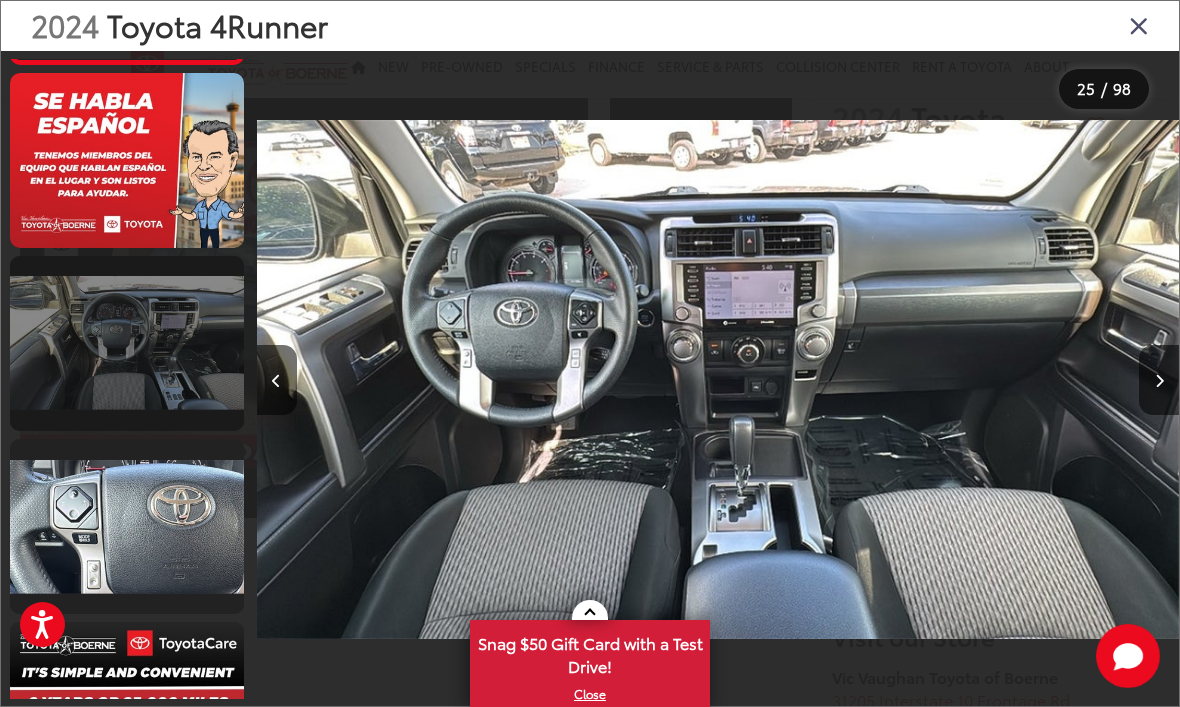 click at bounding box center (127, 343) 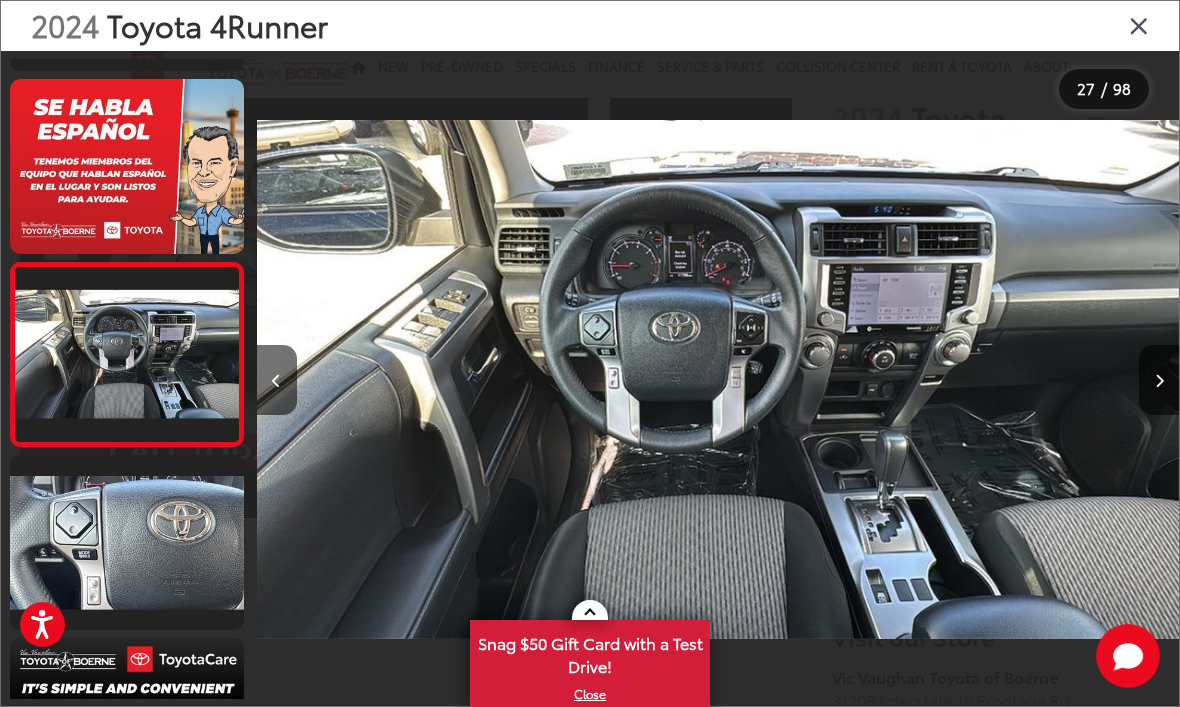 click at bounding box center (1139, 25) 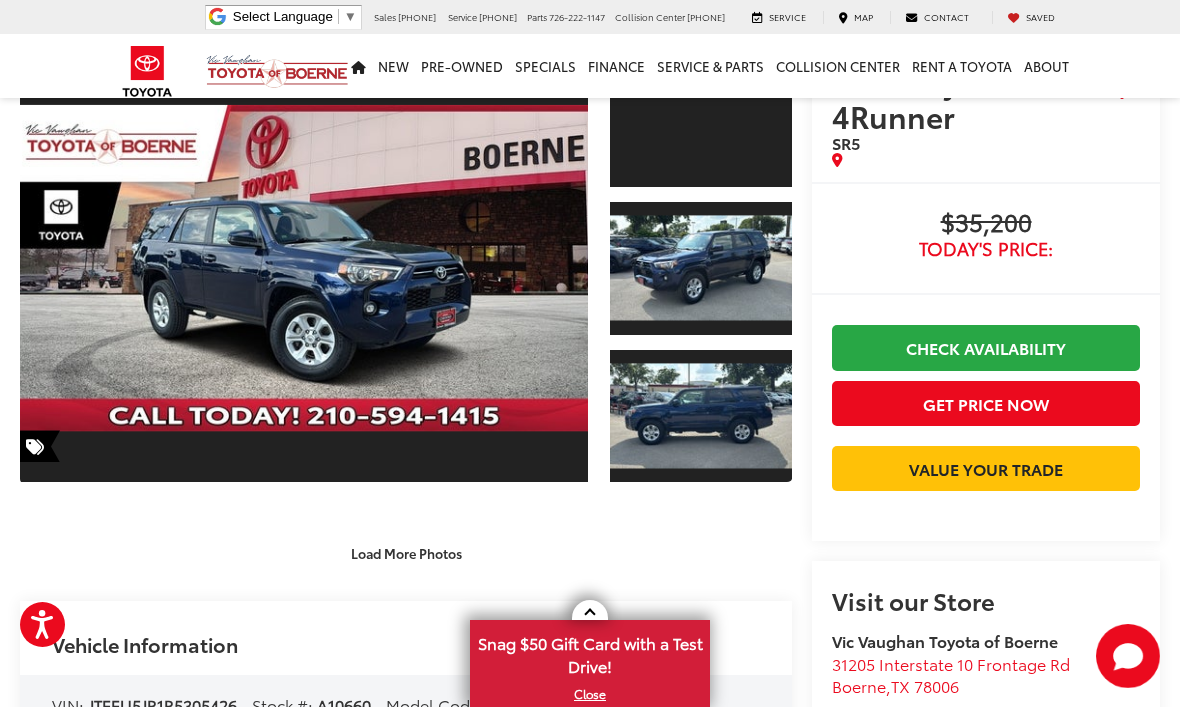 scroll, scrollTop: 0, scrollLeft: 0, axis: both 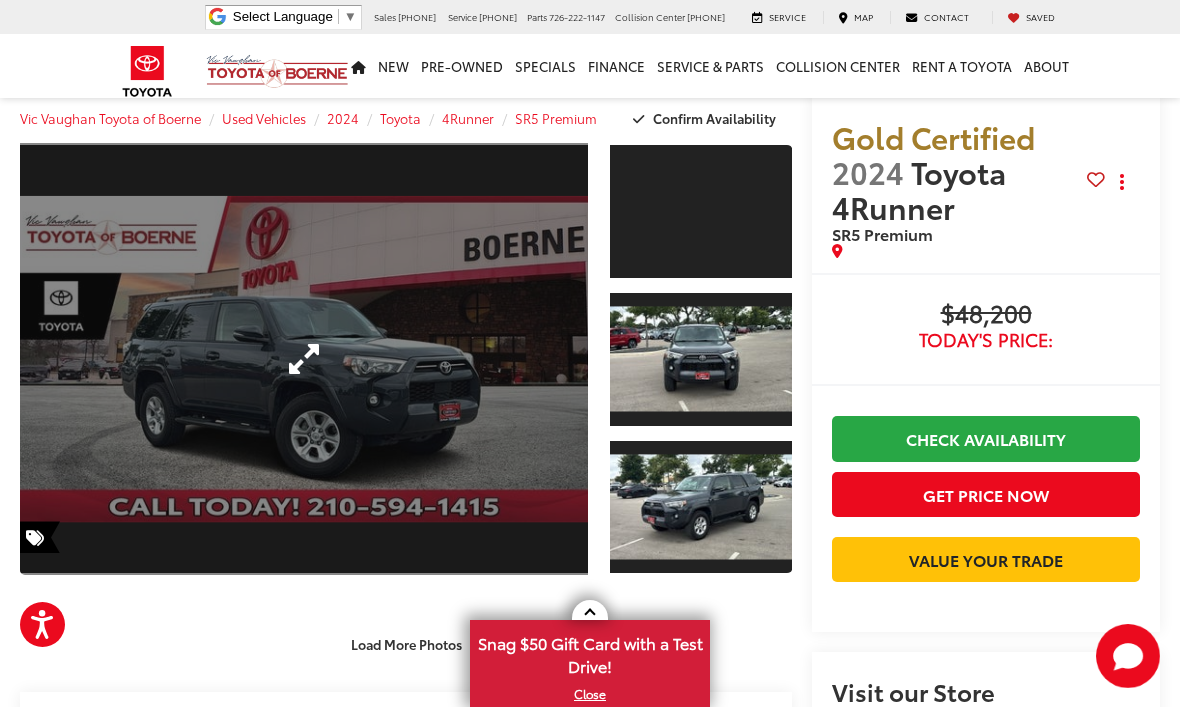 click at bounding box center (304, 359) 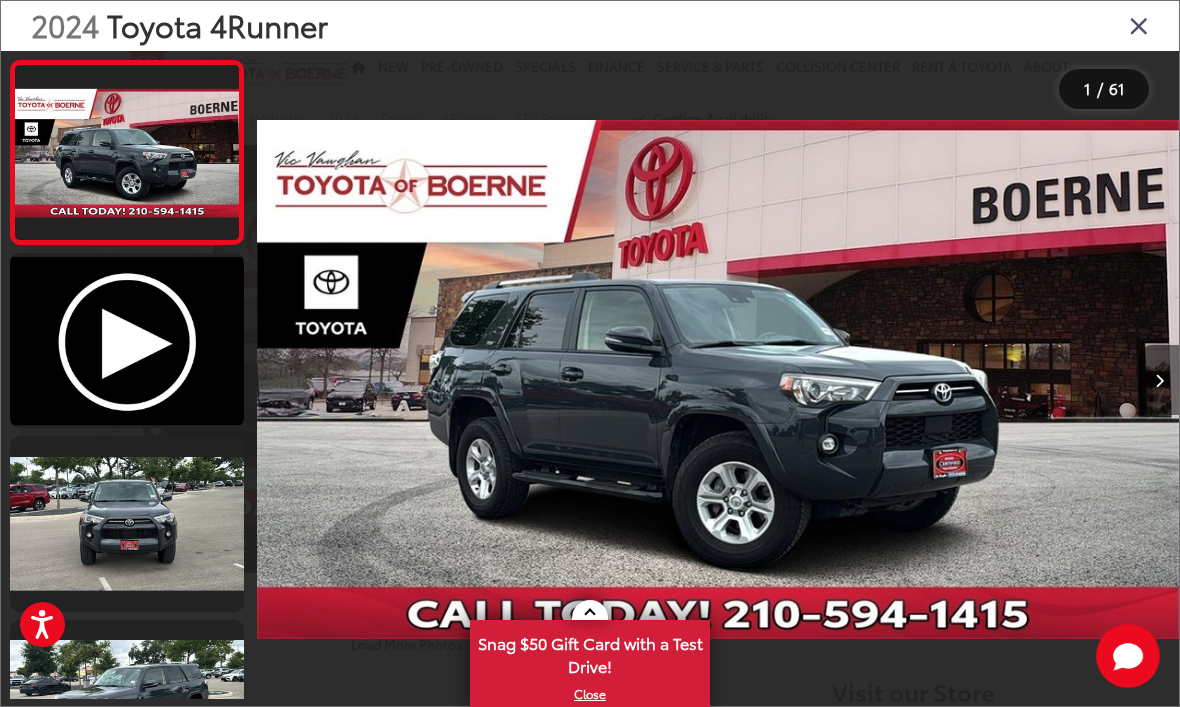 click at bounding box center (1159, 380) 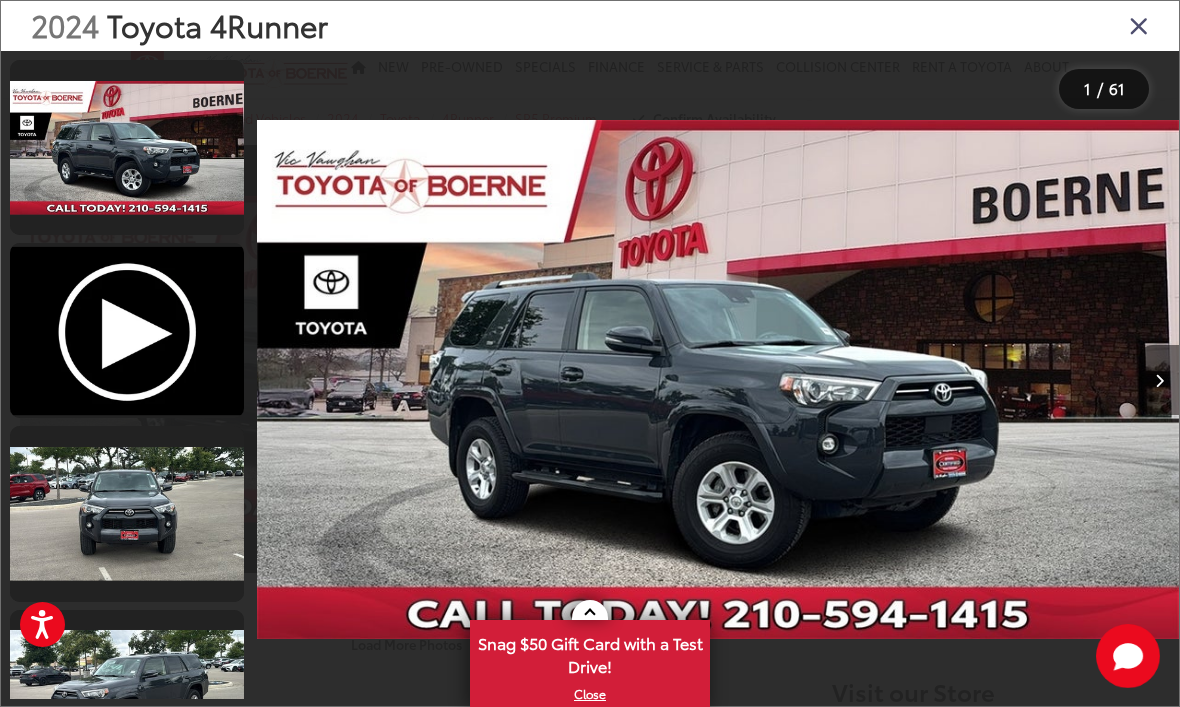 scroll, scrollTop: 0, scrollLeft: 771, axis: horizontal 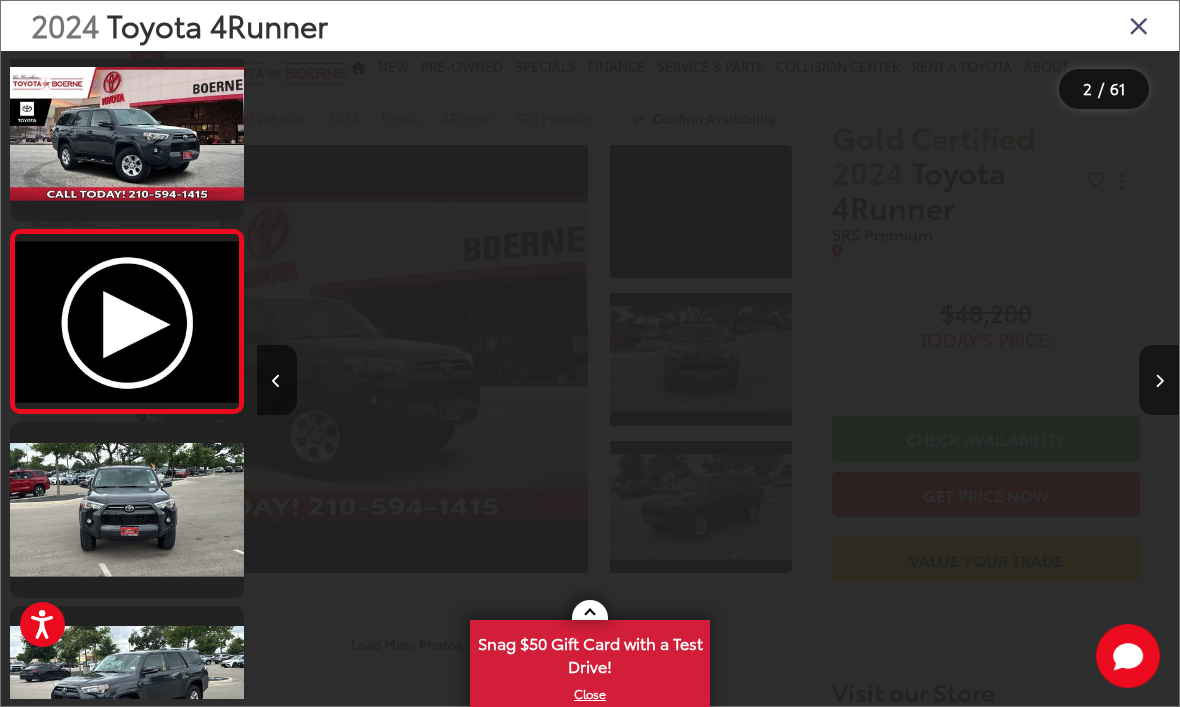 click at bounding box center (1159, 381) 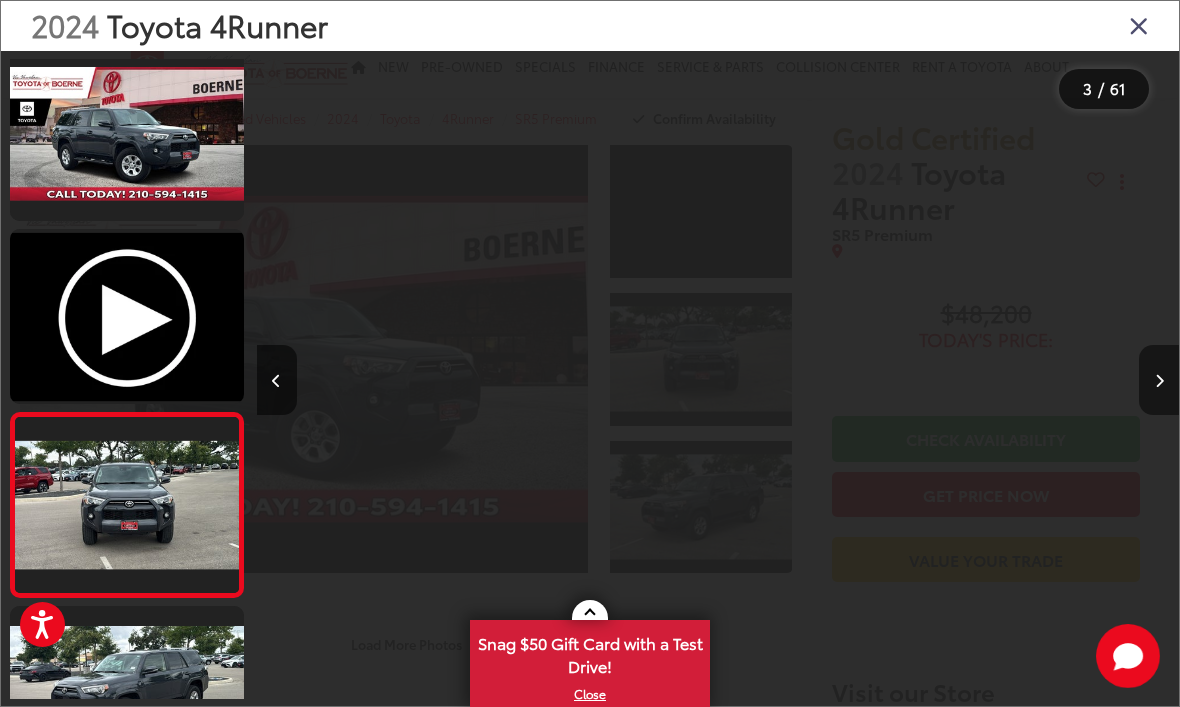 scroll, scrollTop: 0, scrollLeft: 1696, axis: horizontal 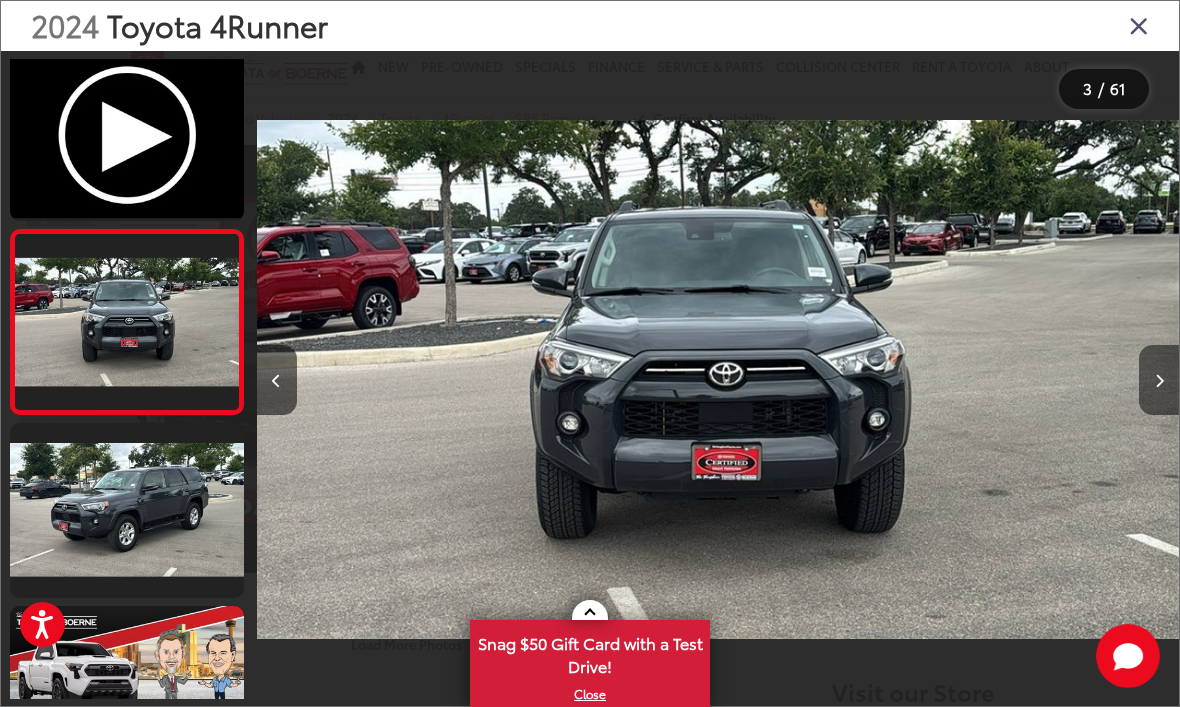 click at bounding box center [1159, 380] 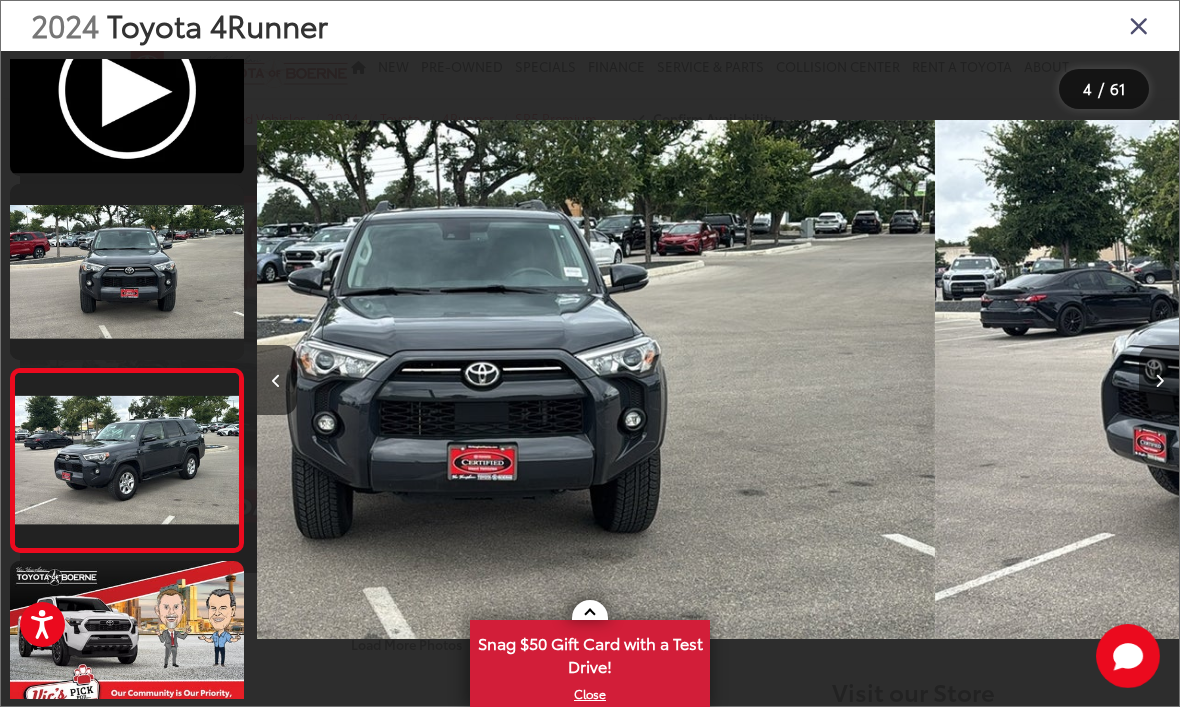 scroll, scrollTop: 347, scrollLeft: 0, axis: vertical 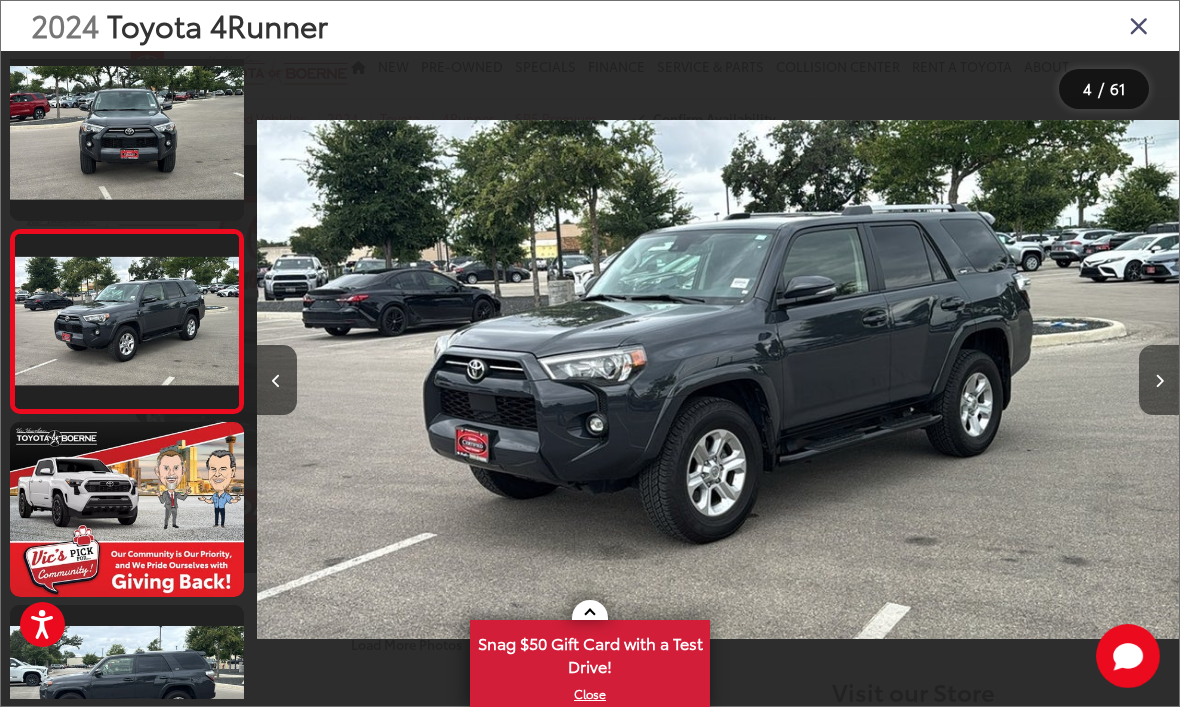click at bounding box center (1159, 380) 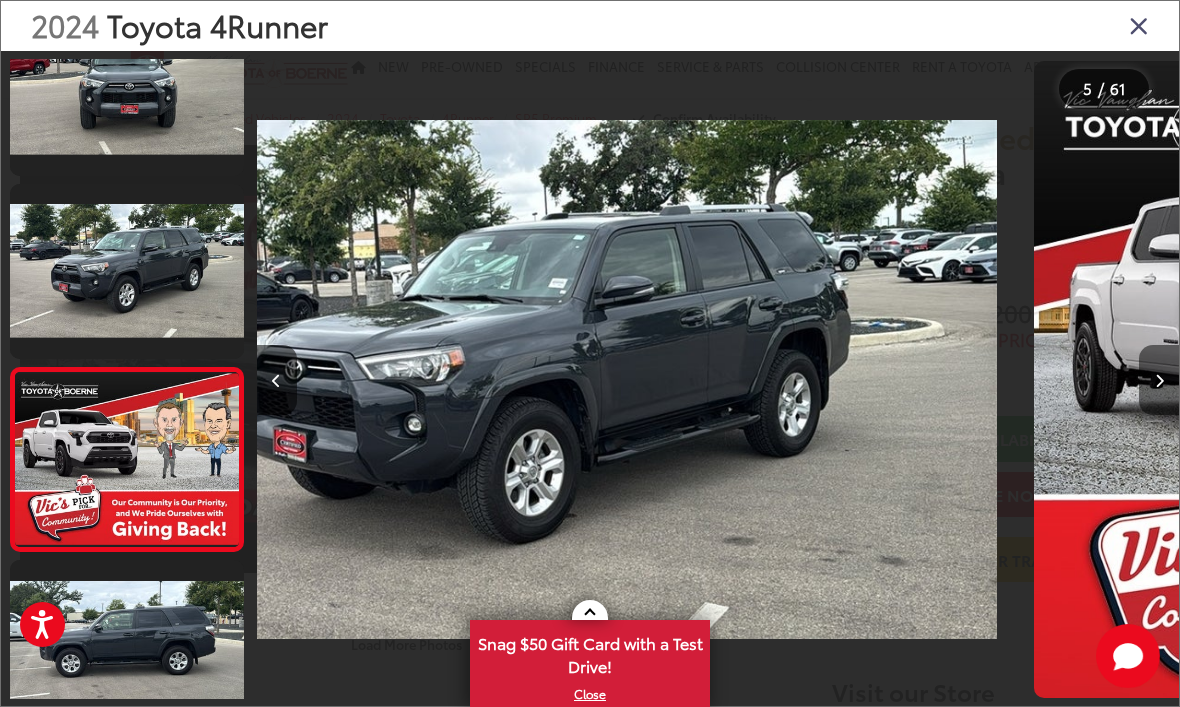 scroll, scrollTop: 503, scrollLeft: 0, axis: vertical 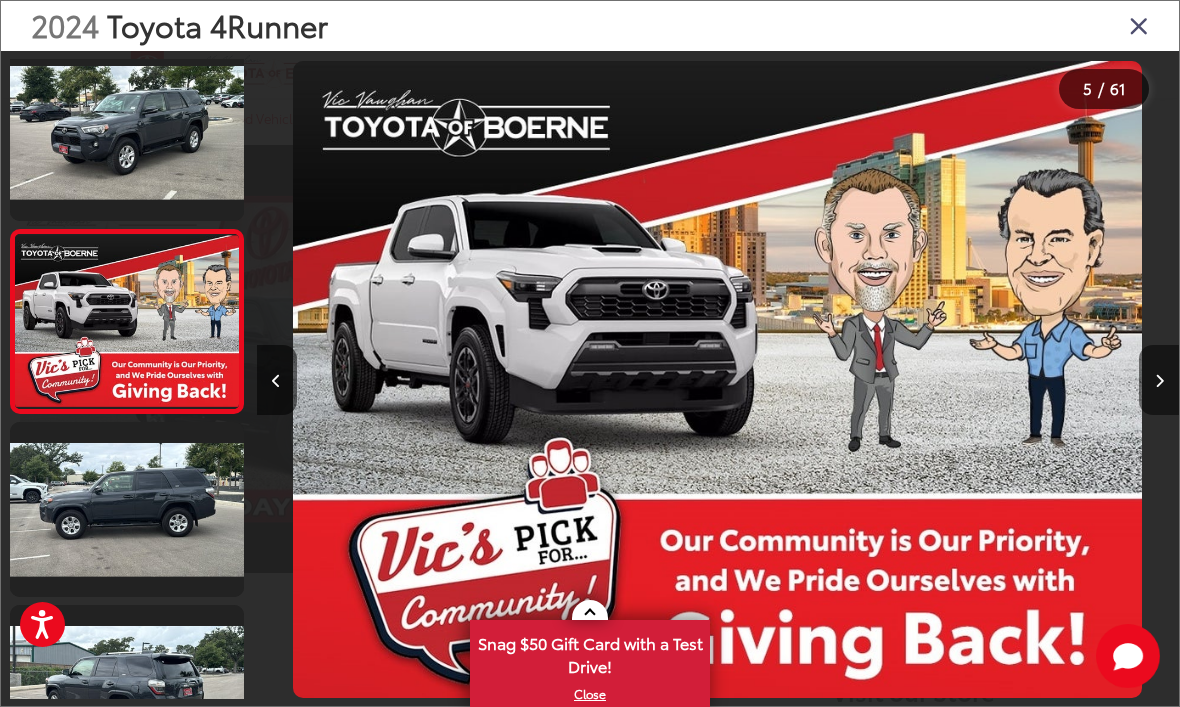 click at bounding box center (1159, 380) 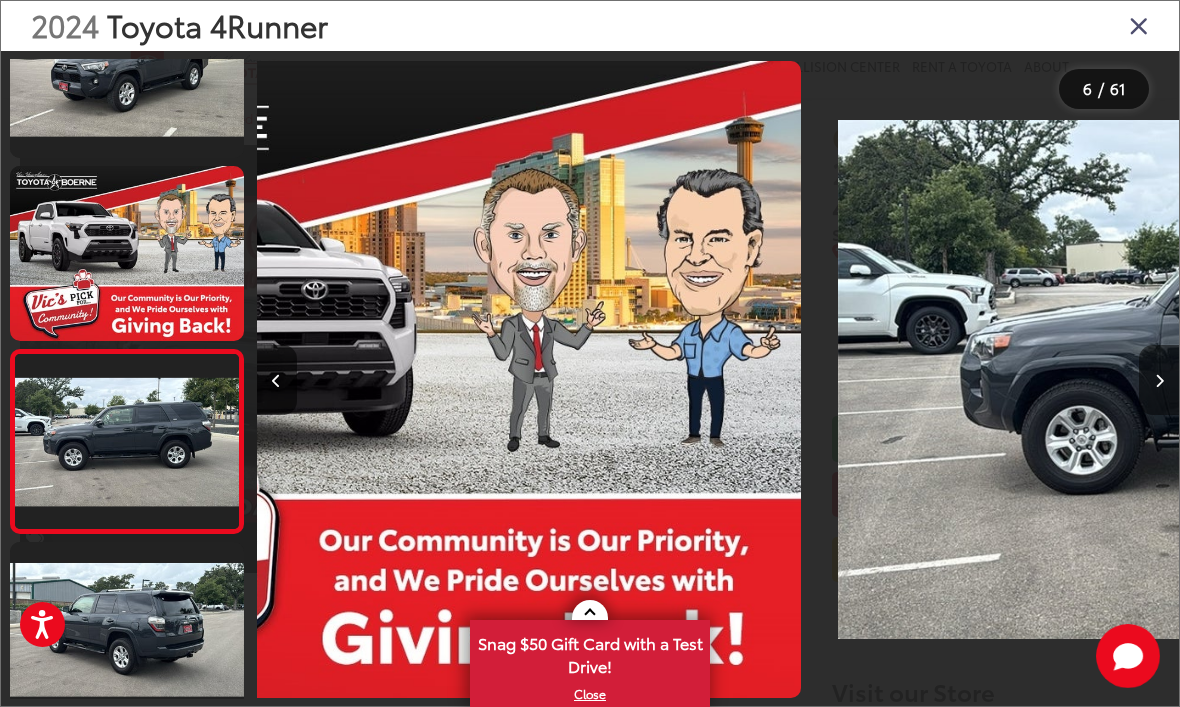 scroll, scrollTop: 717, scrollLeft: 0, axis: vertical 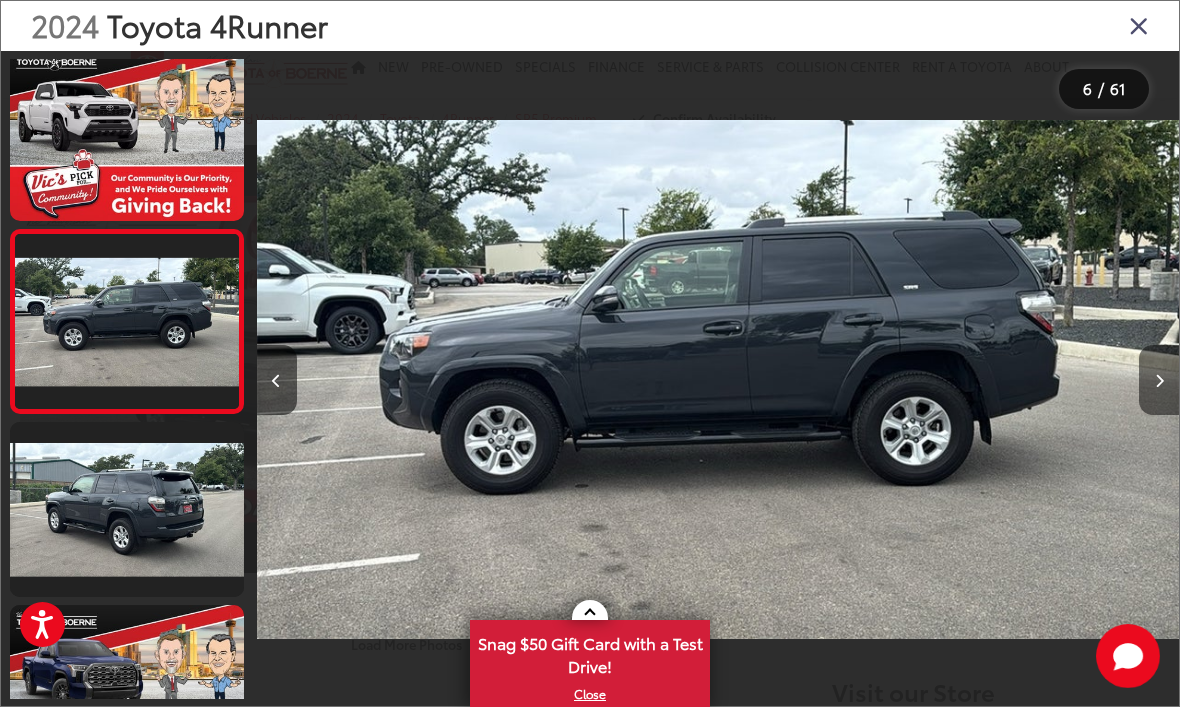 click at bounding box center [1159, 380] 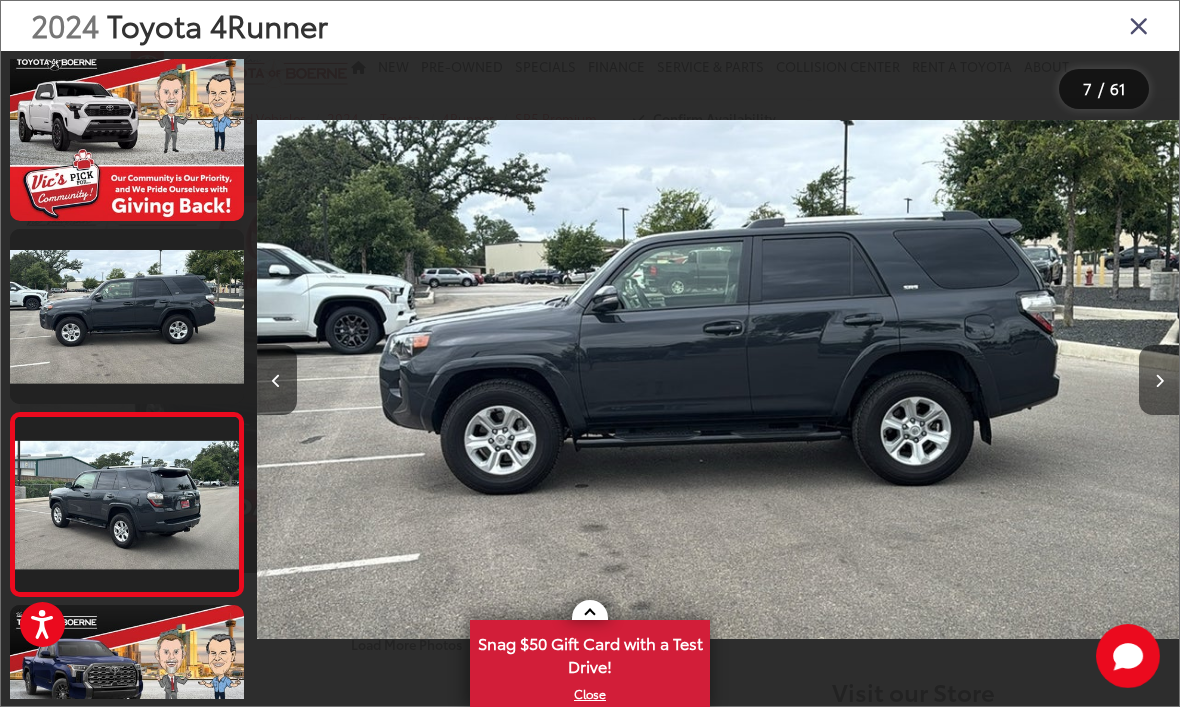 scroll, scrollTop: 915, scrollLeft: 0, axis: vertical 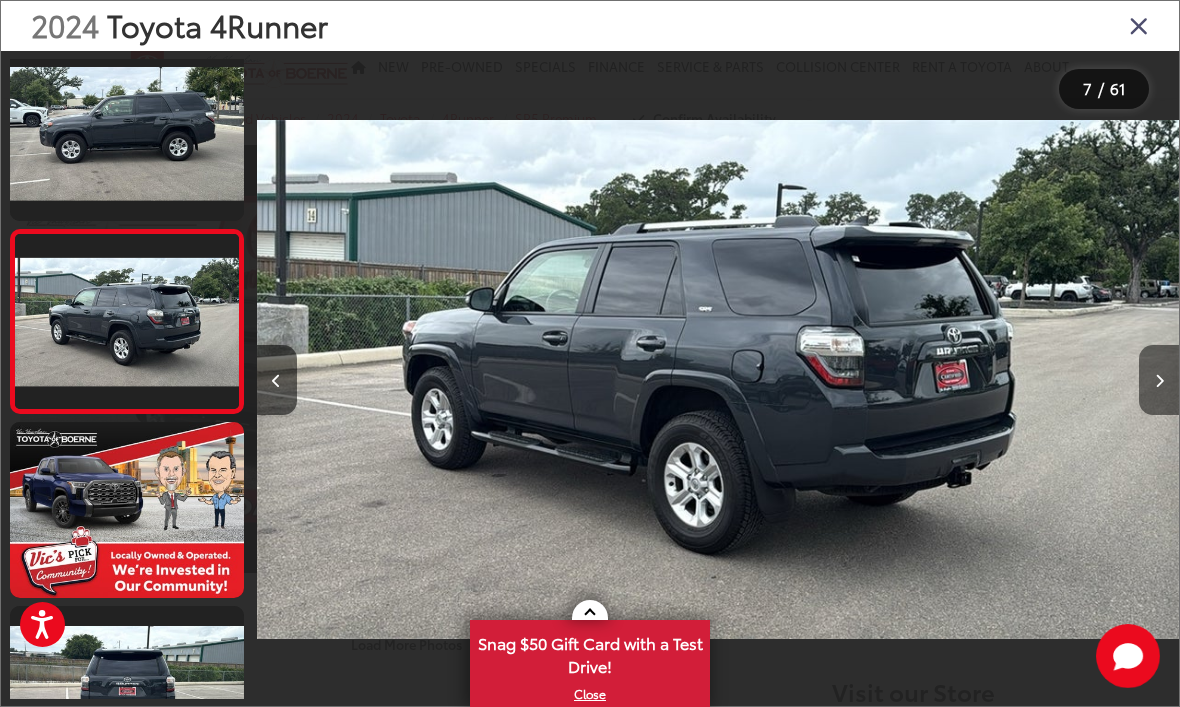 click at bounding box center [1159, 380] 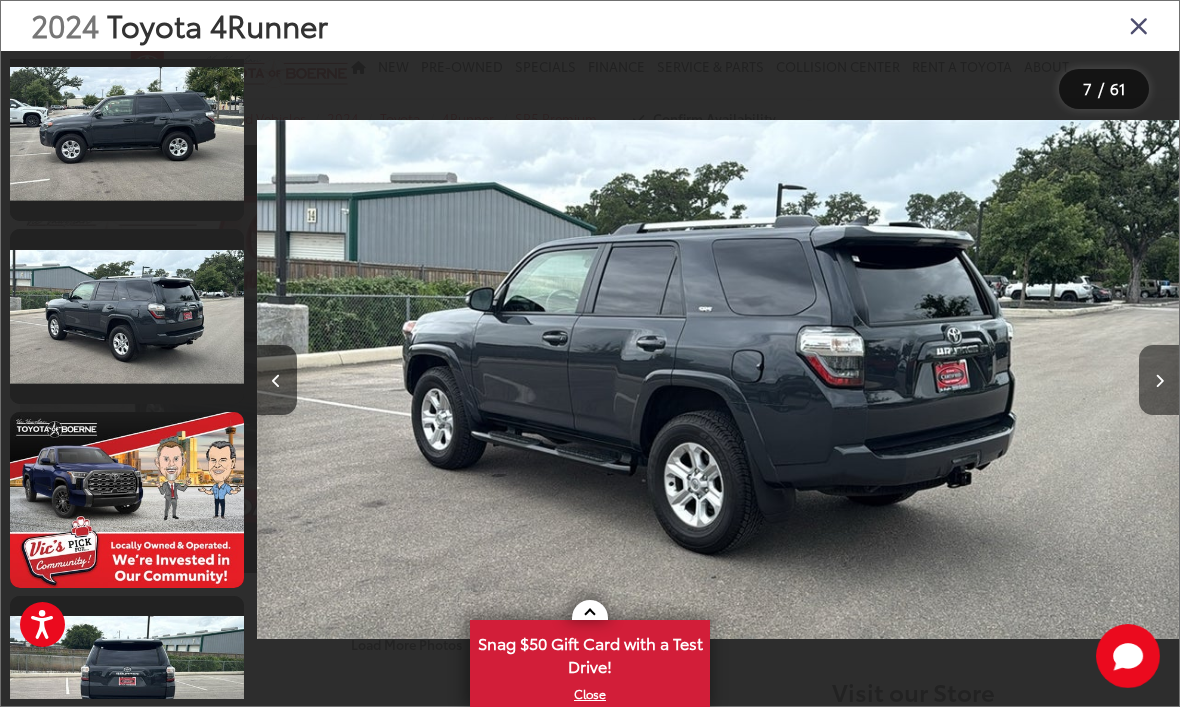scroll, scrollTop: 0, scrollLeft: 6337, axis: horizontal 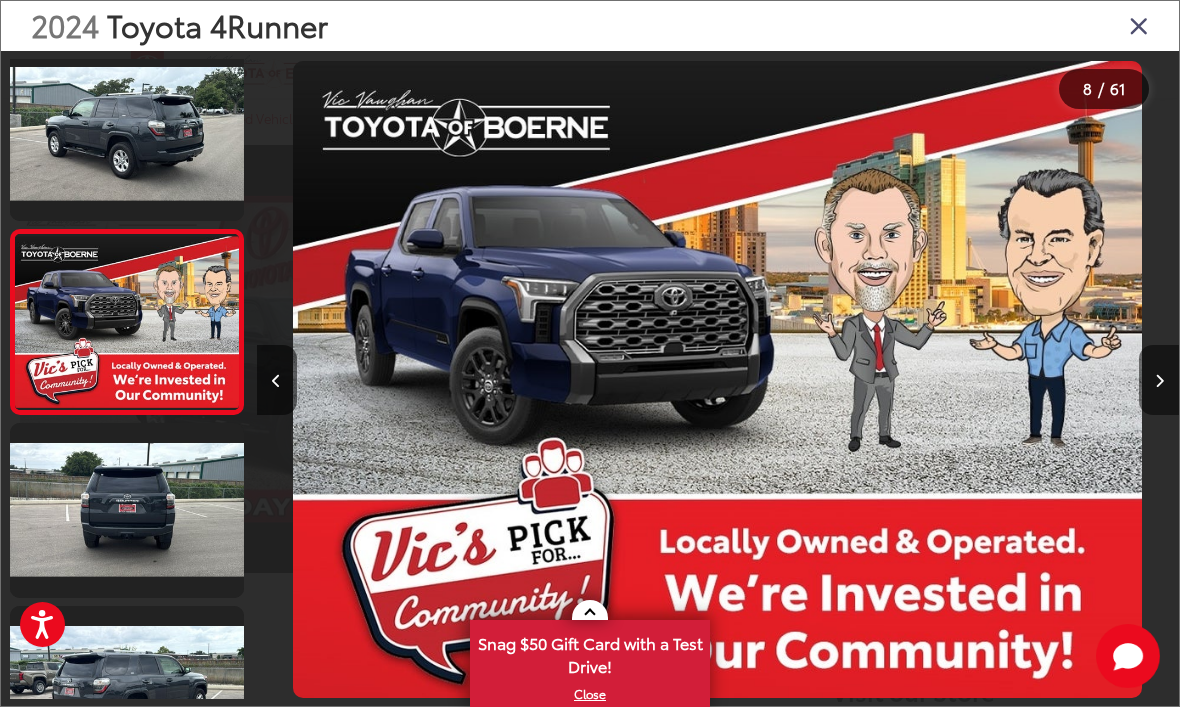 click at bounding box center [1159, 380] 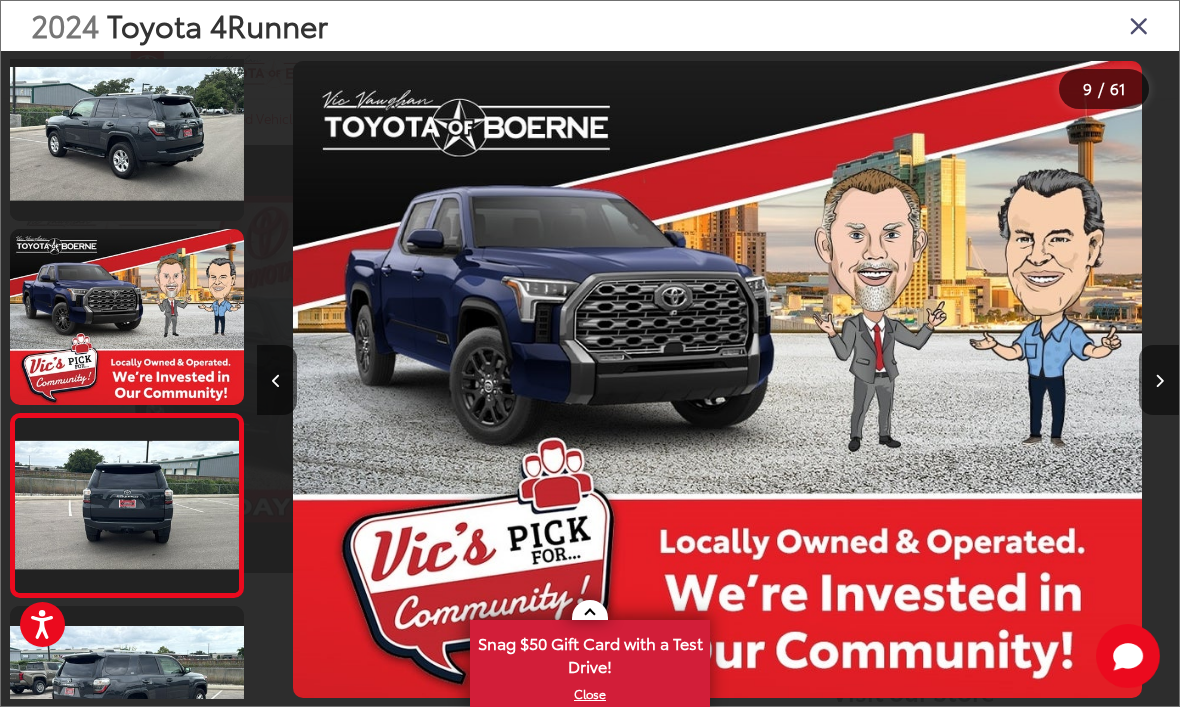 scroll, scrollTop: 0, scrollLeft: 6871, axis: horizontal 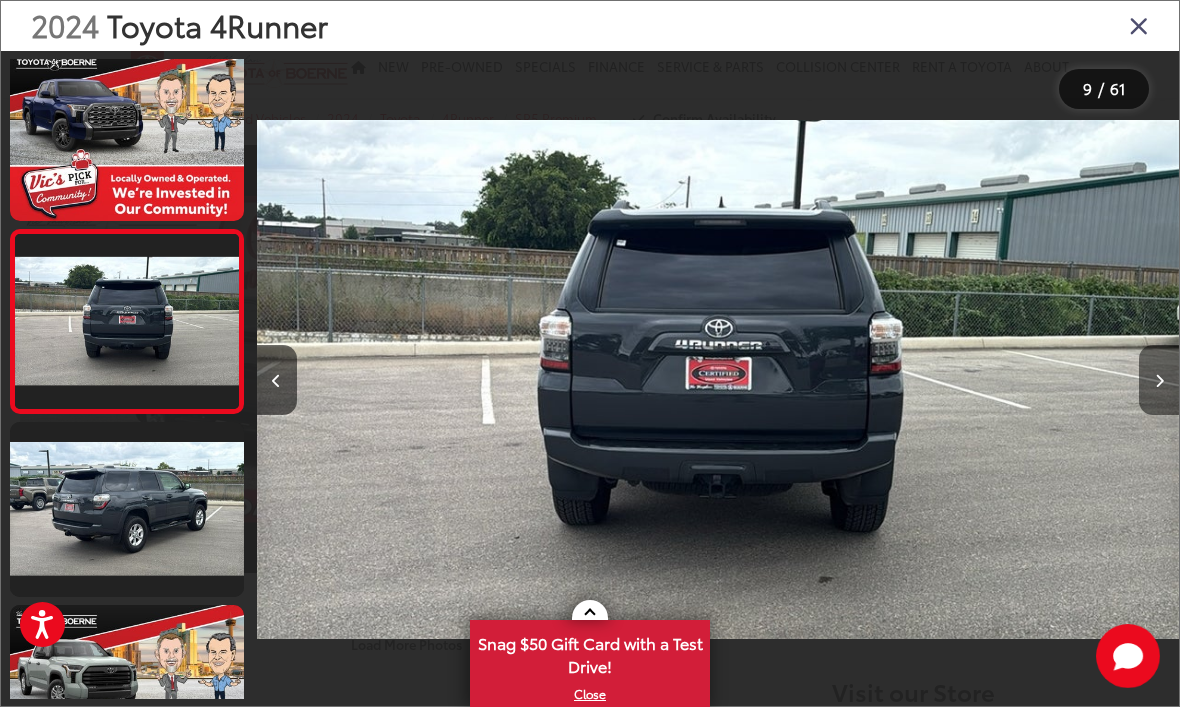 click at bounding box center (1159, 381) 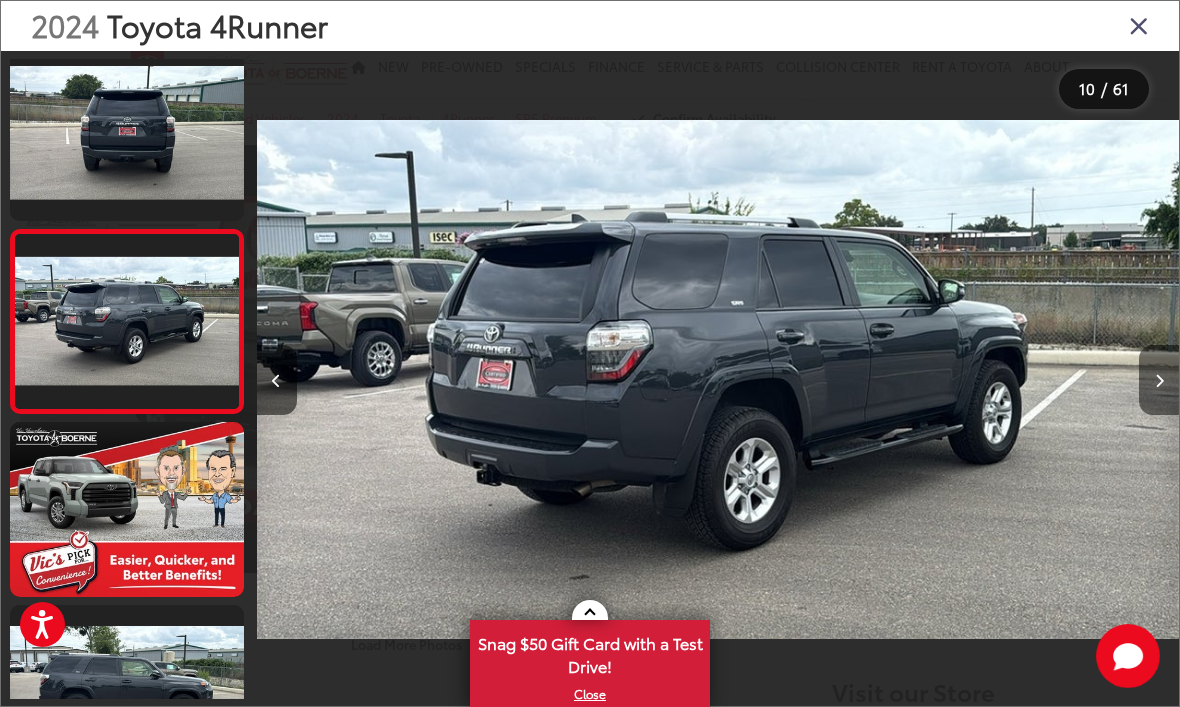 click at bounding box center [1159, 380] 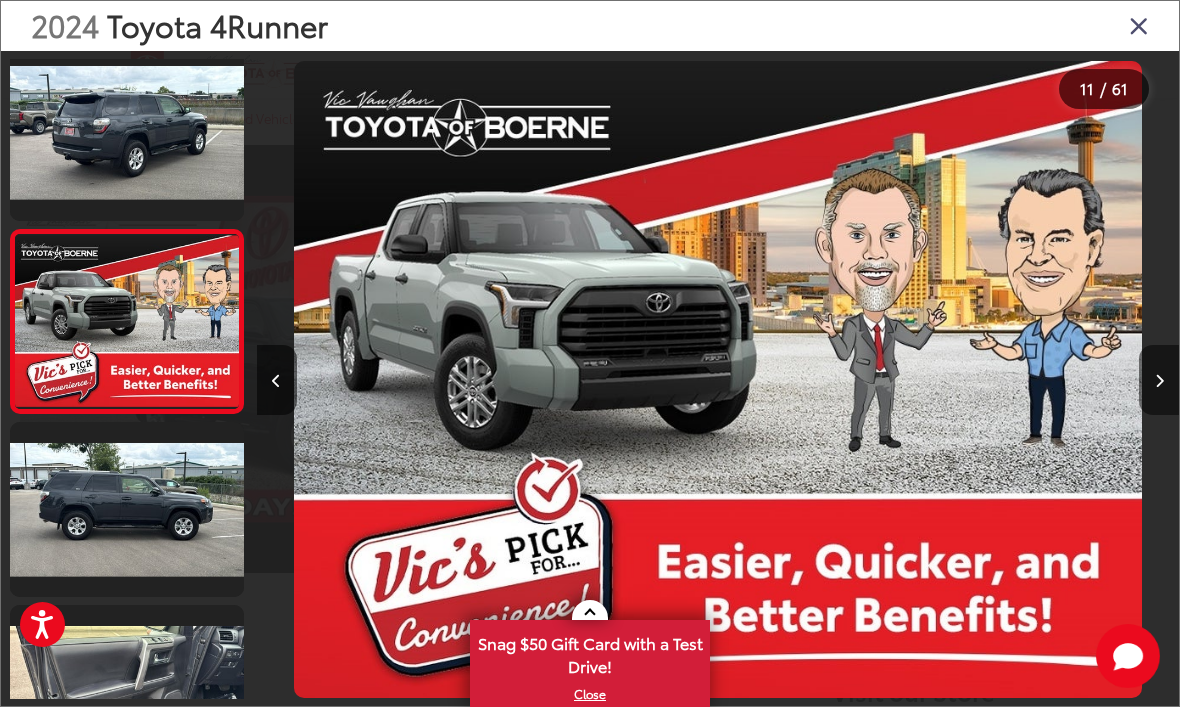 click at bounding box center [1159, 380] 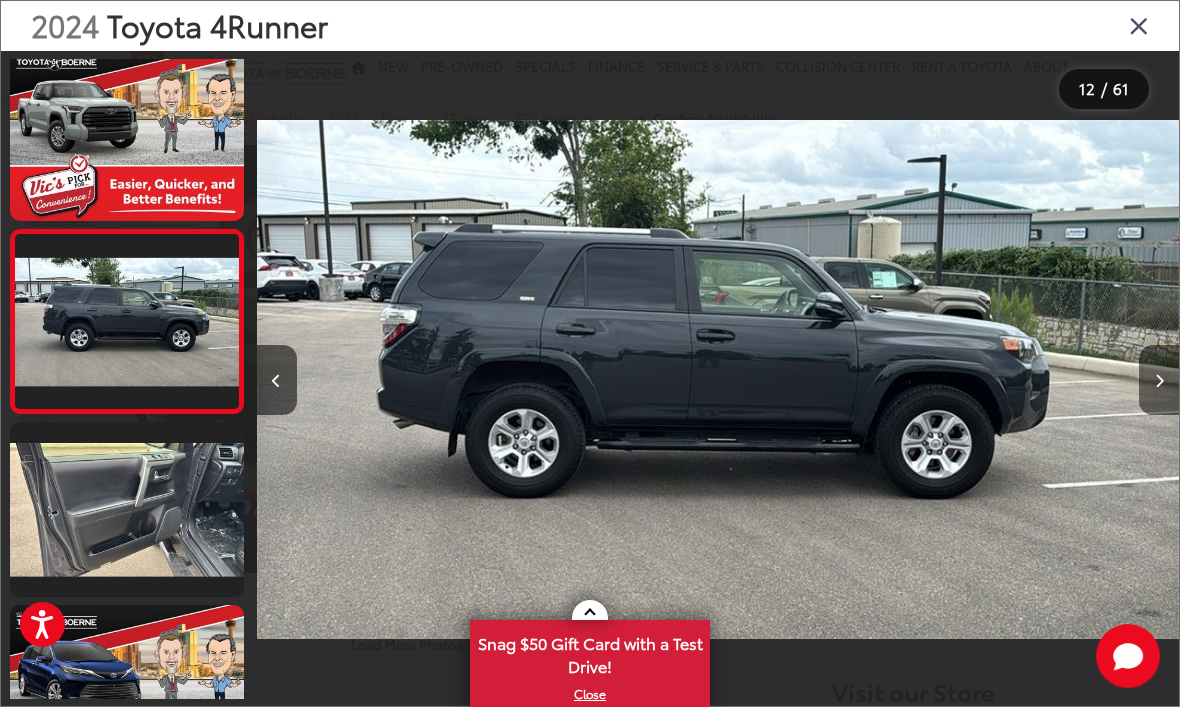 click at bounding box center (1159, 380) 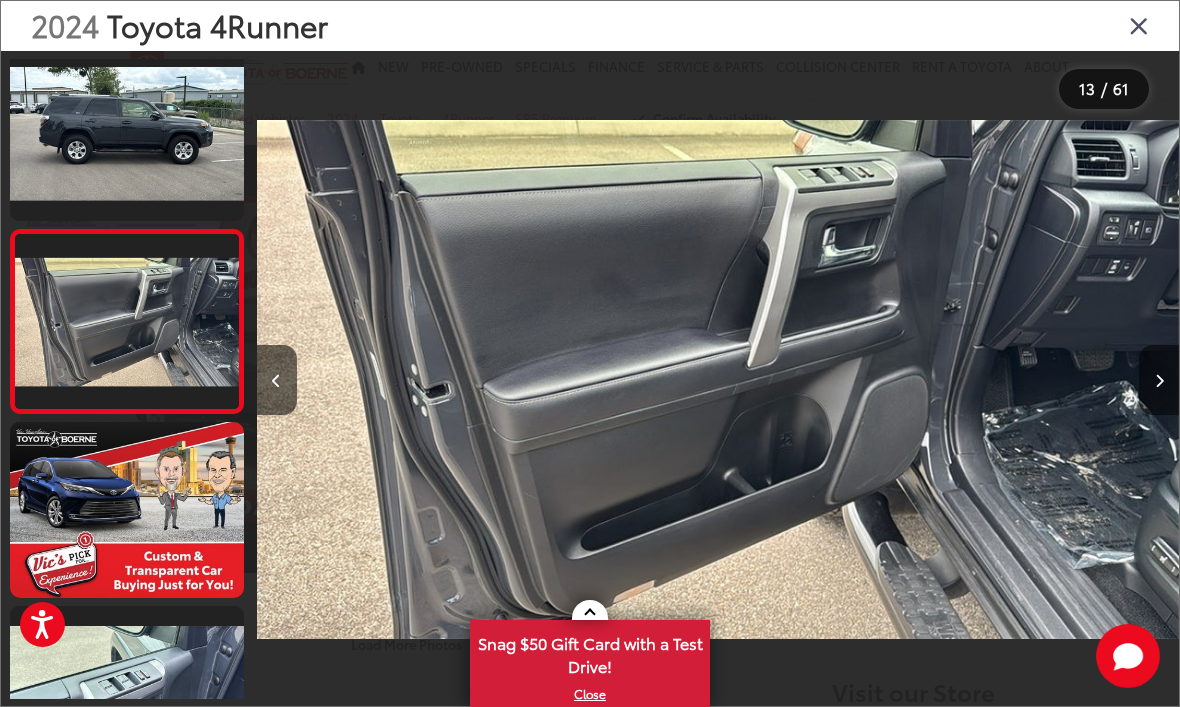 click at bounding box center (1159, 381) 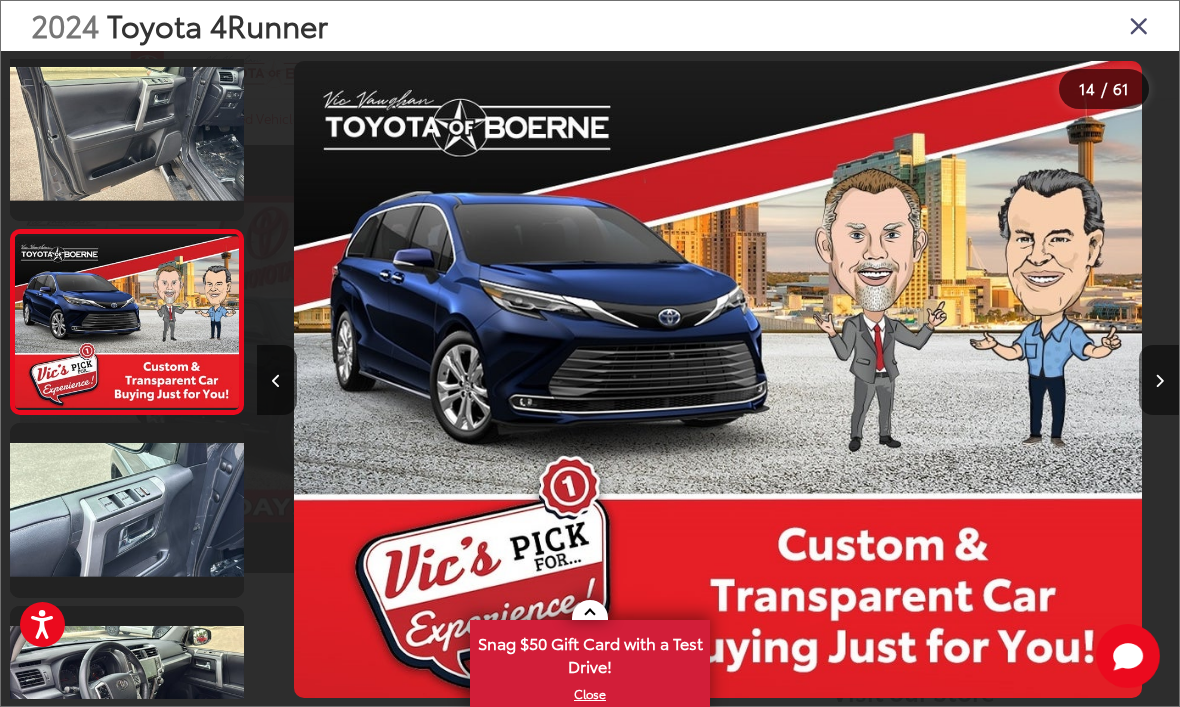 click at bounding box center (1159, 381) 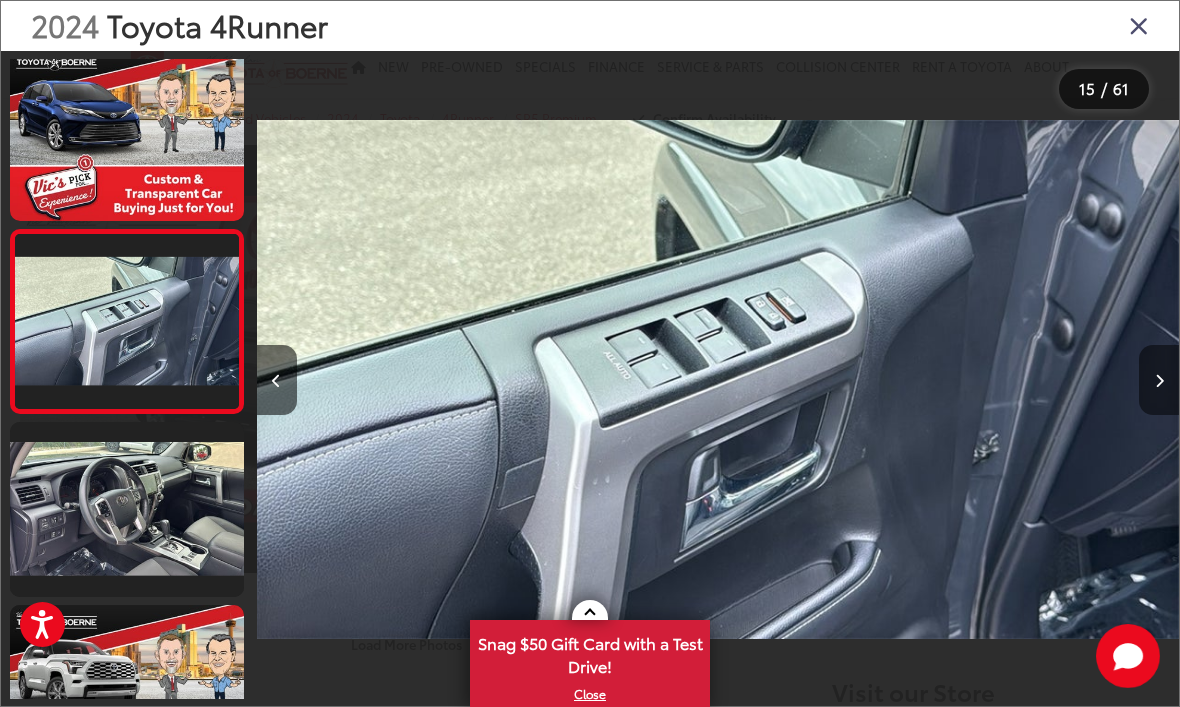 click at bounding box center [1159, 380] 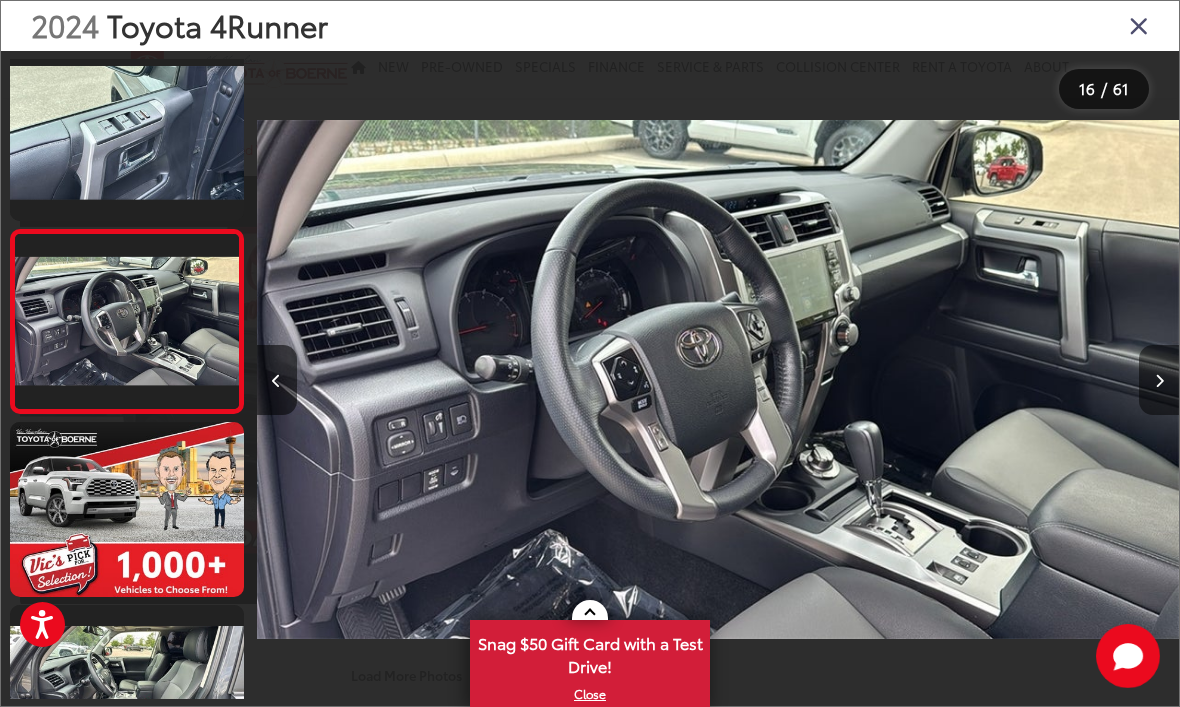 click at bounding box center [1159, 380] 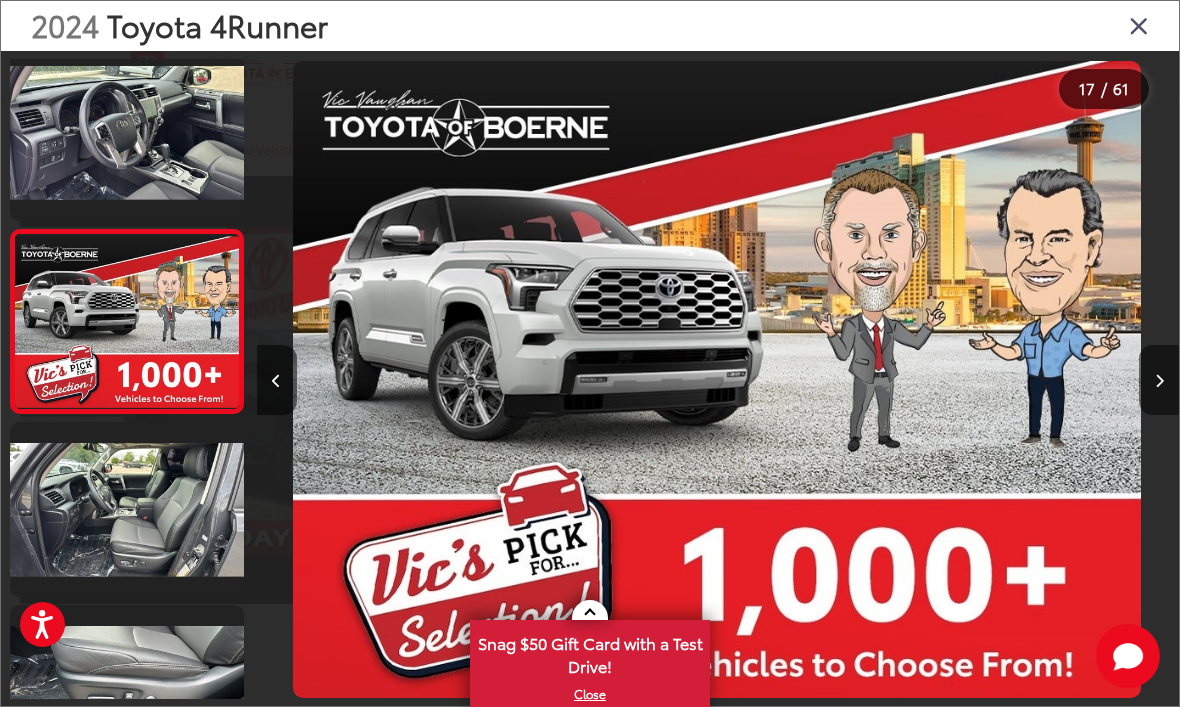 click at bounding box center (1159, 380) 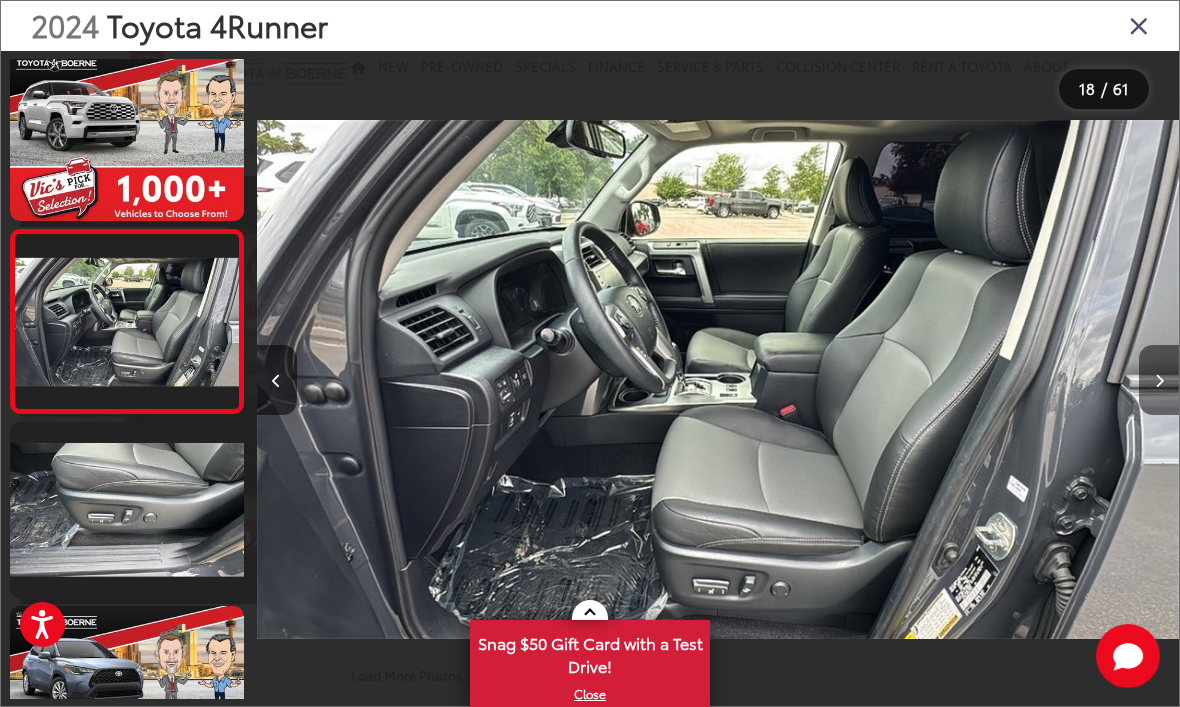 click at bounding box center [1159, 381] 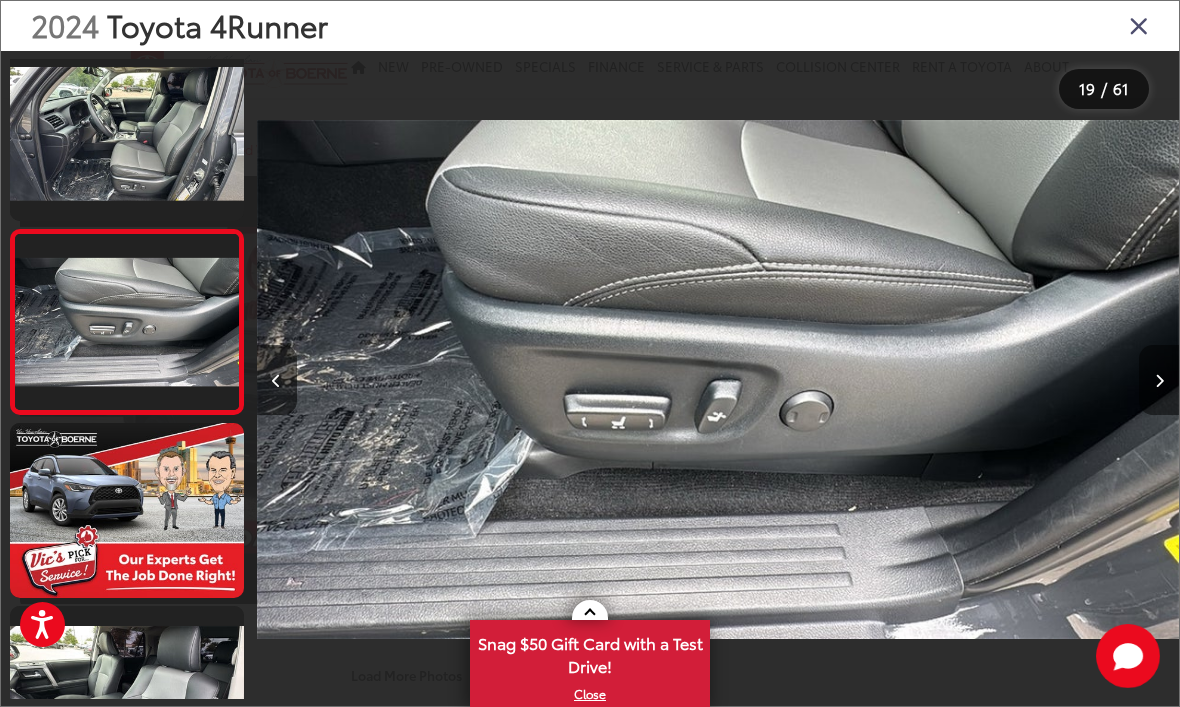 click at bounding box center (1159, 381) 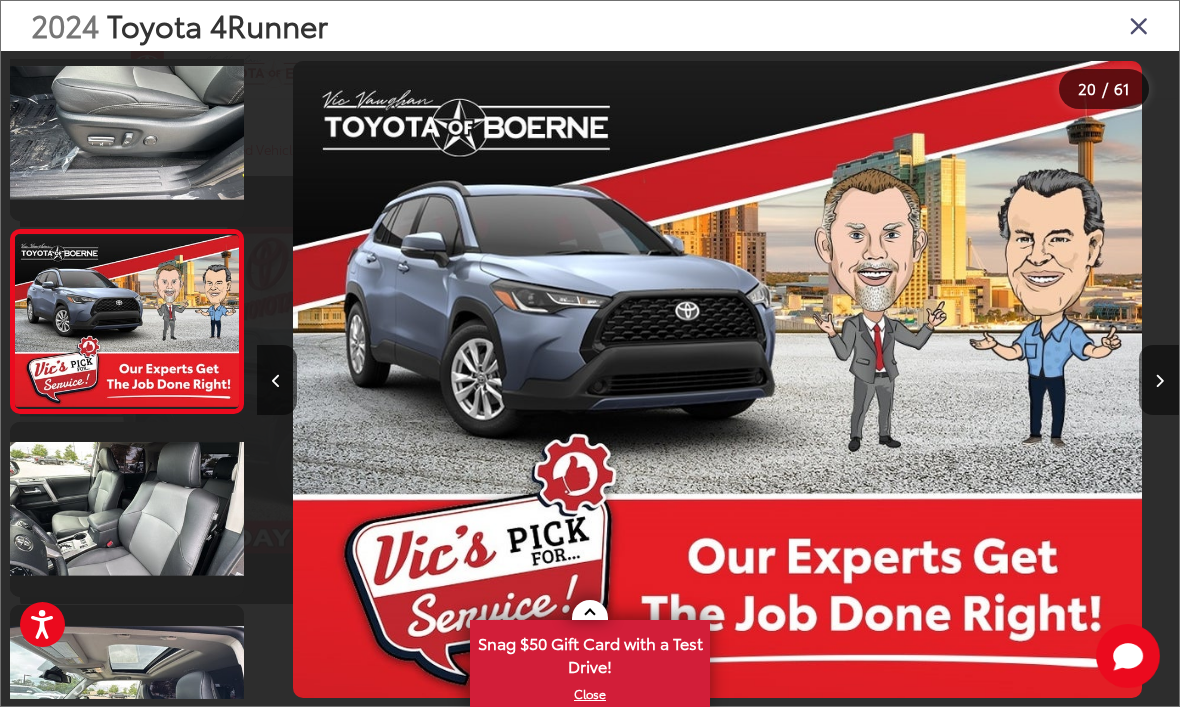 click at bounding box center [1159, 380] 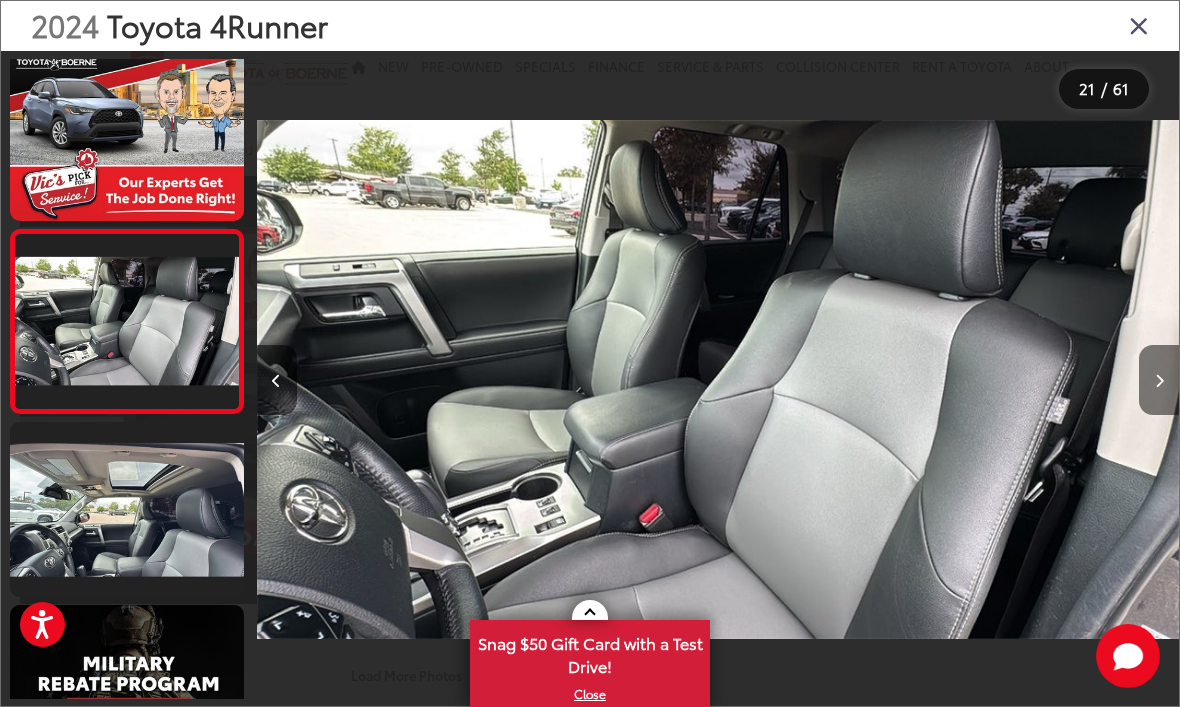 click at bounding box center (1159, 380) 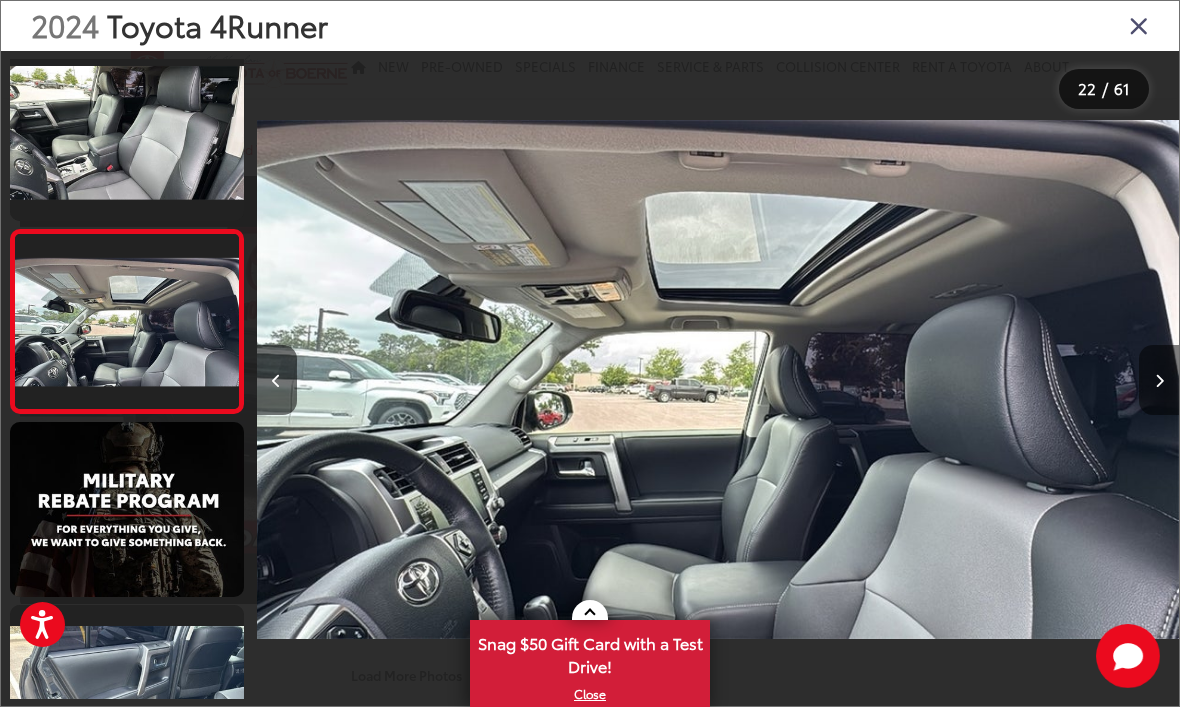 click at bounding box center (1159, 380) 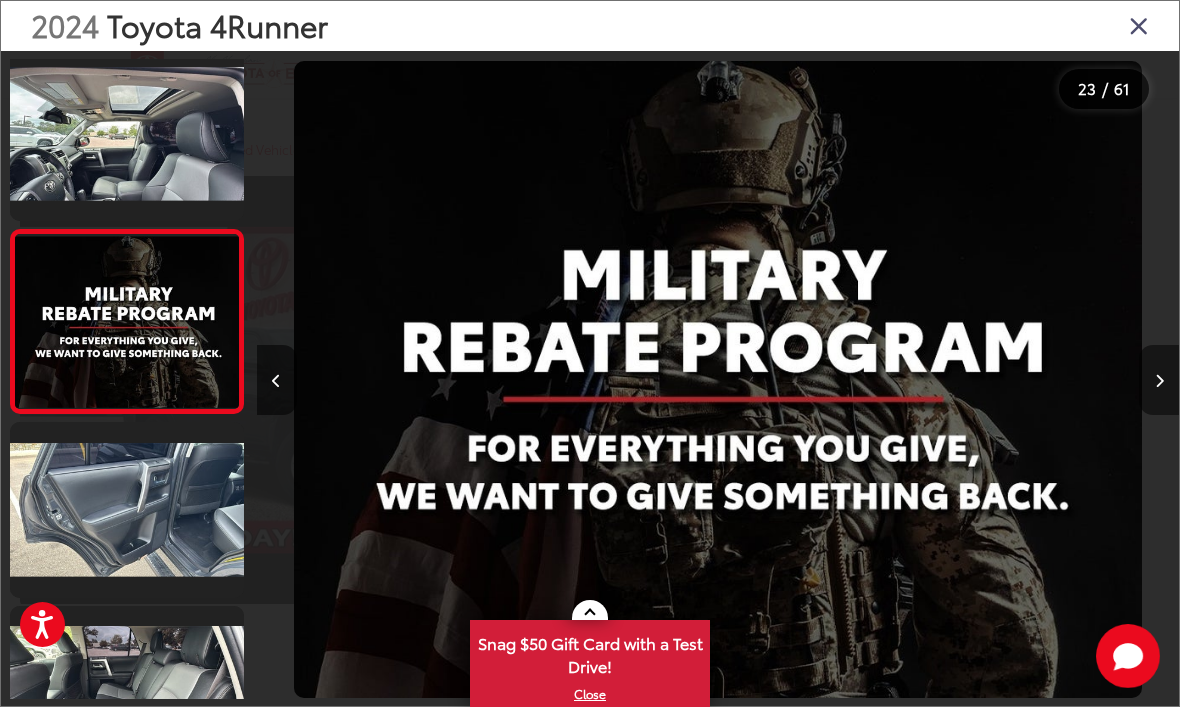click at bounding box center [1159, 380] 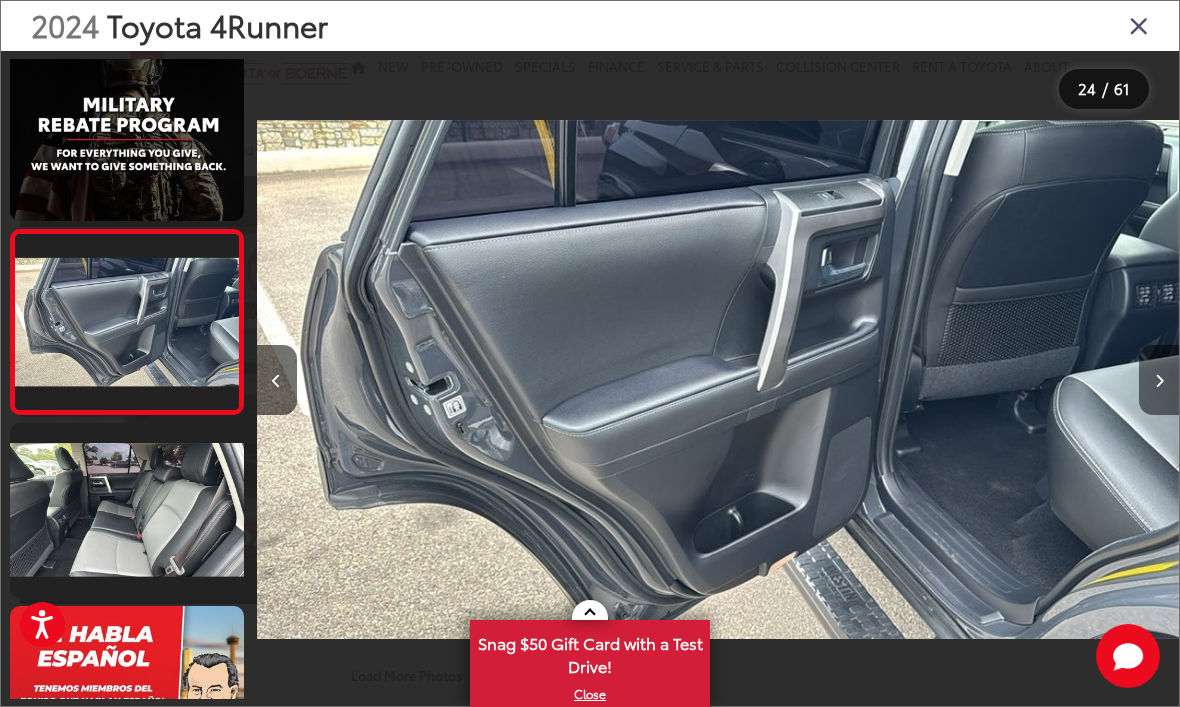click at bounding box center [1159, 381] 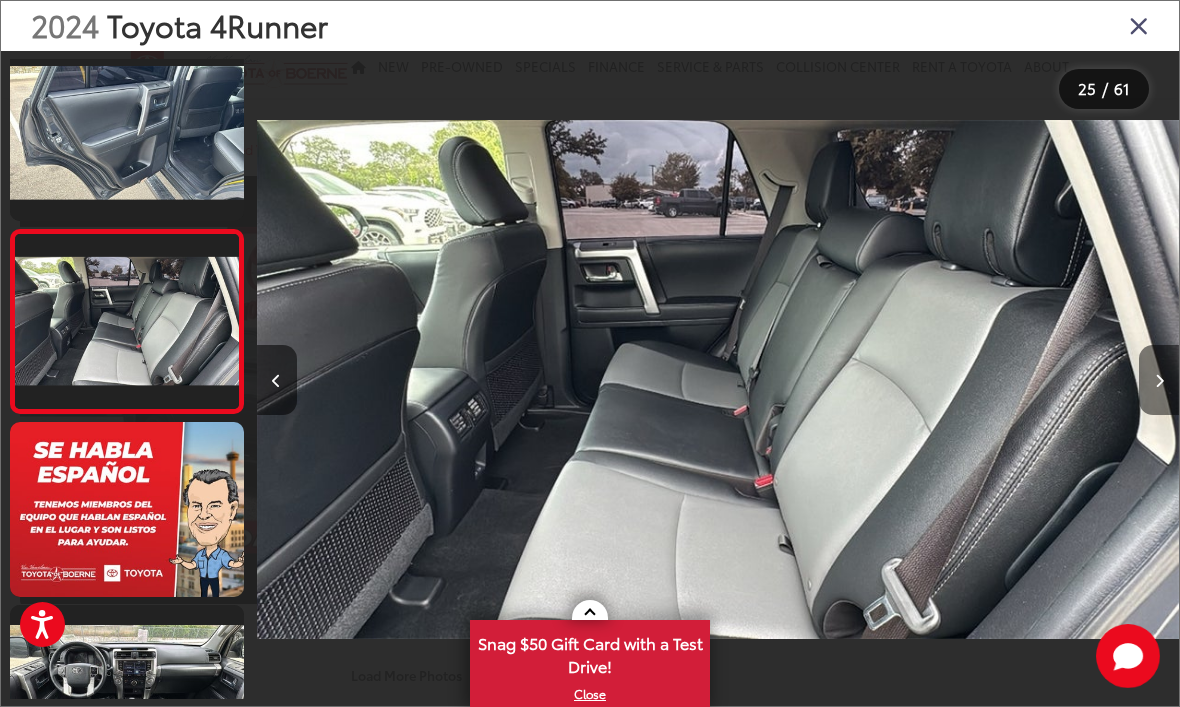 click at bounding box center (1159, 380) 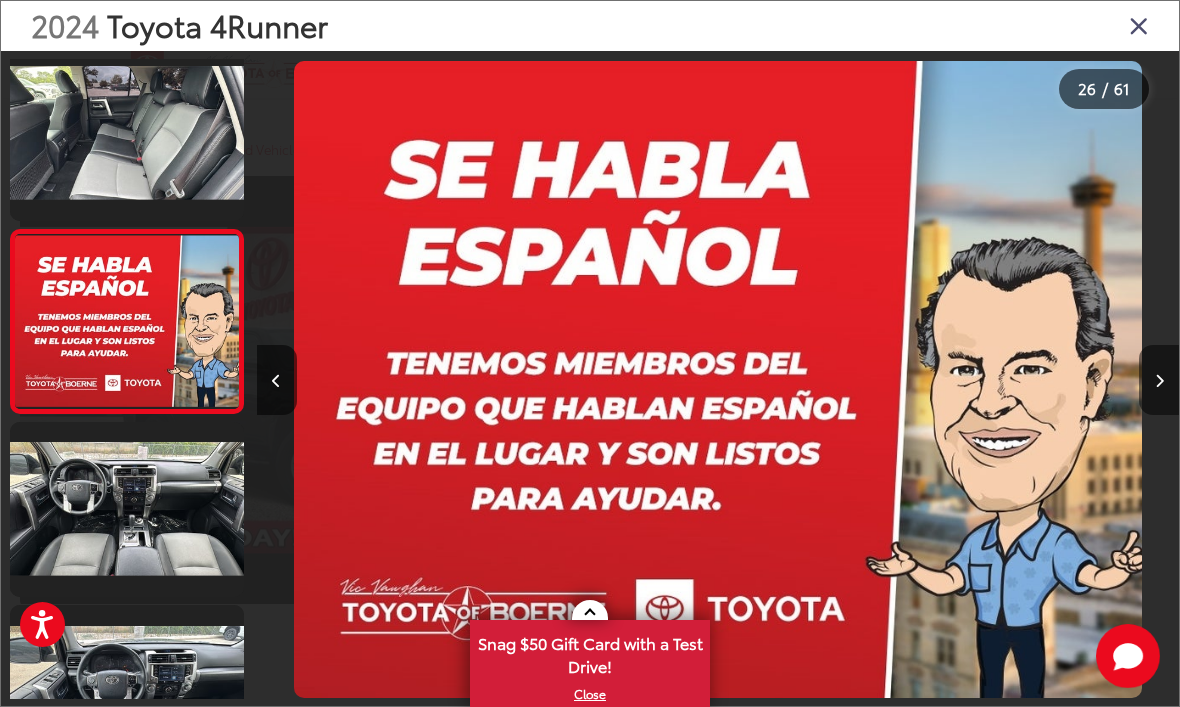 click at bounding box center [1159, 380] 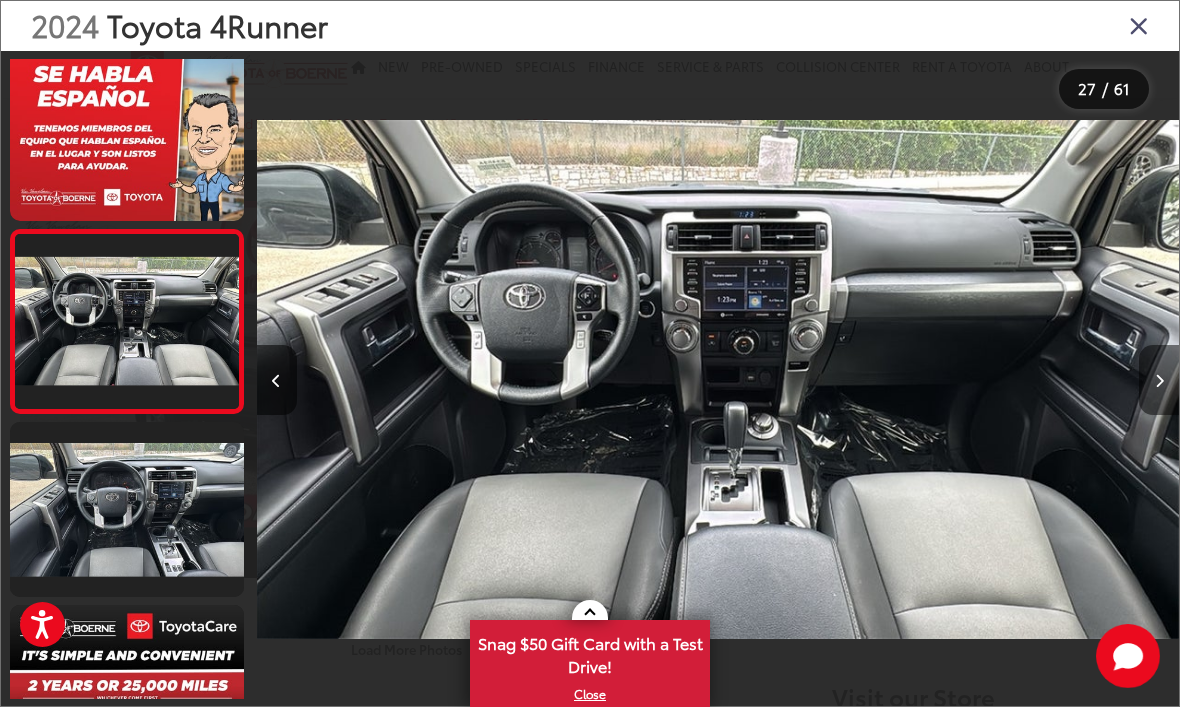 click at bounding box center (1159, 381) 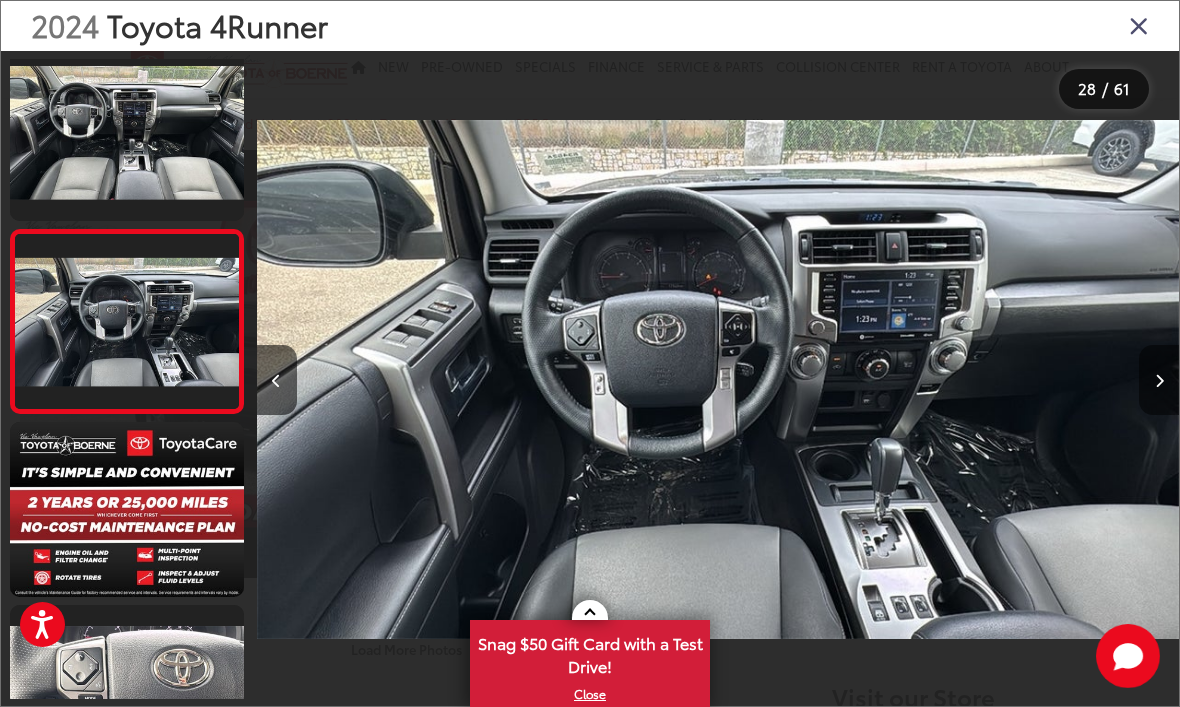 click at bounding box center [1159, 380] 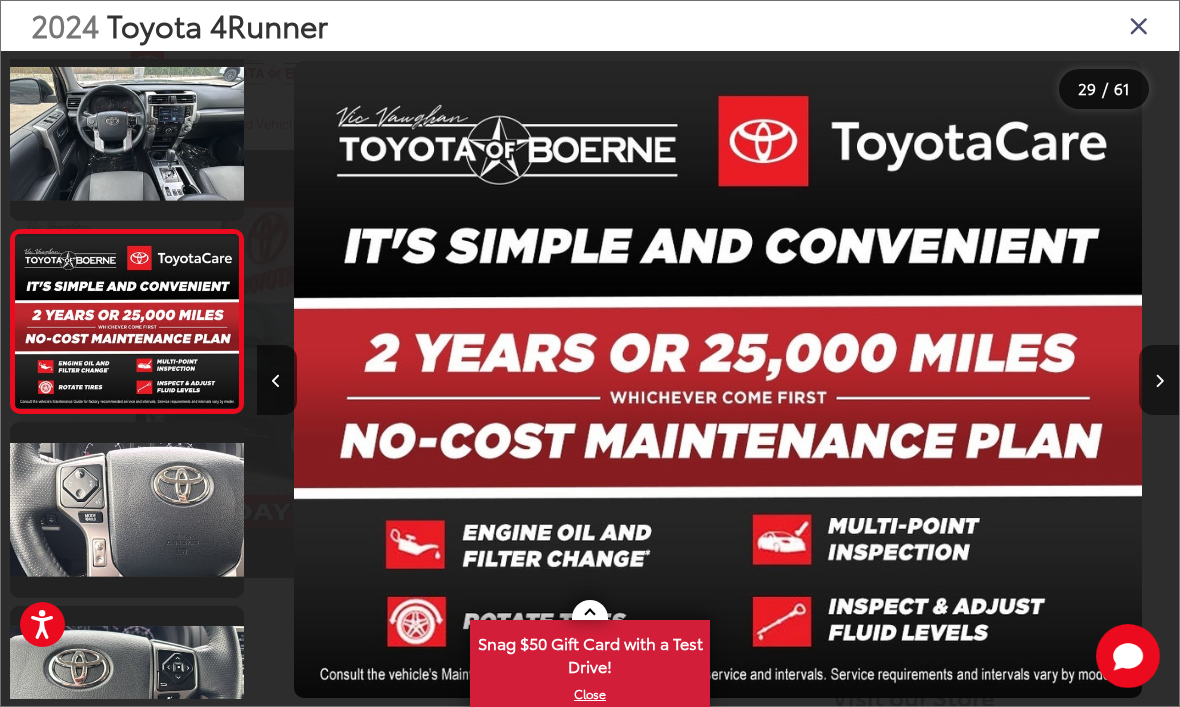 click at bounding box center [1159, 380] 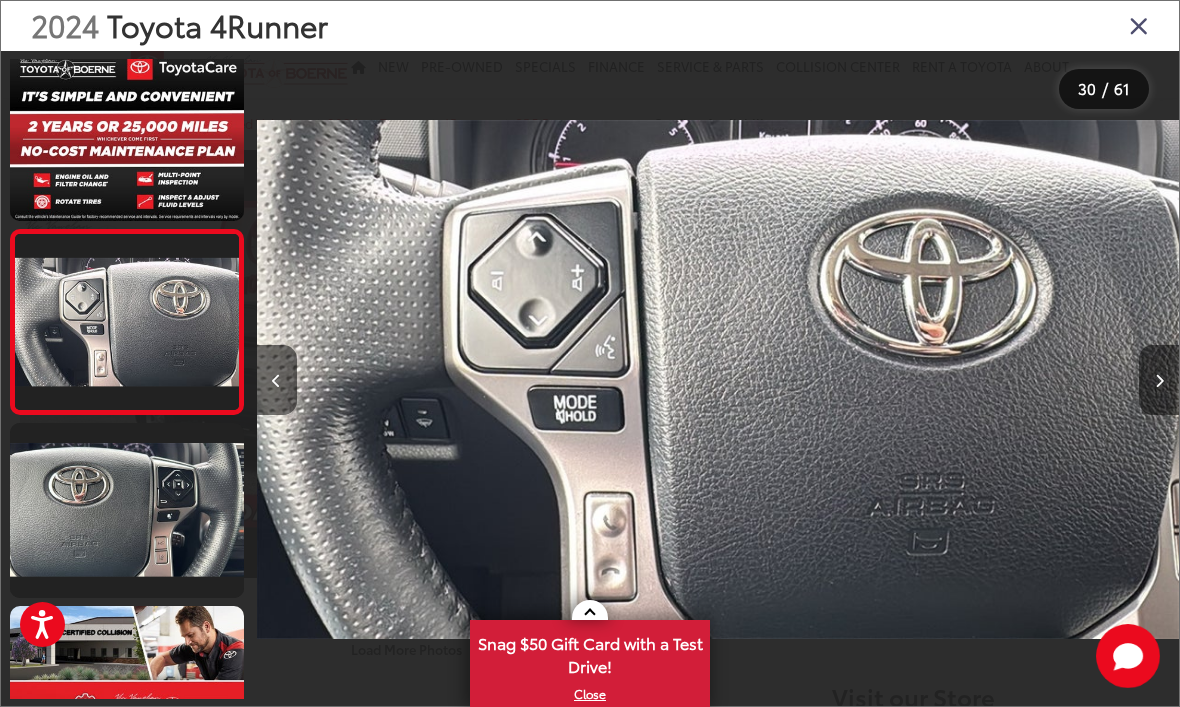 click at bounding box center (1159, 380) 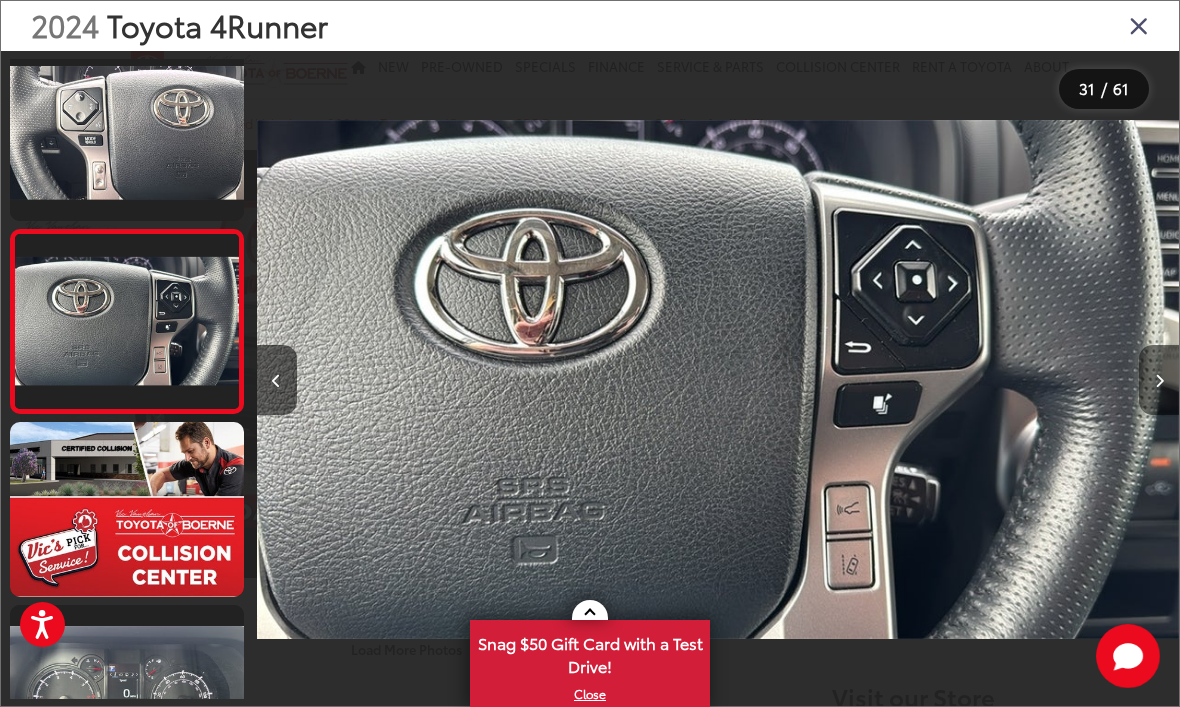 click at bounding box center (1159, 381) 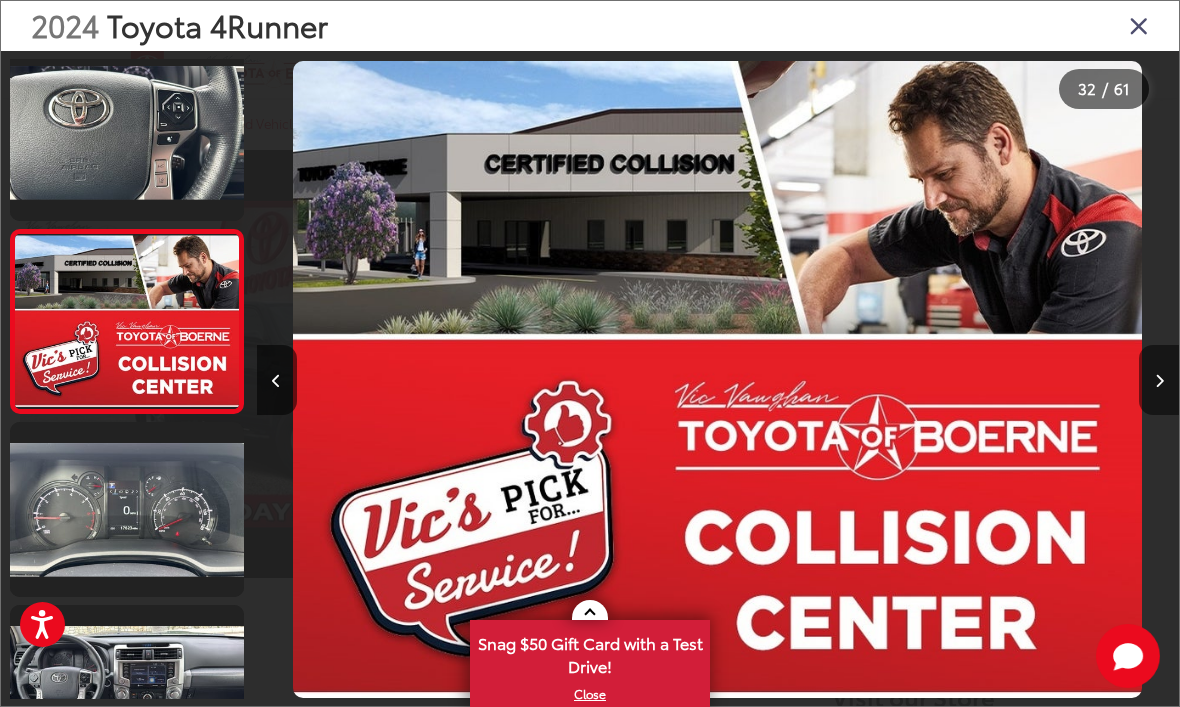 click at bounding box center [1159, 380] 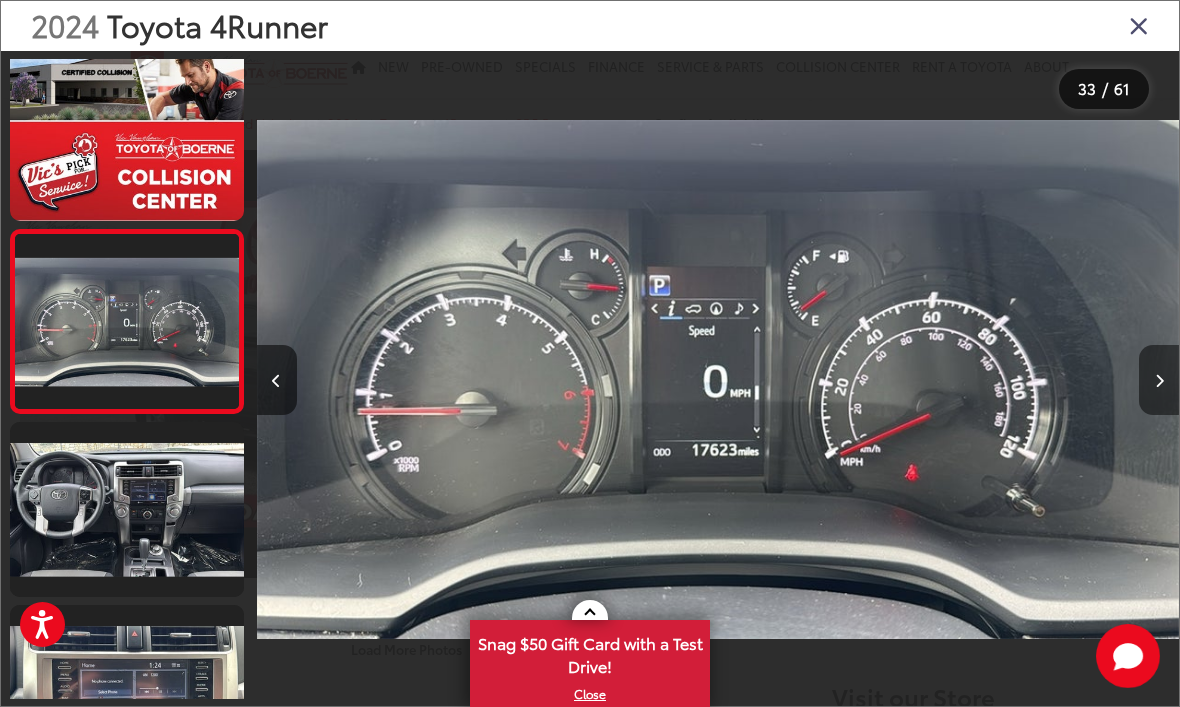 click at bounding box center (1159, 380) 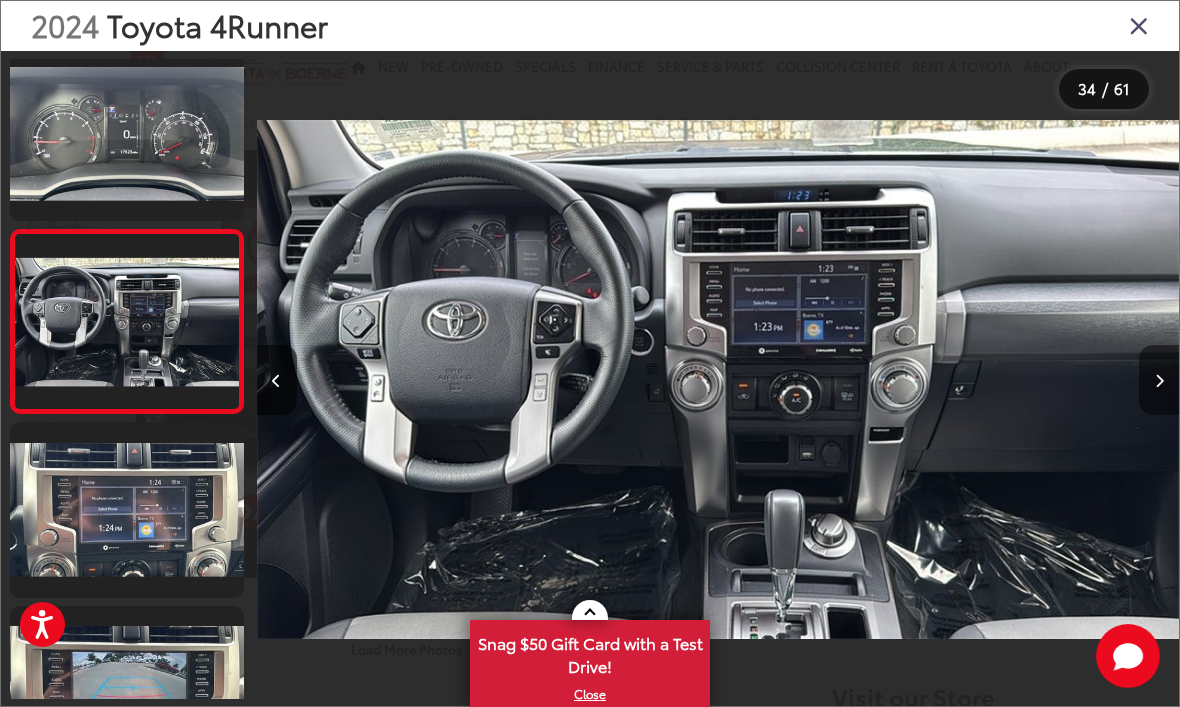 click at bounding box center [1159, 380] 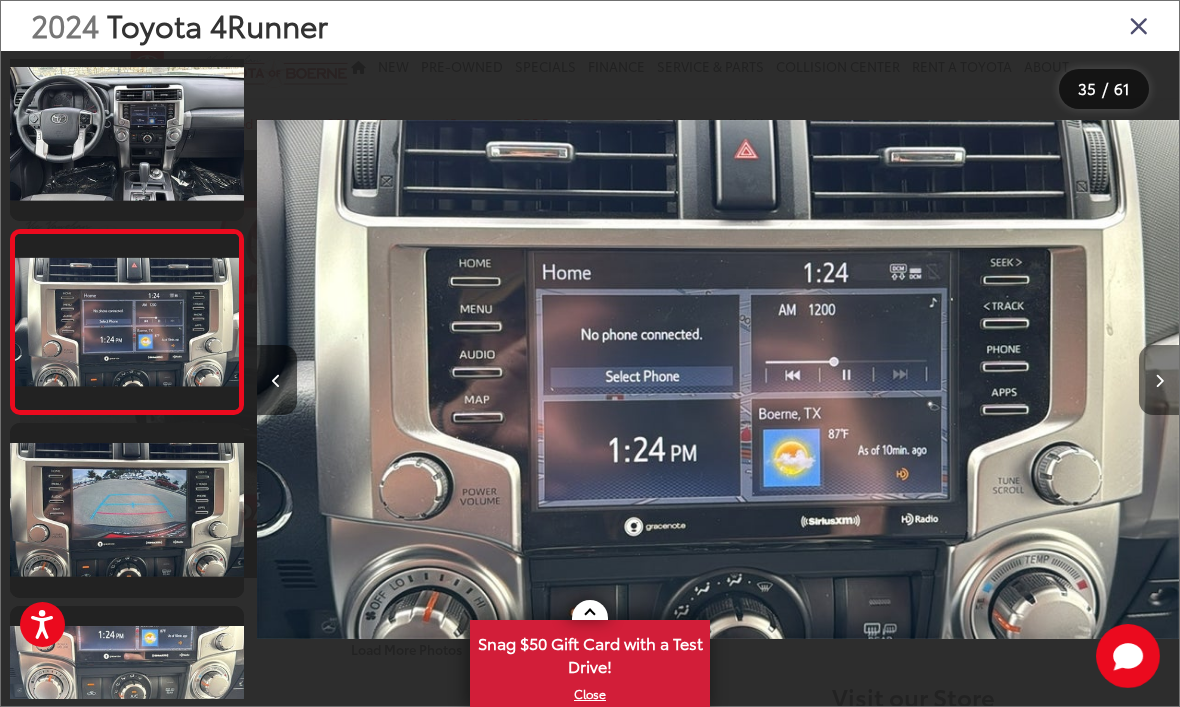 click at bounding box center [1159, 380] 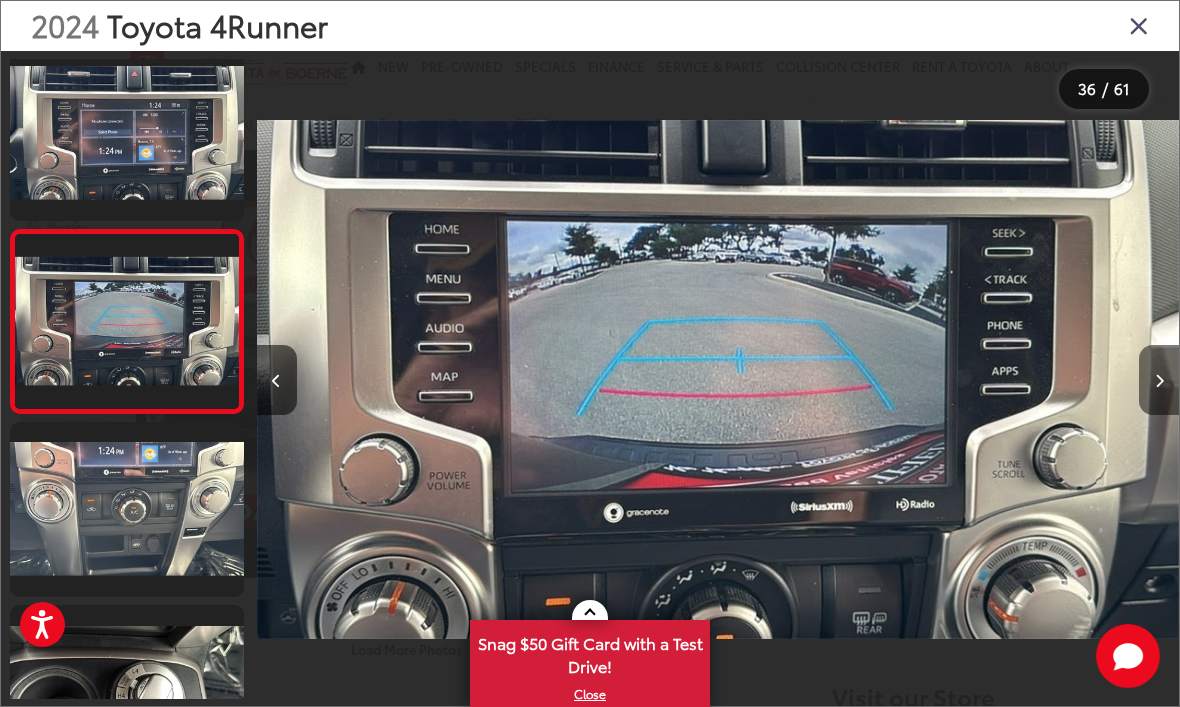 click at bounding box center (1159, 380) 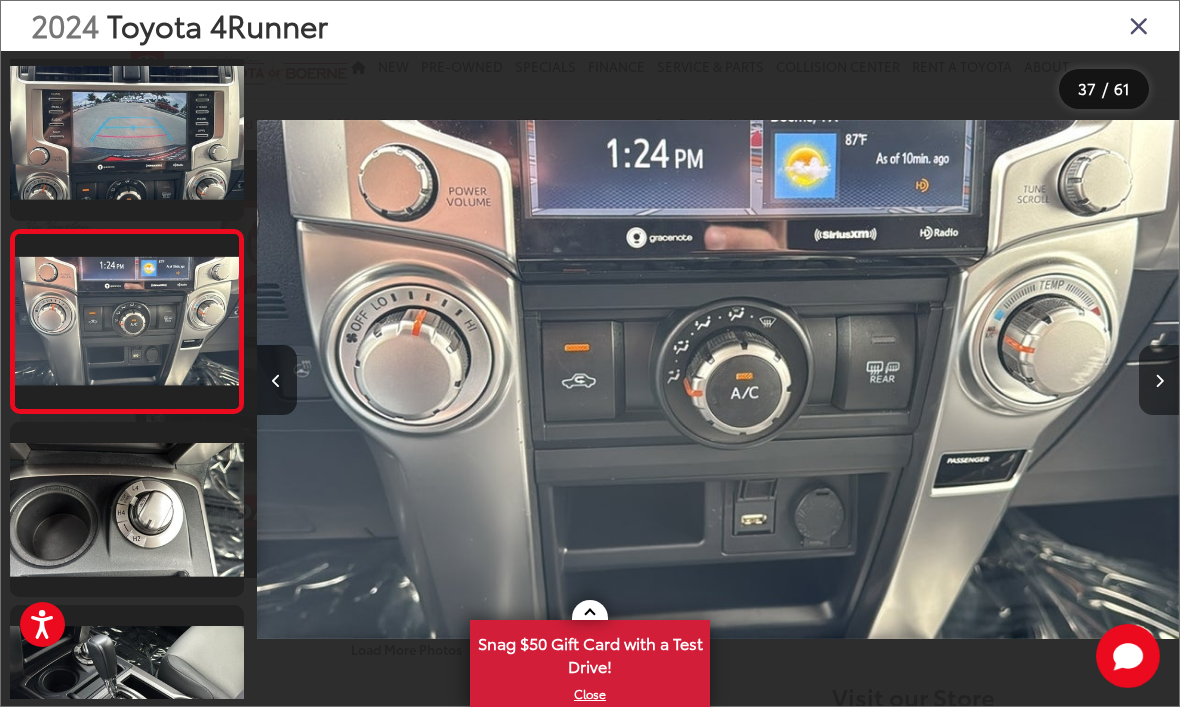 click at bounding box center (1159, 380) 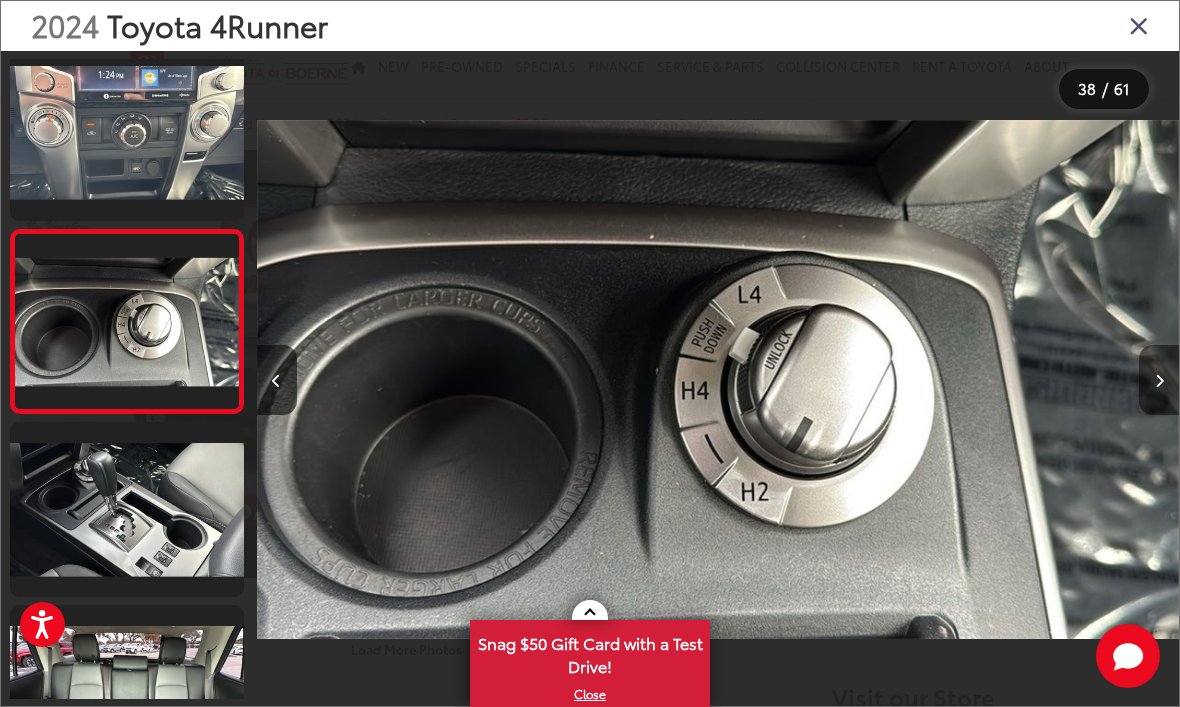 click at bounding box center (1159, 381) 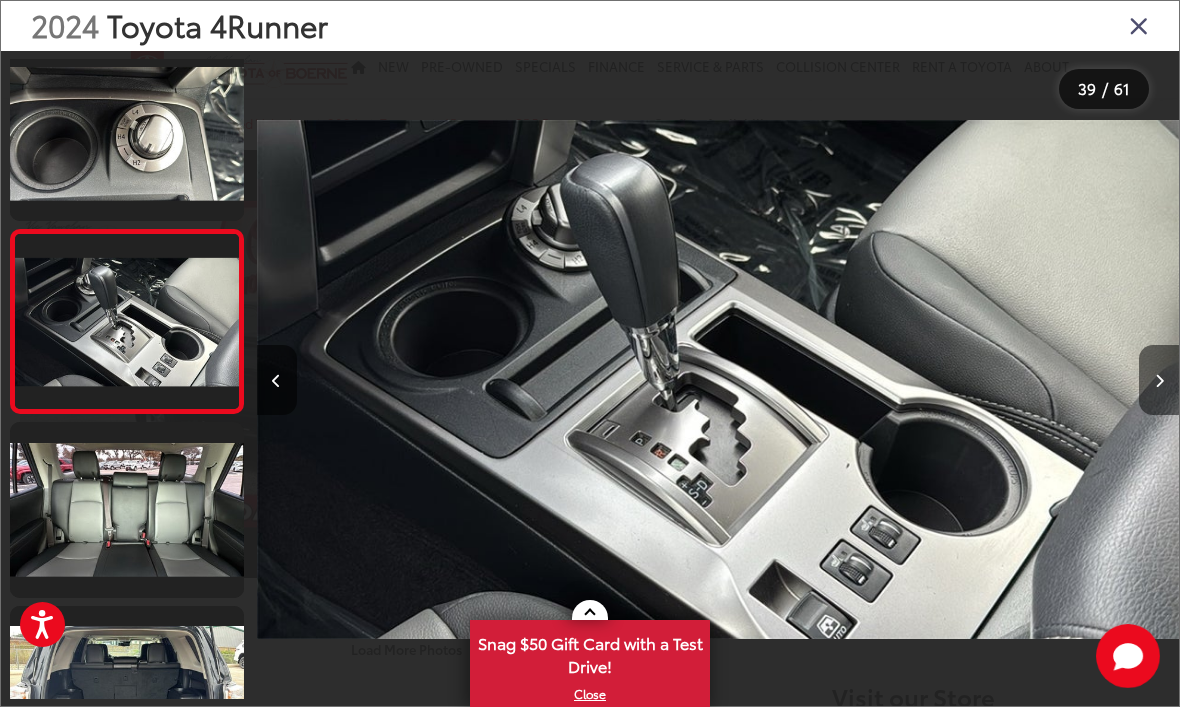 click at bounding box center [1159, 380] 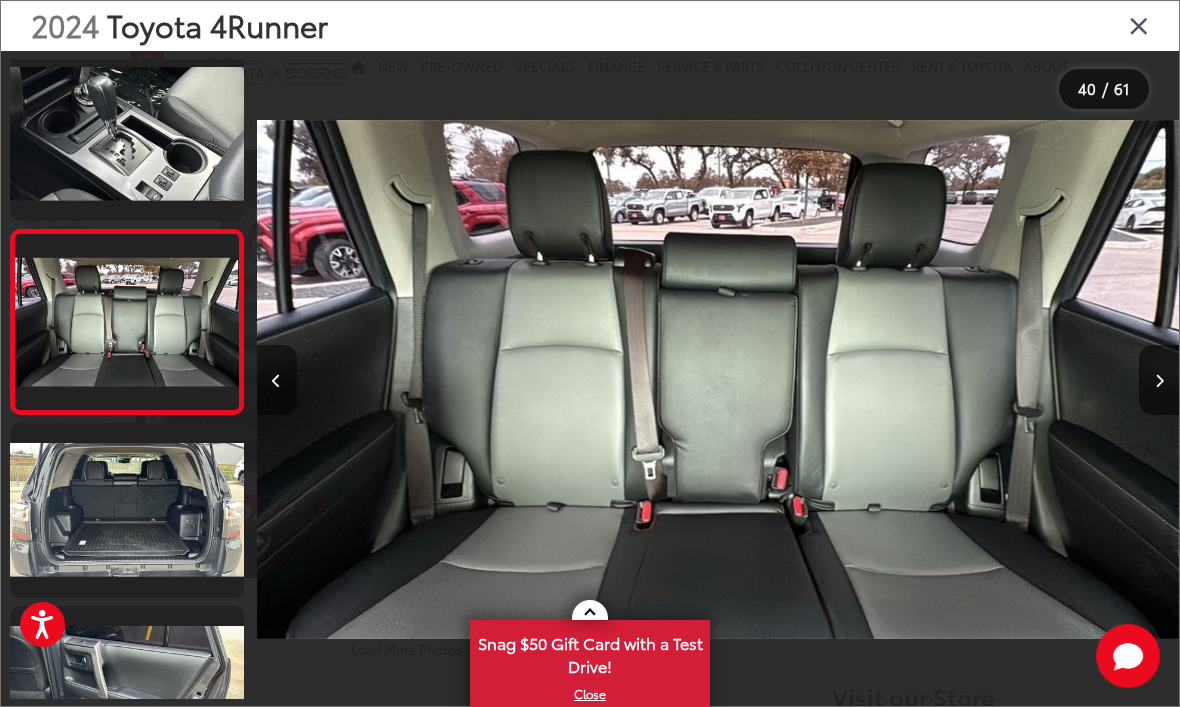 click at bounding box center [277, 380] 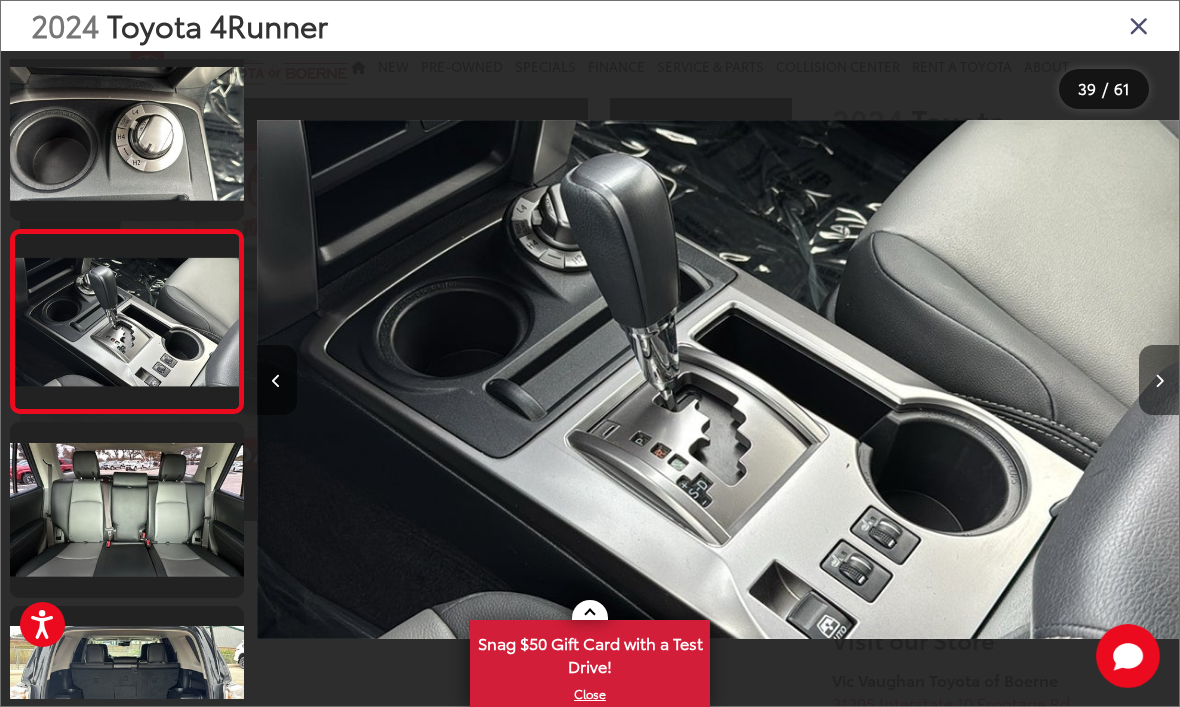 click at bounding box center (1159, 380) 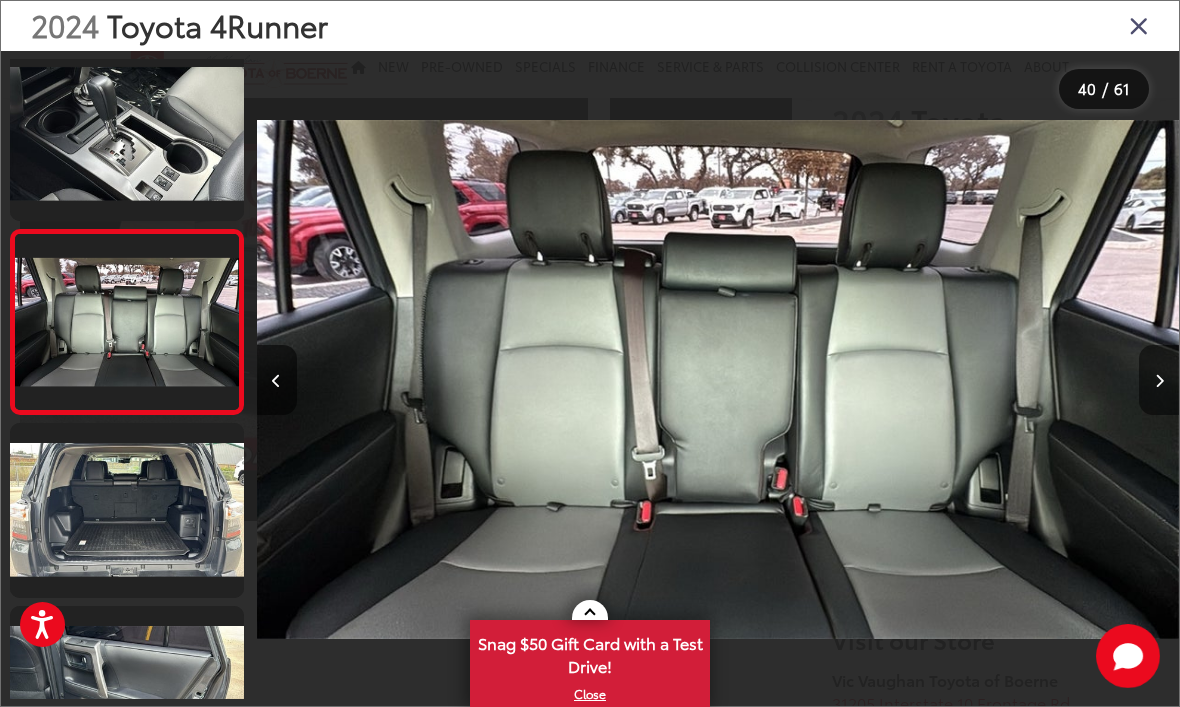 click at bounding box center (1159, 380) 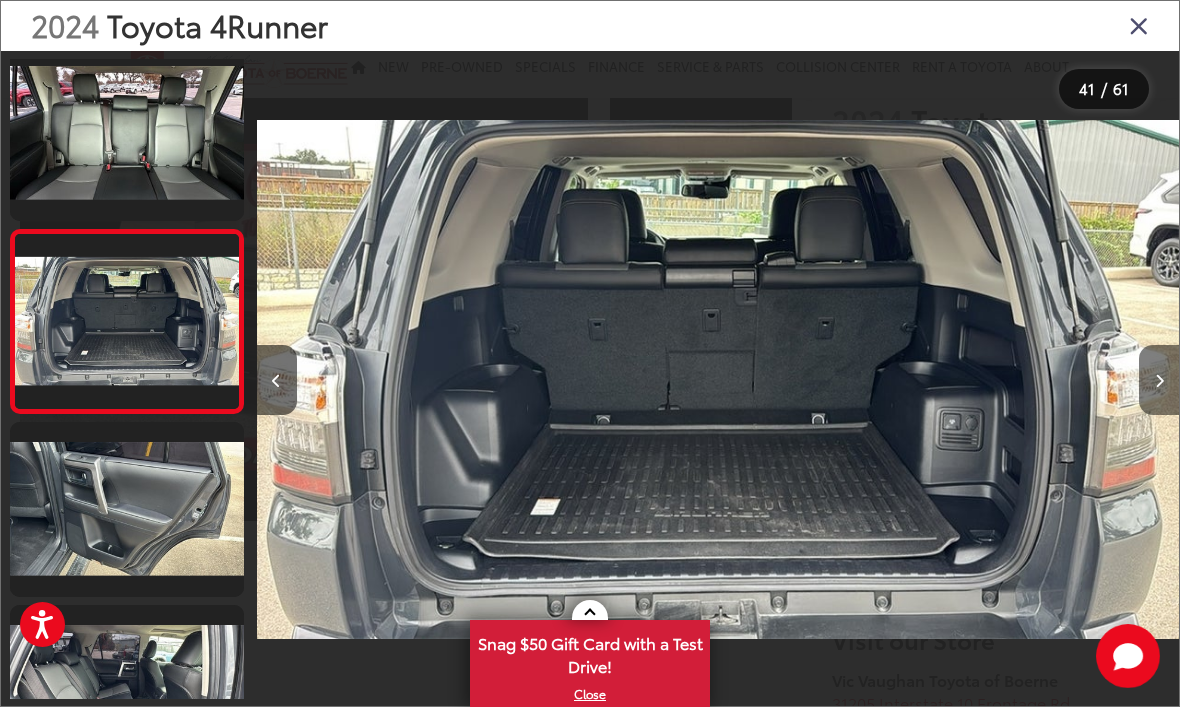 click at bounding box center (1159, 381) 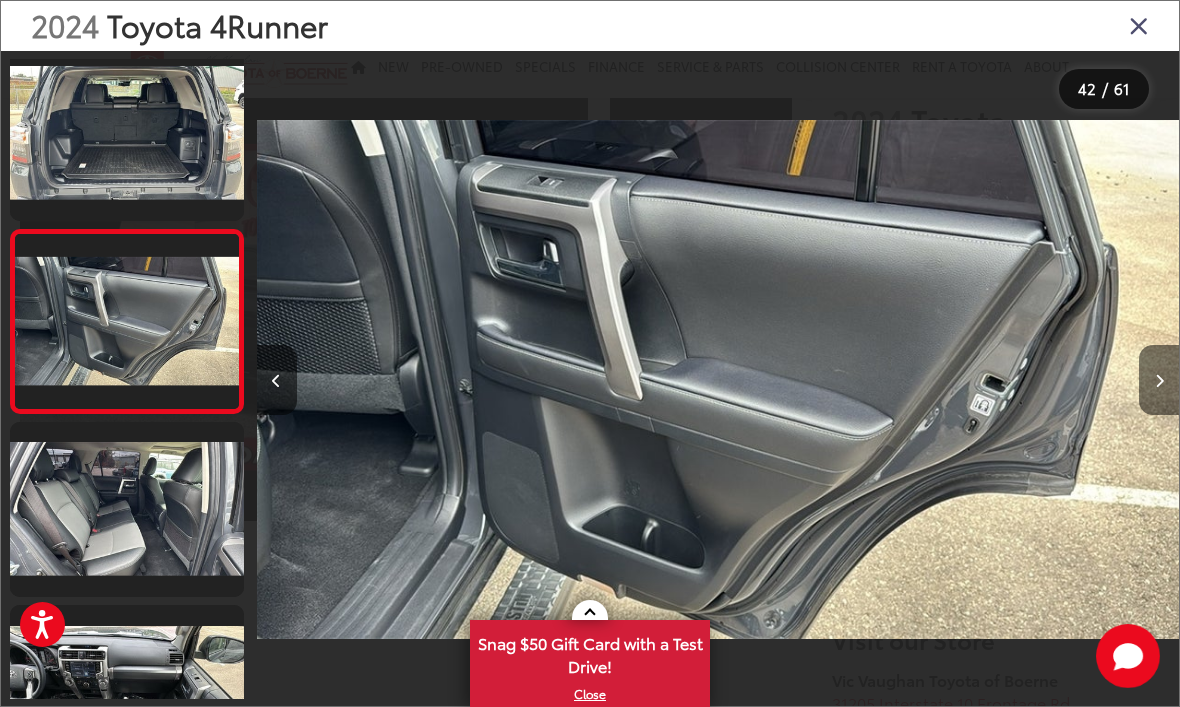 click at bounding box center (1159, 381) 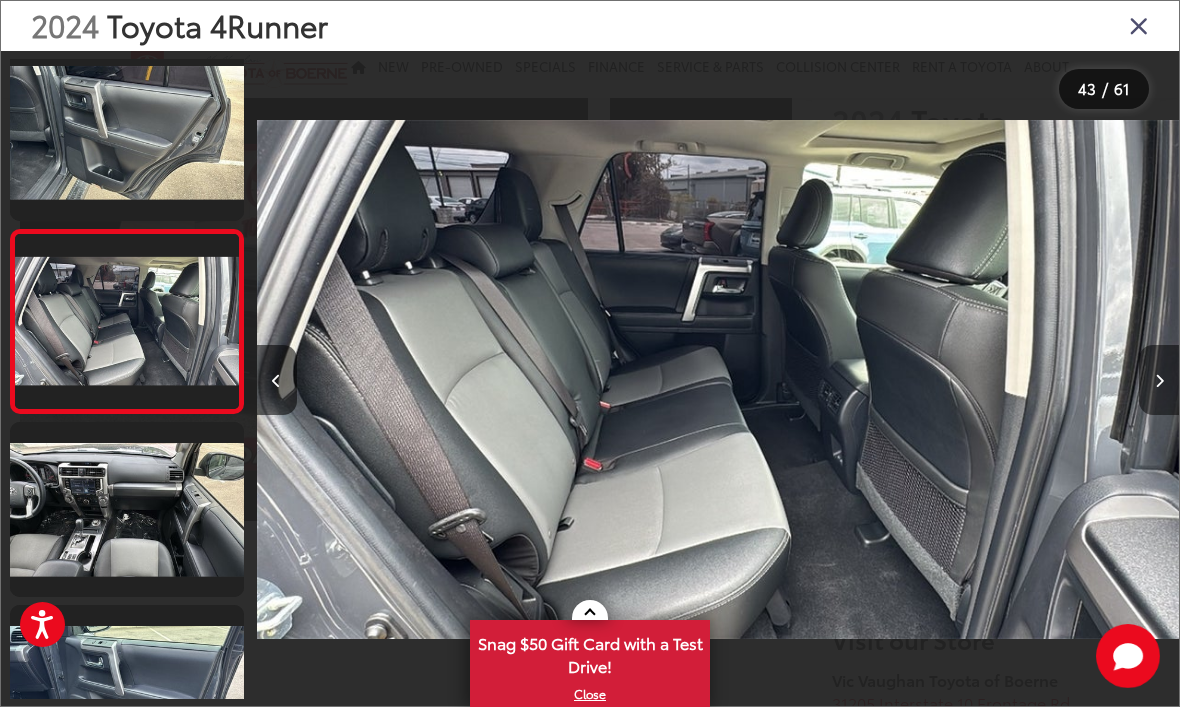 click at bounding box center [1159, 380] 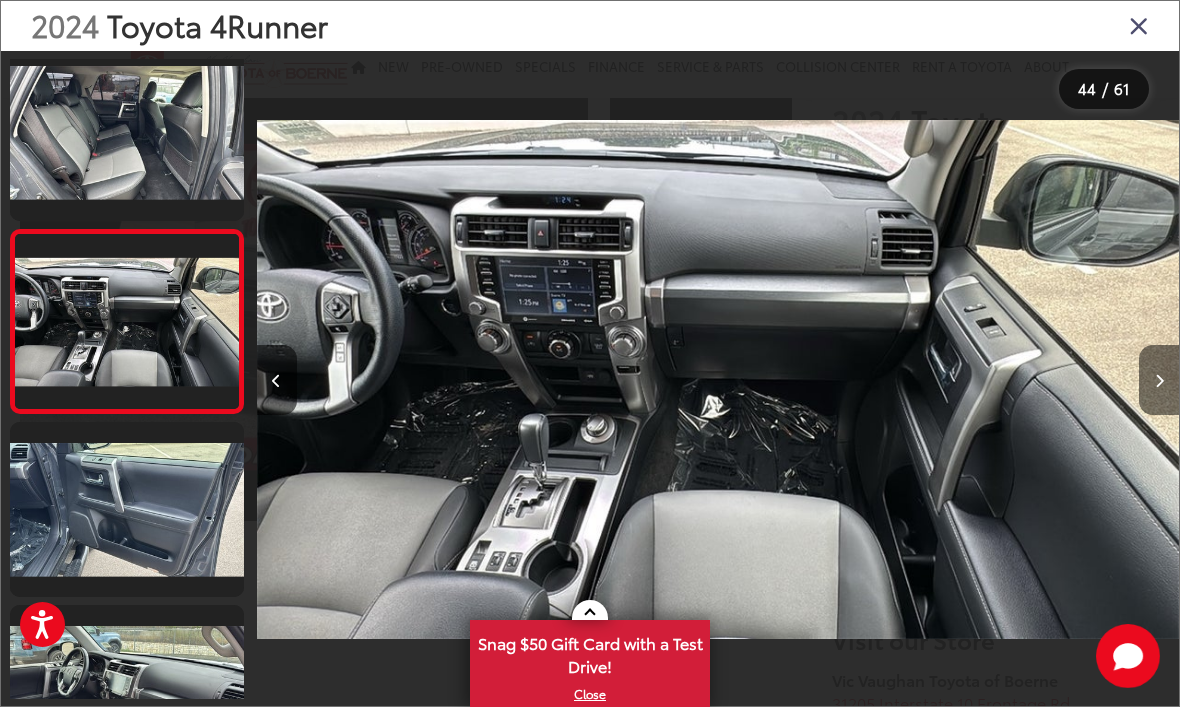 click at bounding box center (1159, 380) 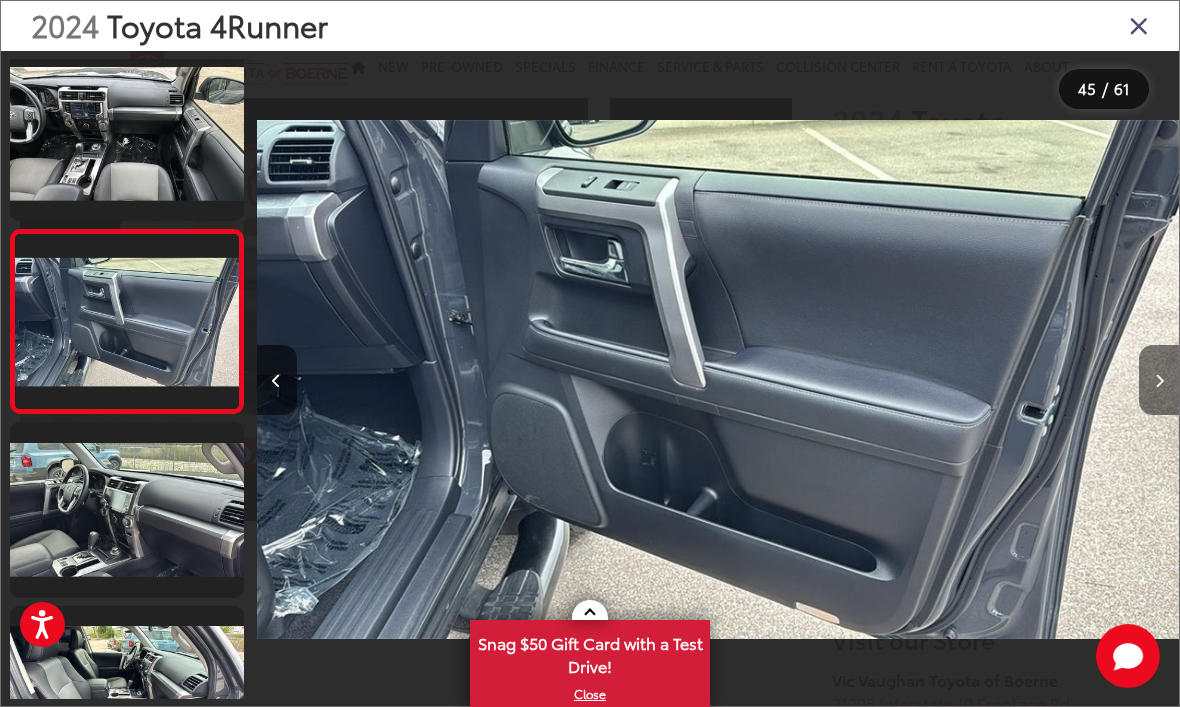 click at bounding box center [1159, 380] 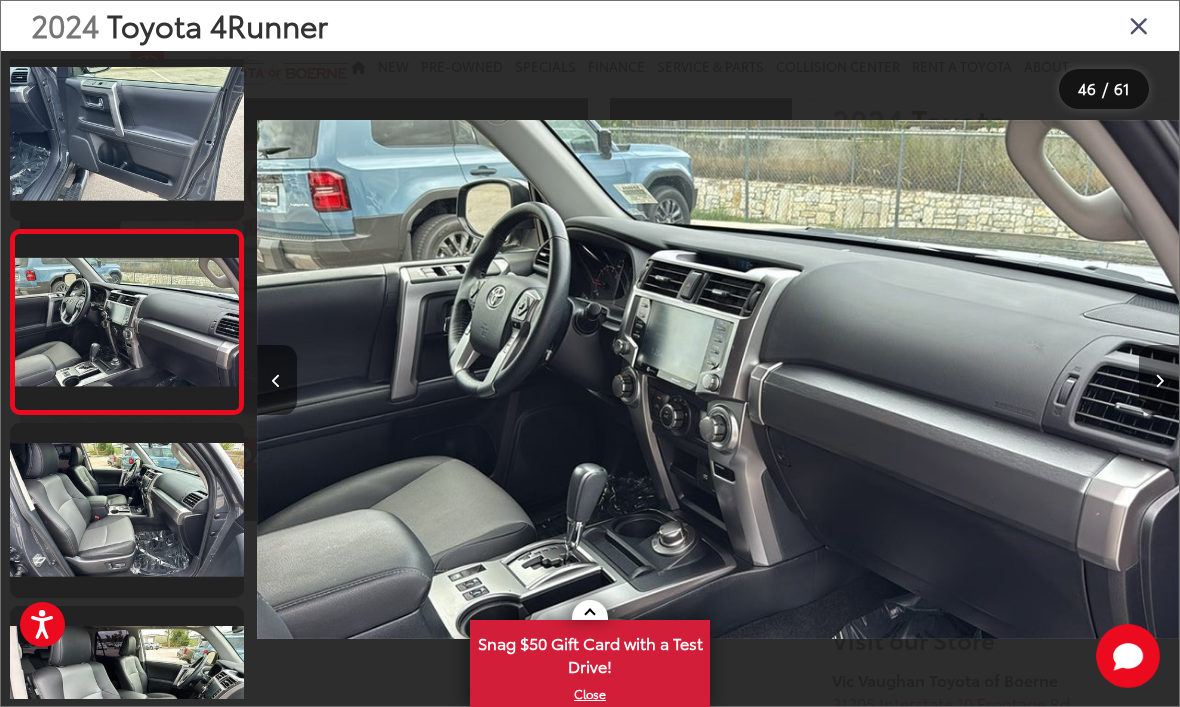 click at bounding box center (1159, 380) 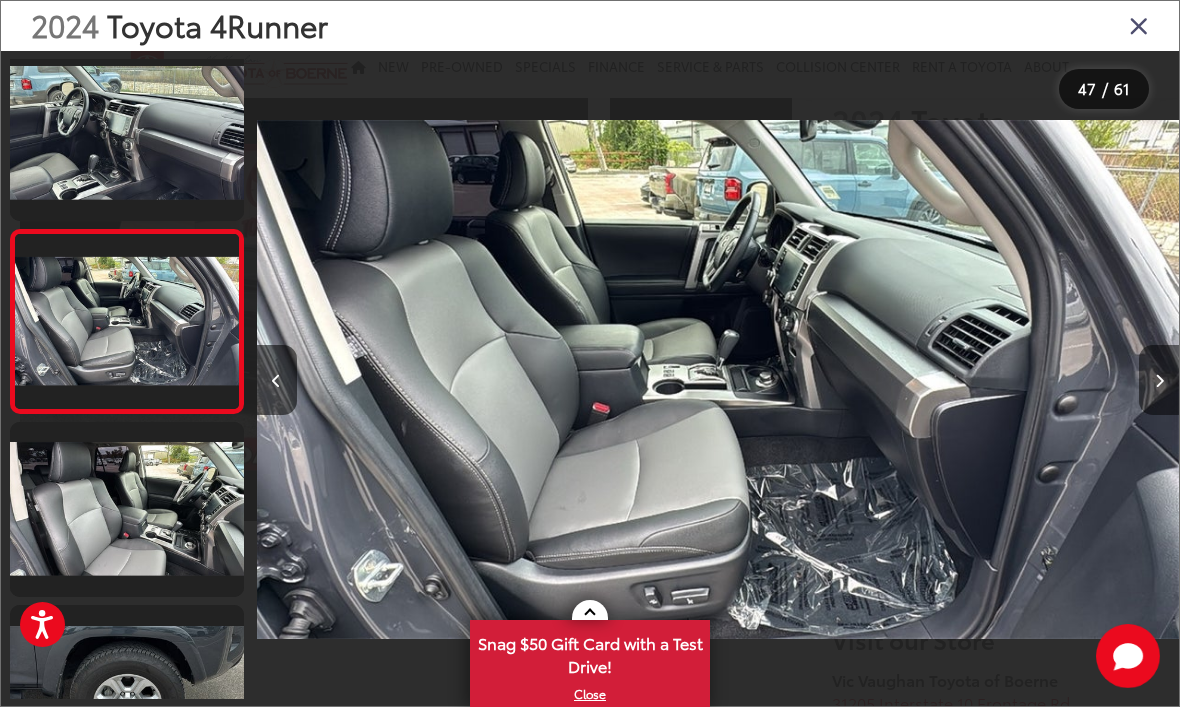 click at bounding box center [1159, 380] 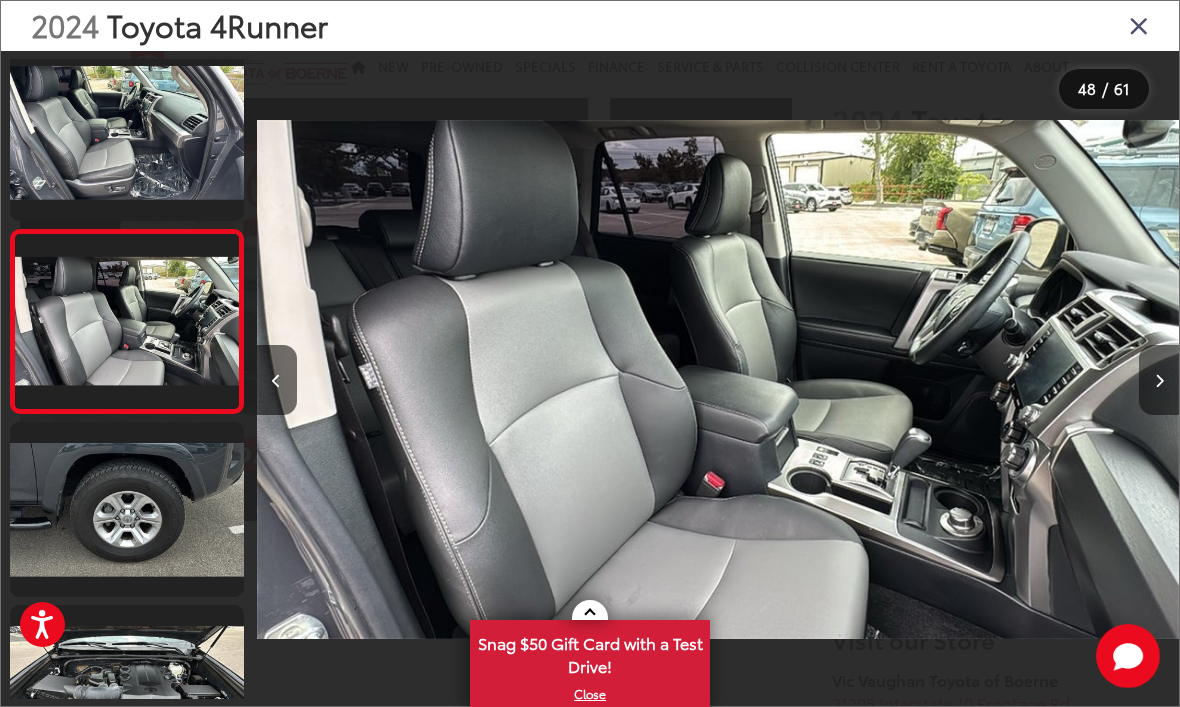 click at bounding box center (1159, 380) 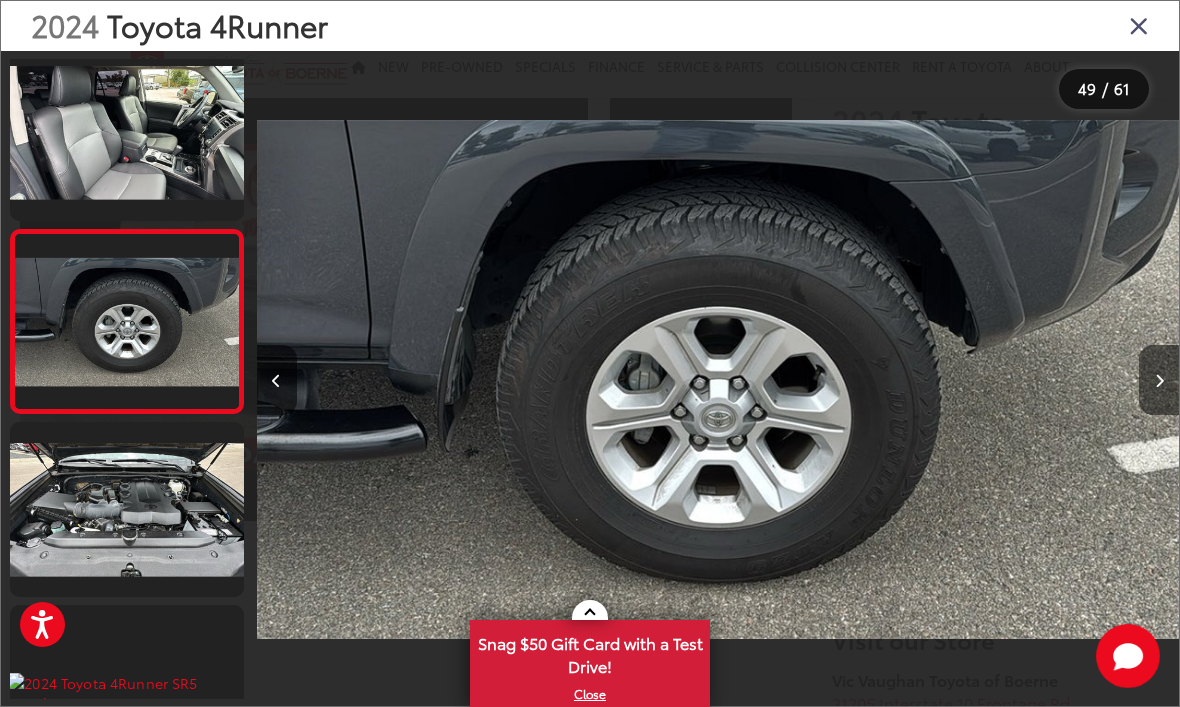 click at bounding box center (1159, 381) 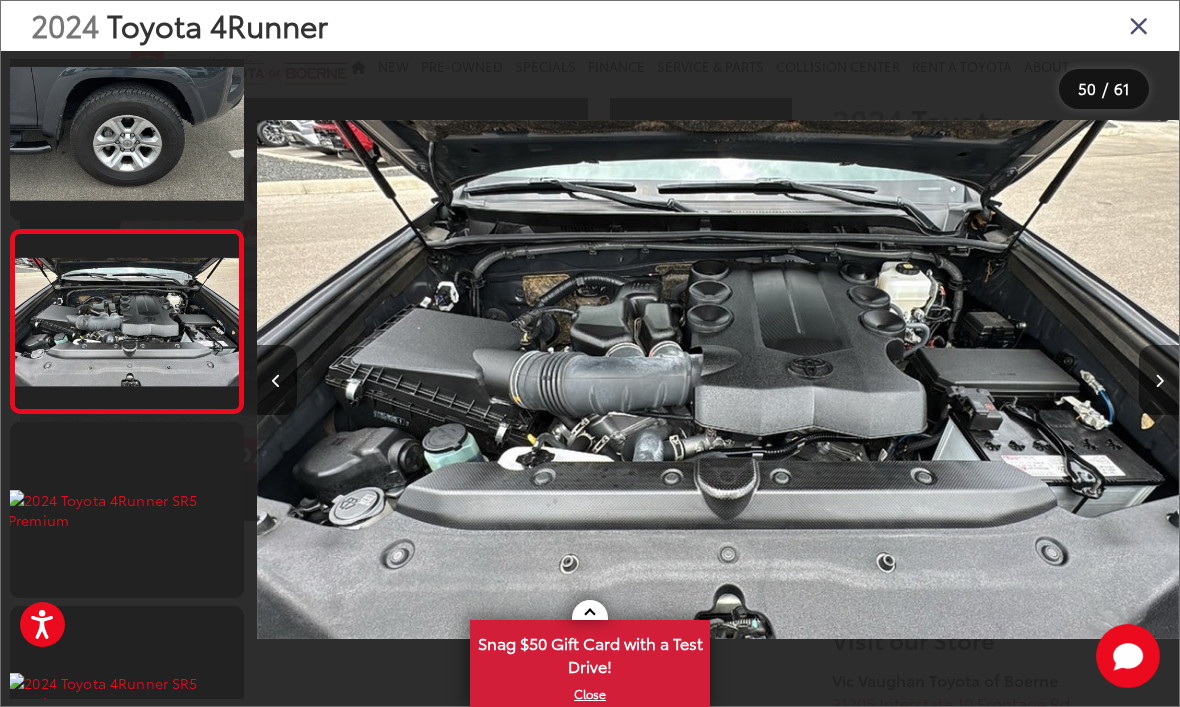 click at bounding box center (1159, 380) 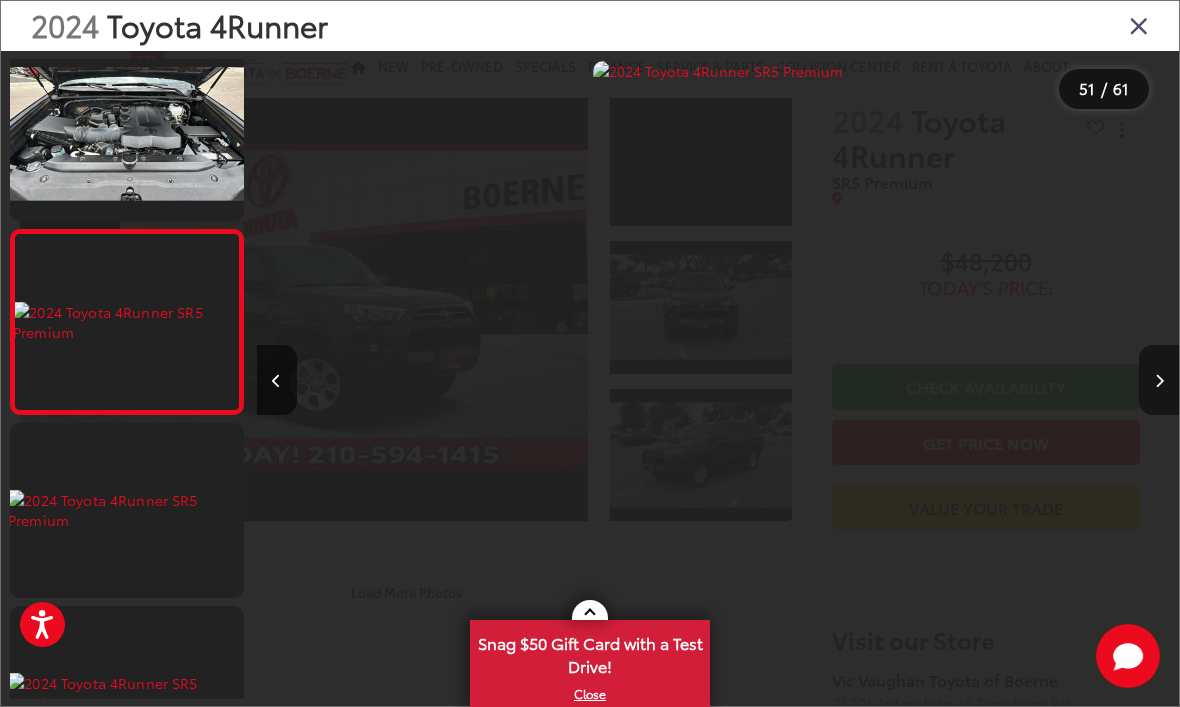 click at bounding box center (1159, 381) 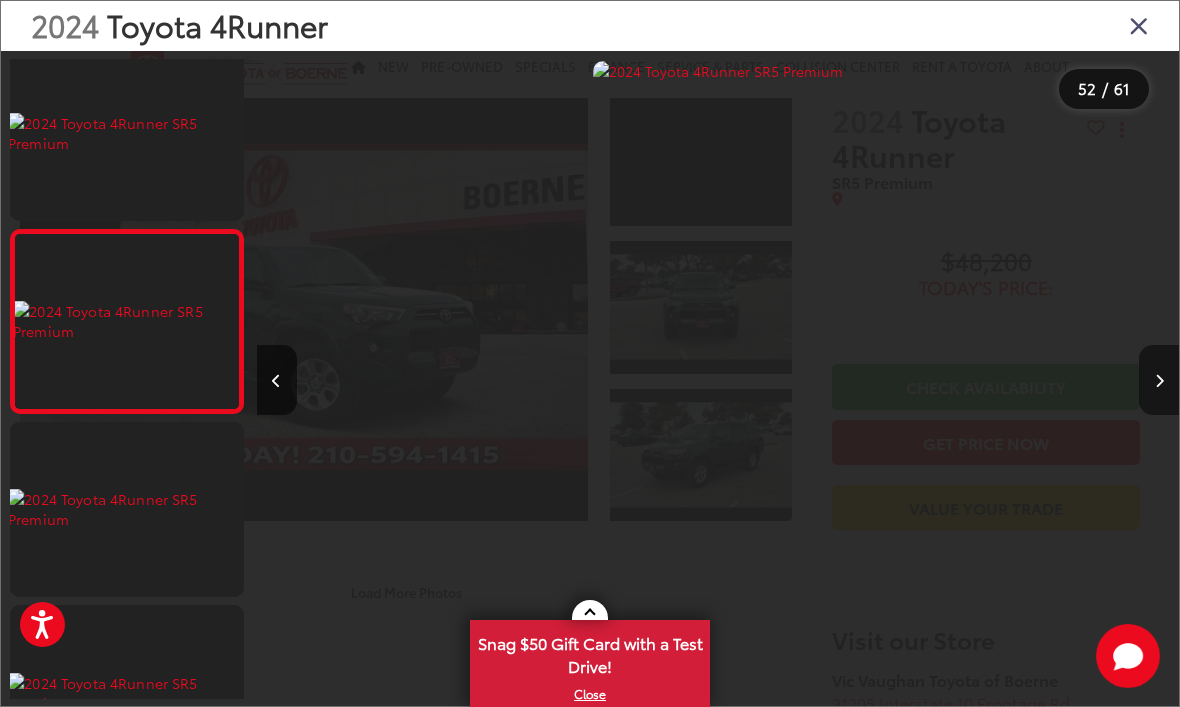 click at bounding box center (1159, 380) 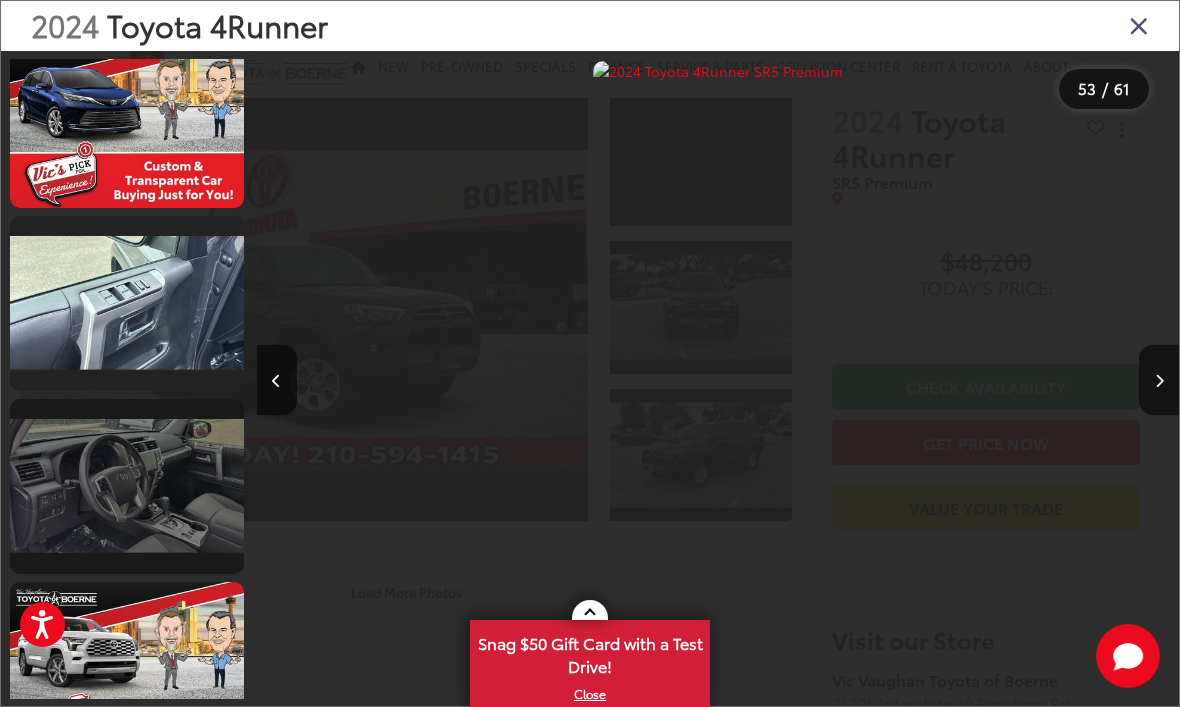 click at bounding box center (127, 486) 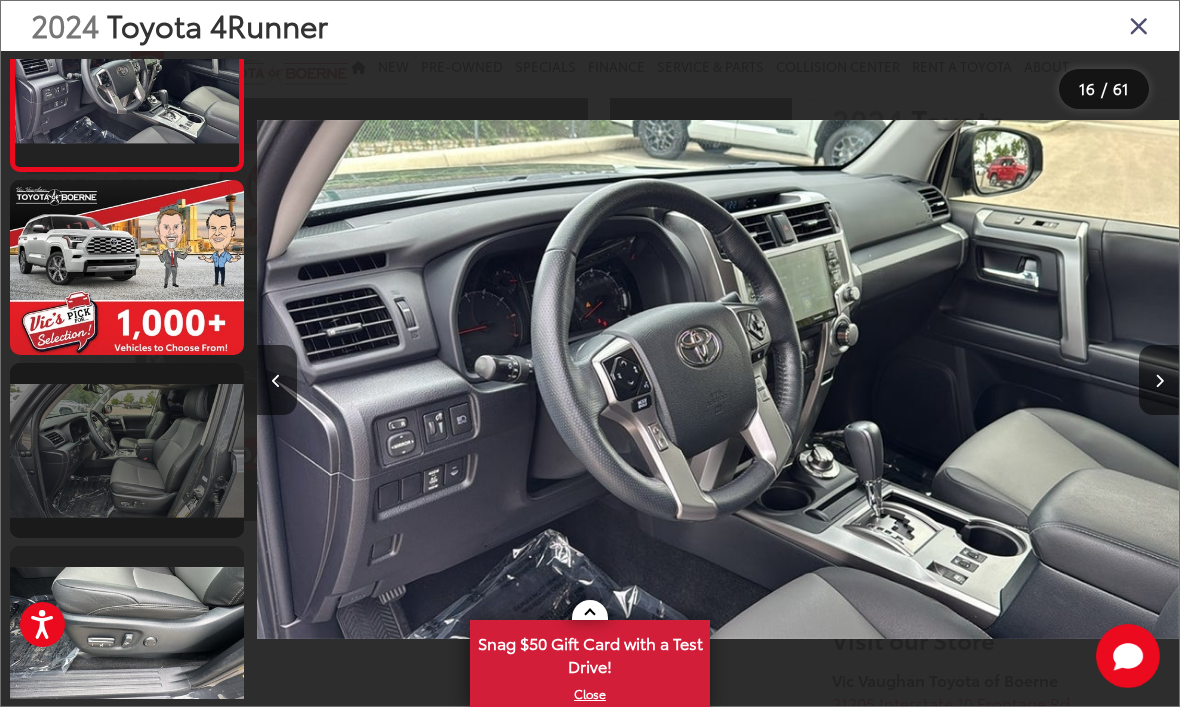 click at bounding box center (127, 450) 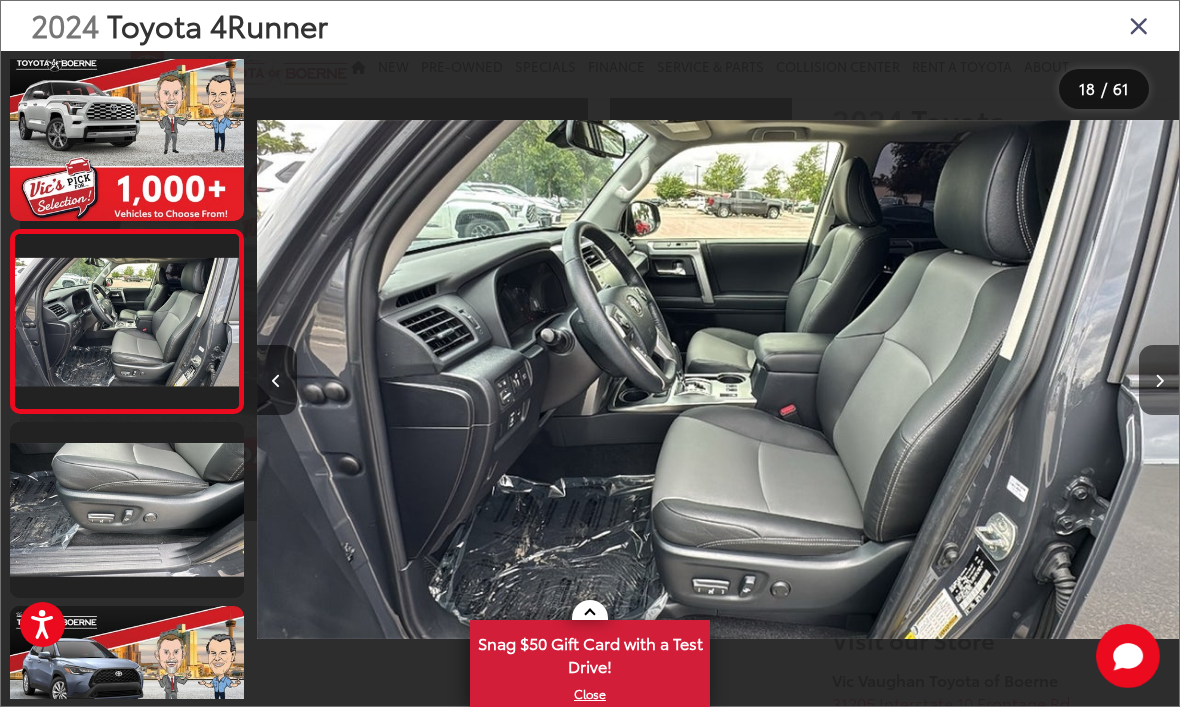 click at bounding box center [718, 379] 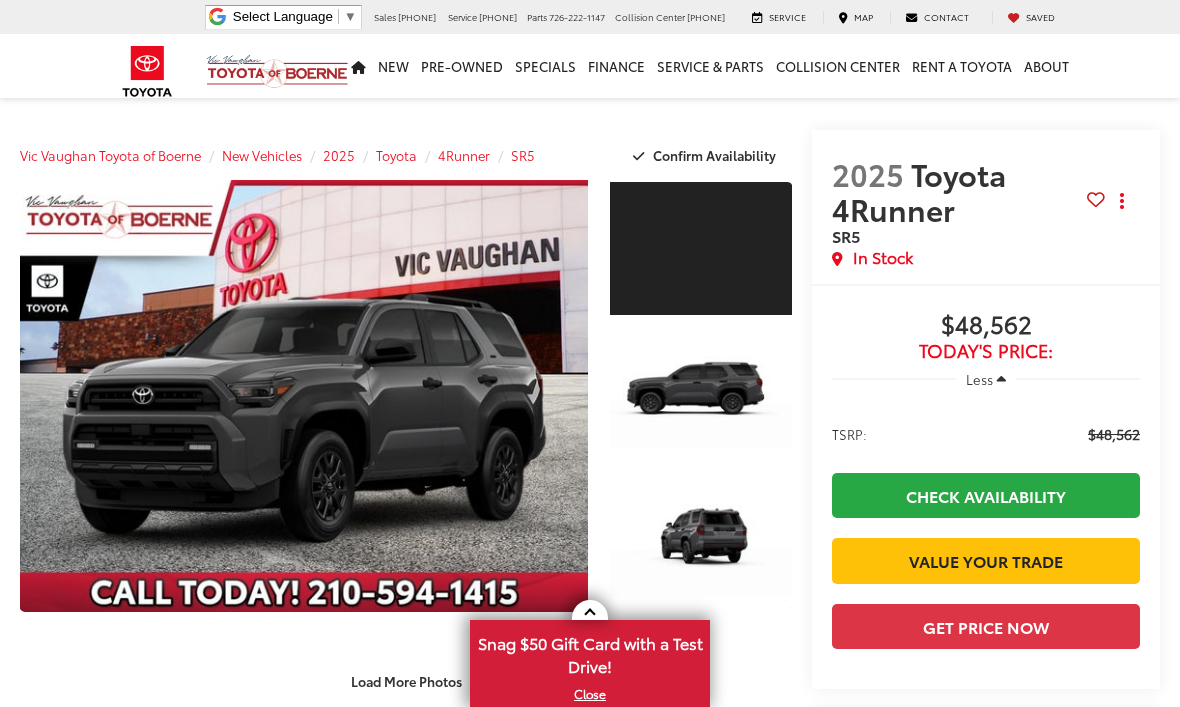 scroll, scrollTop: 0, scrollLeft: 0, axis: both 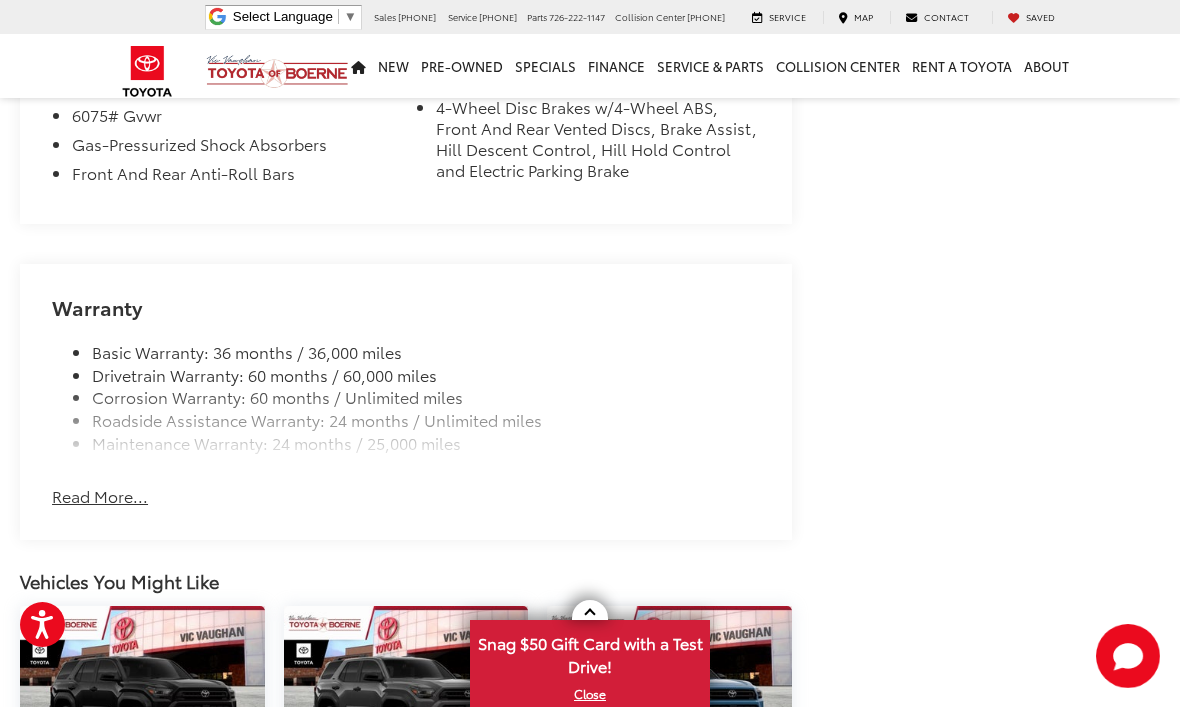 click on "Read More..." at bounding box center (100, 496) 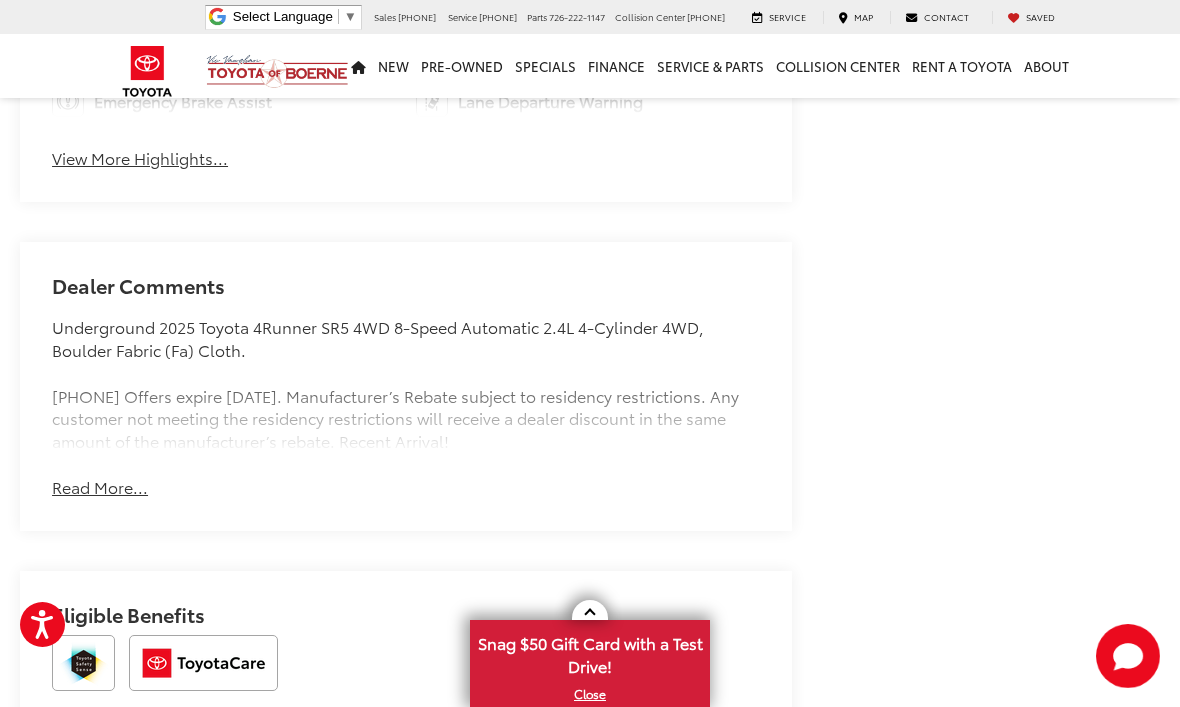 scroll, scrollTop: 1459, scrollLeft: 0, axis: vertical 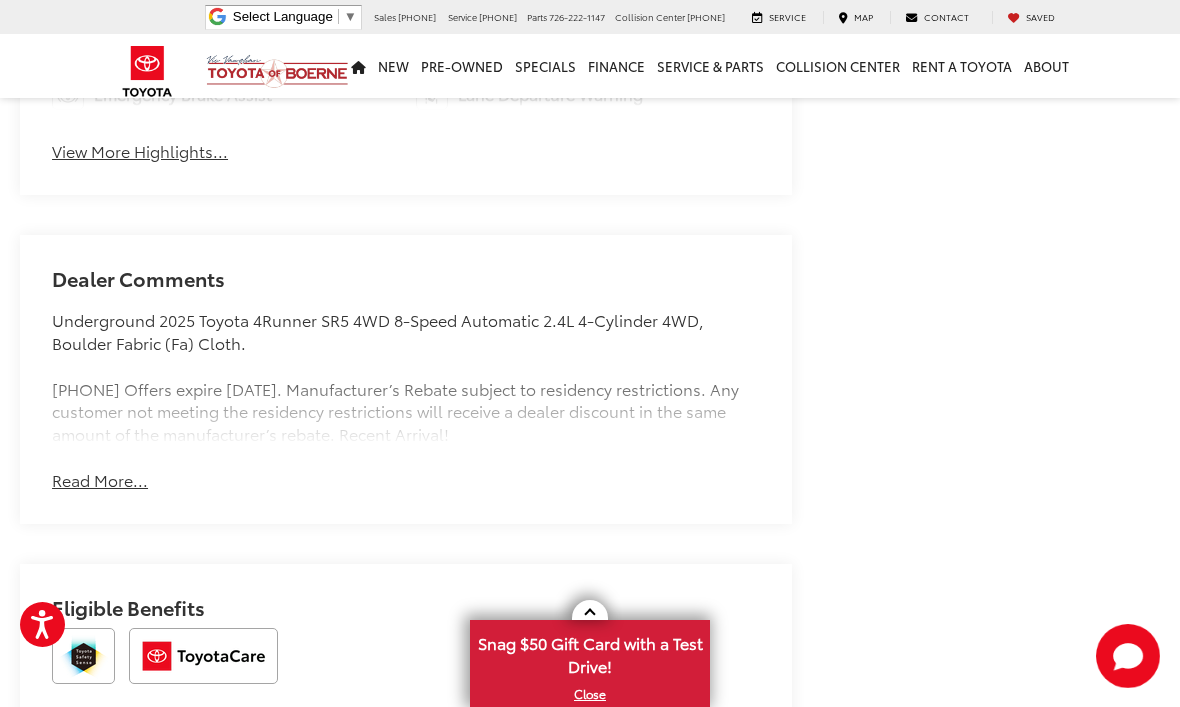 click on "Read More..." at bounding box center [100, 480] 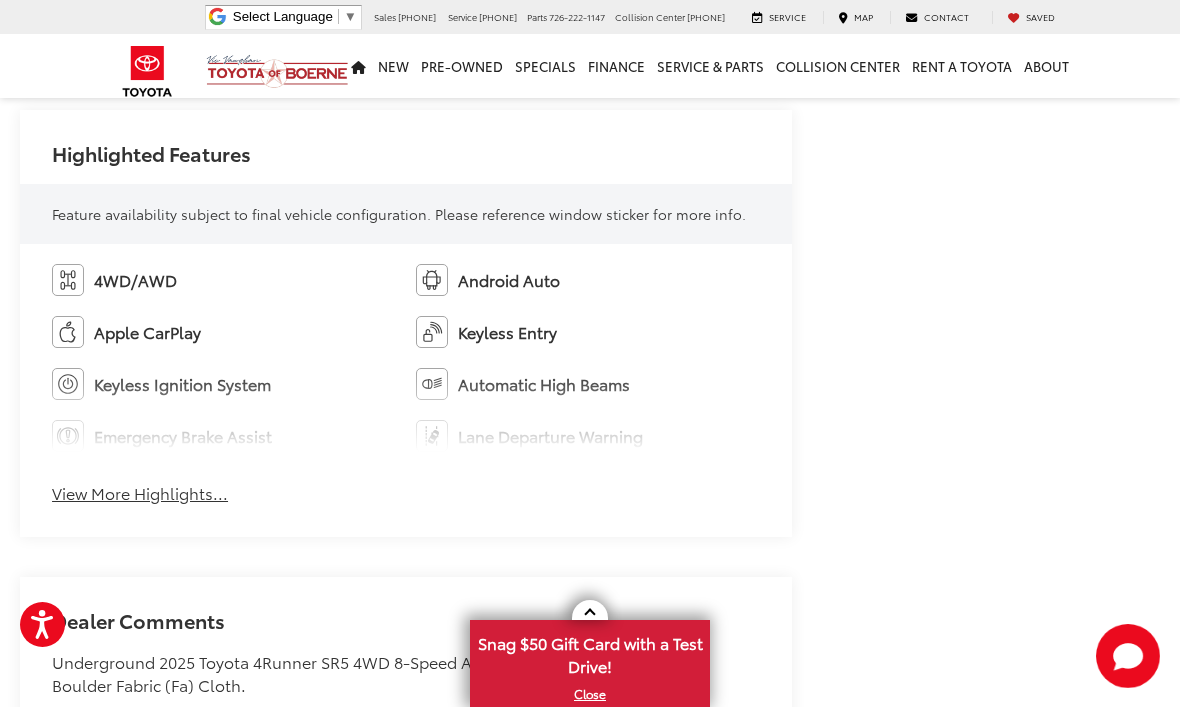 scroll, scrollTop: 1100, scrollLeft: 0, axis: vertical 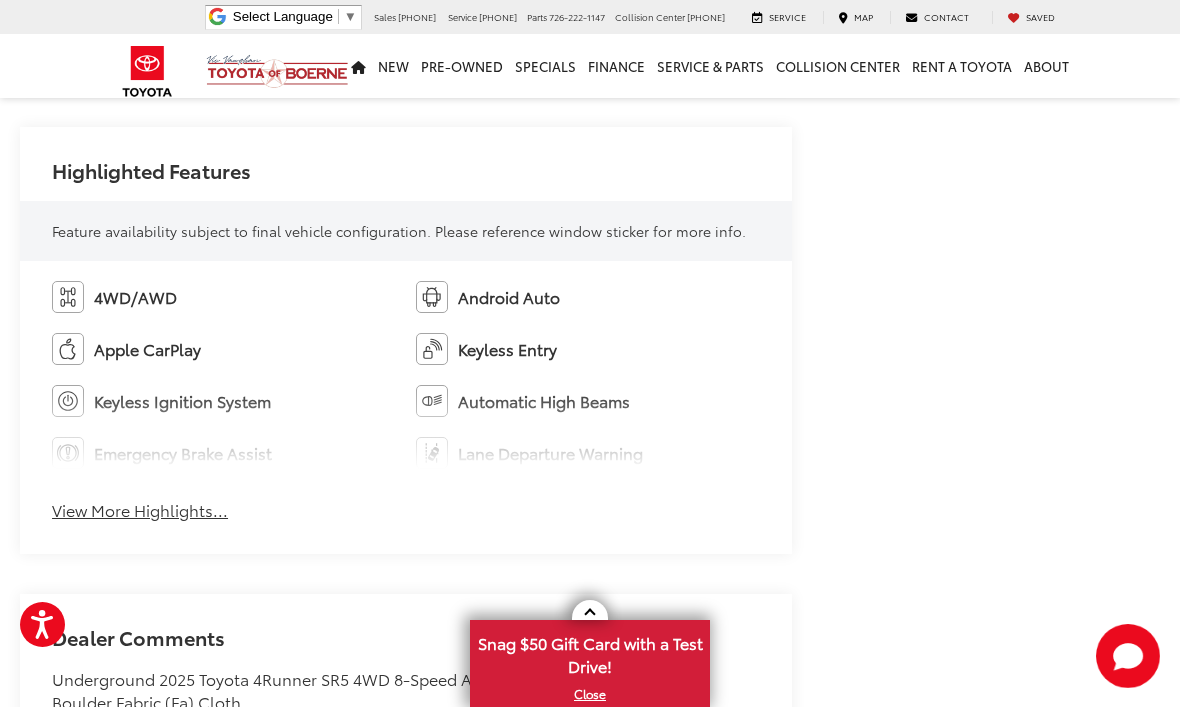 click on "View More Highlights..." at bounding box center (140, 510) 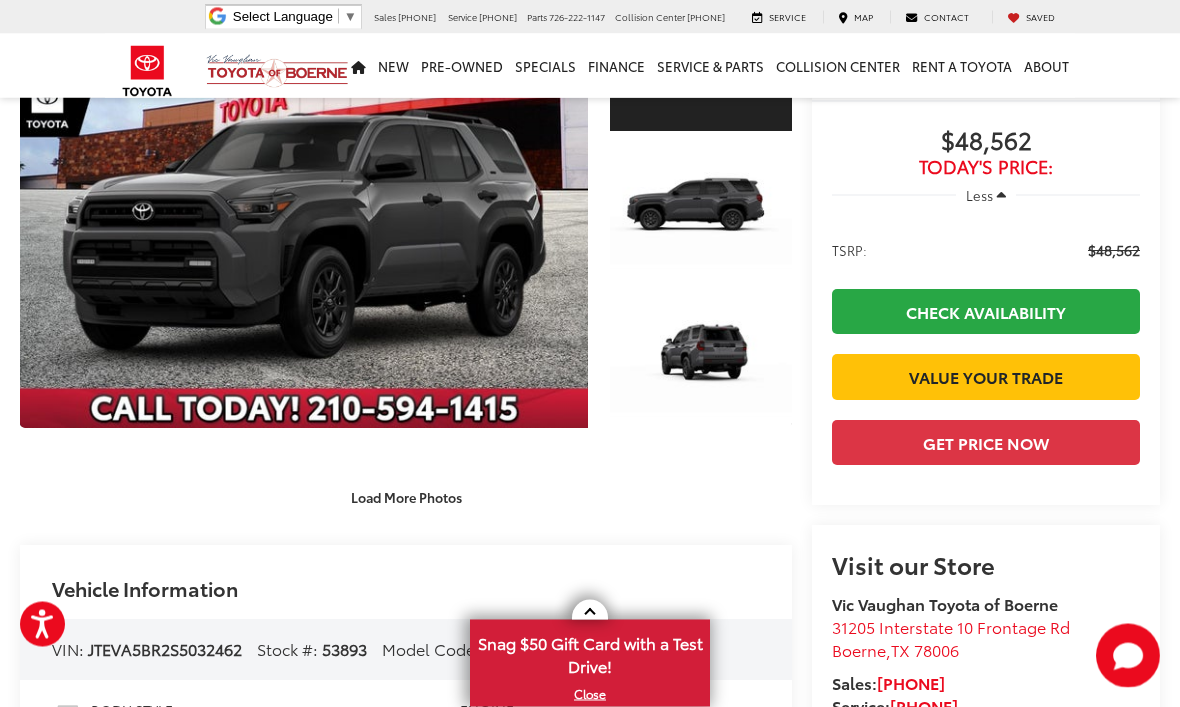 scroll, scrollTop: 184, scrollLeft: 0, axis: vertical 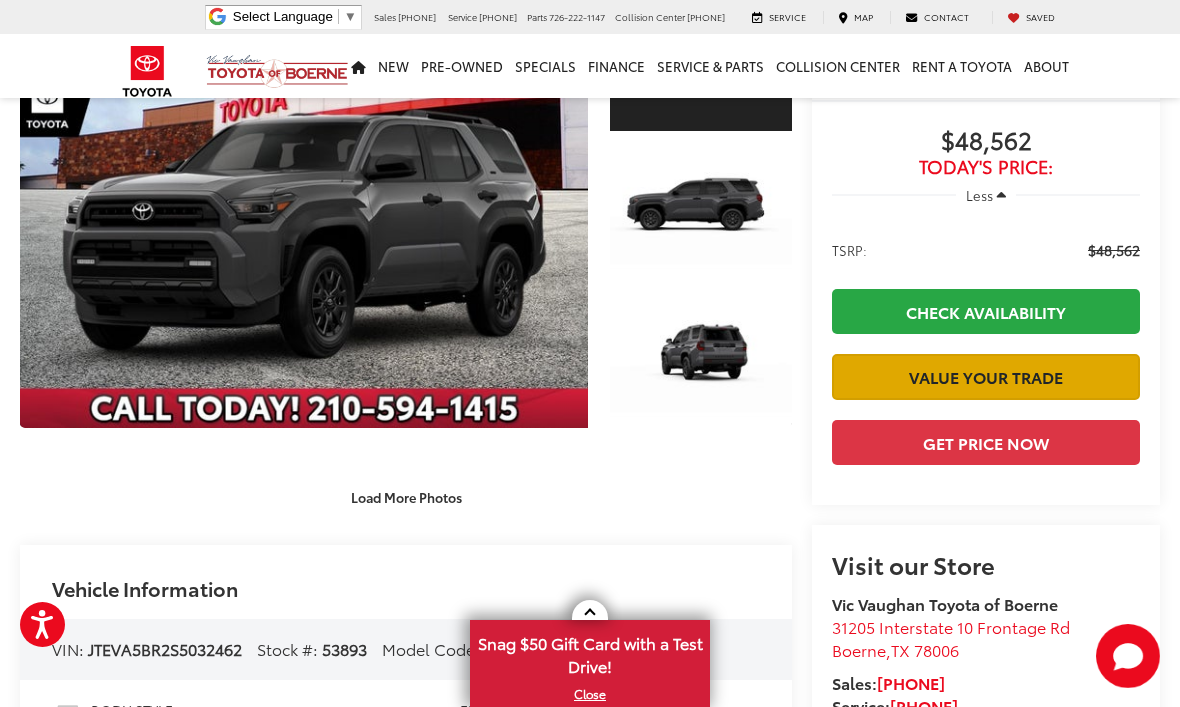 click on "Value Your Trade" at bounding box center [986, 376] 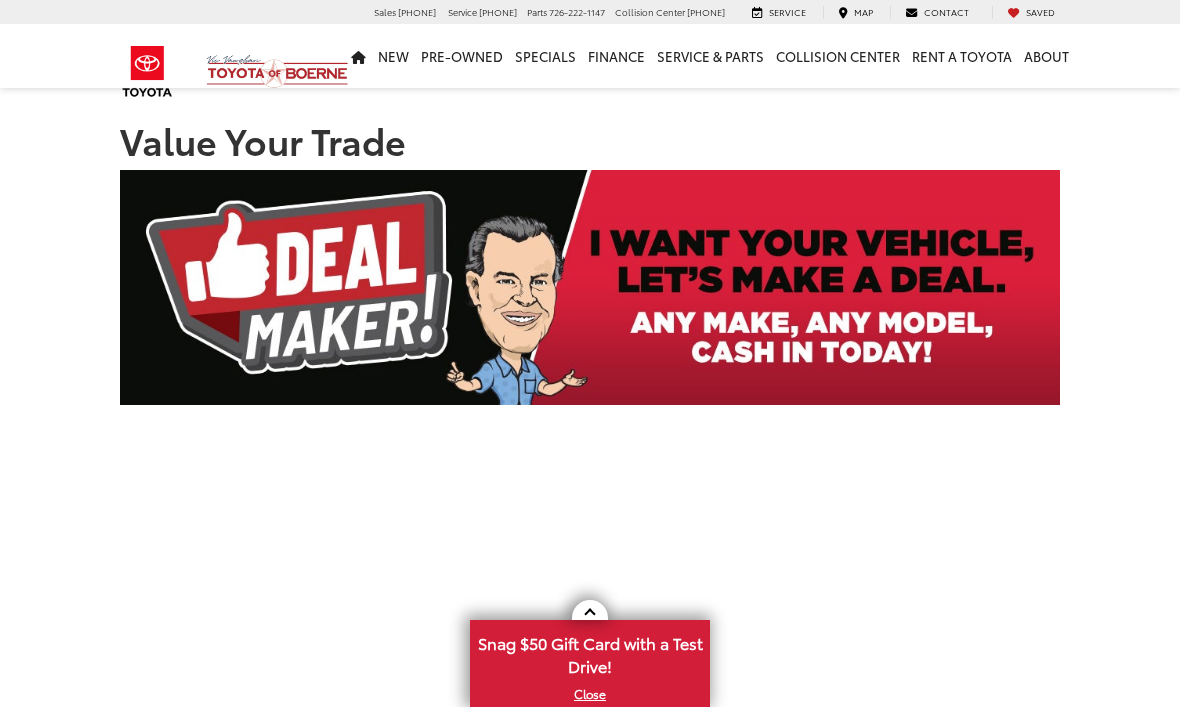 scroll, scrollTop: 0, scrollLeft: 0, axis: both 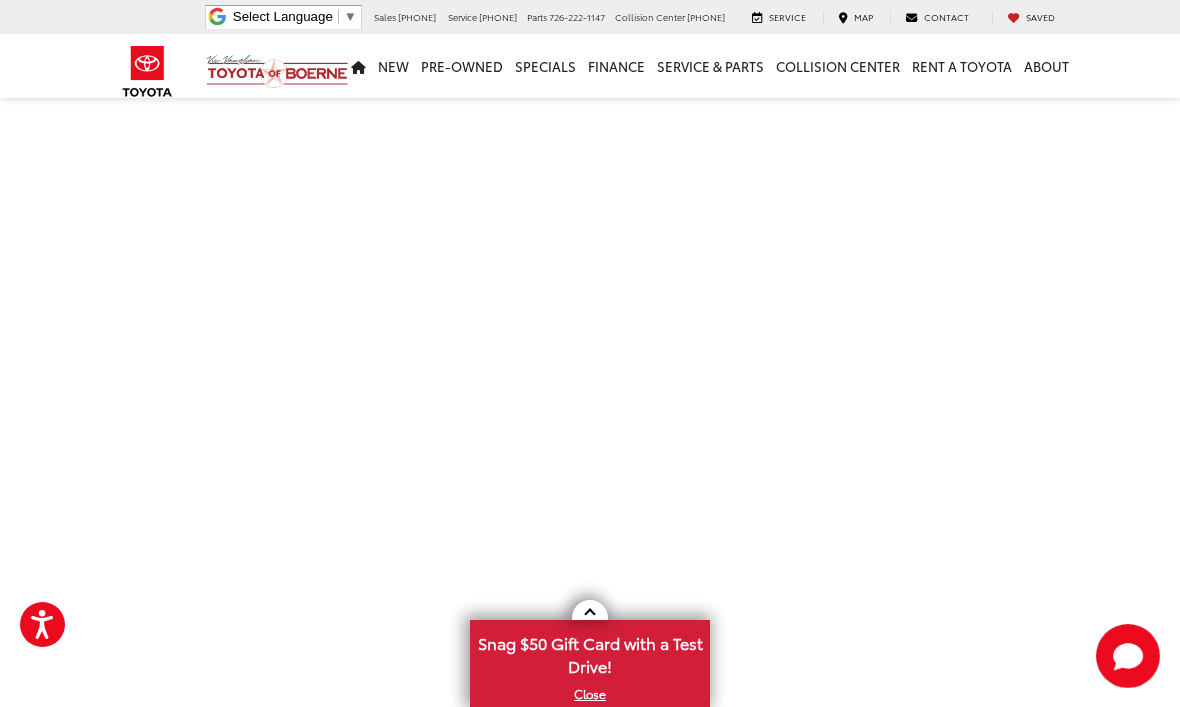 click on "Value Your Trade
Redirecting..." at bounding box center (590, 5) 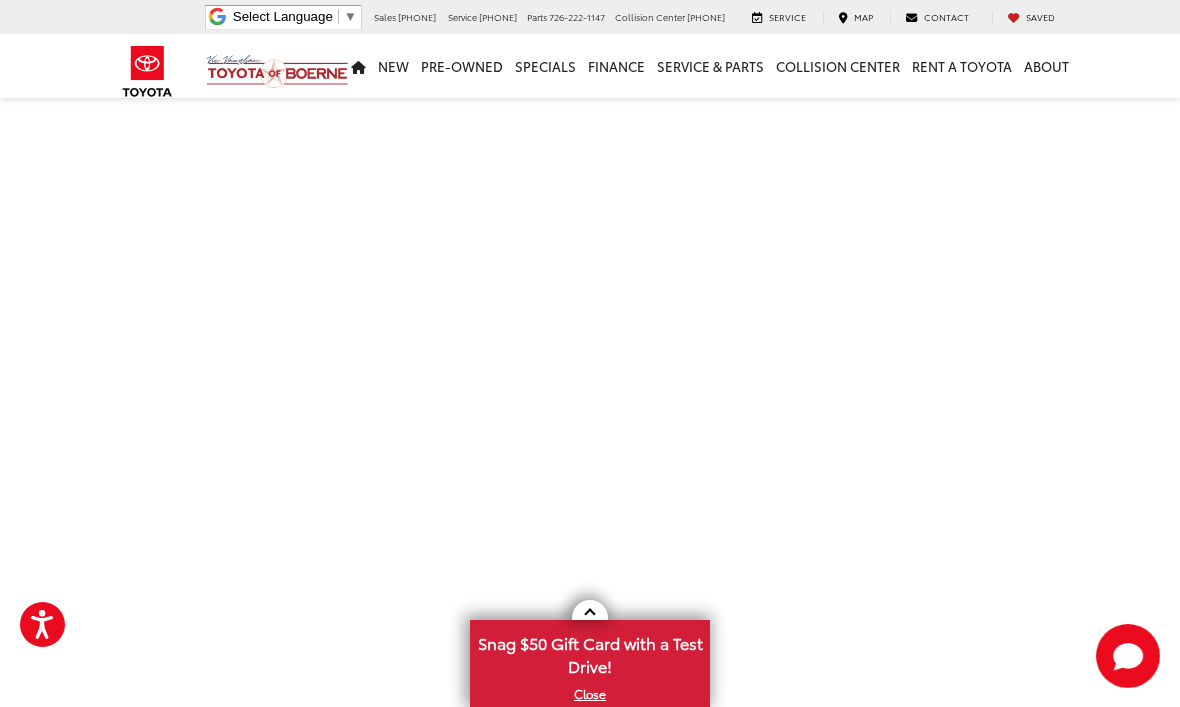 scroll, scrollTop: 484, scrollLeft: 0, axis: vertical 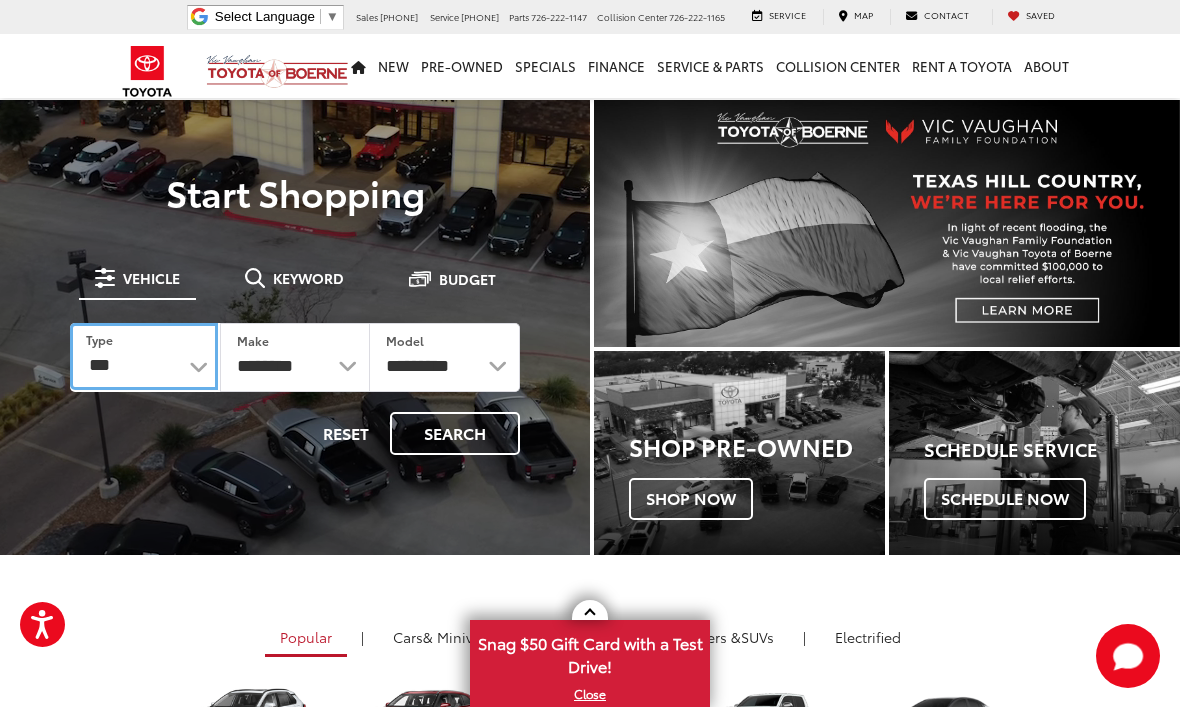 click on "***
***
****
*********" at bounding box center (144, 356) 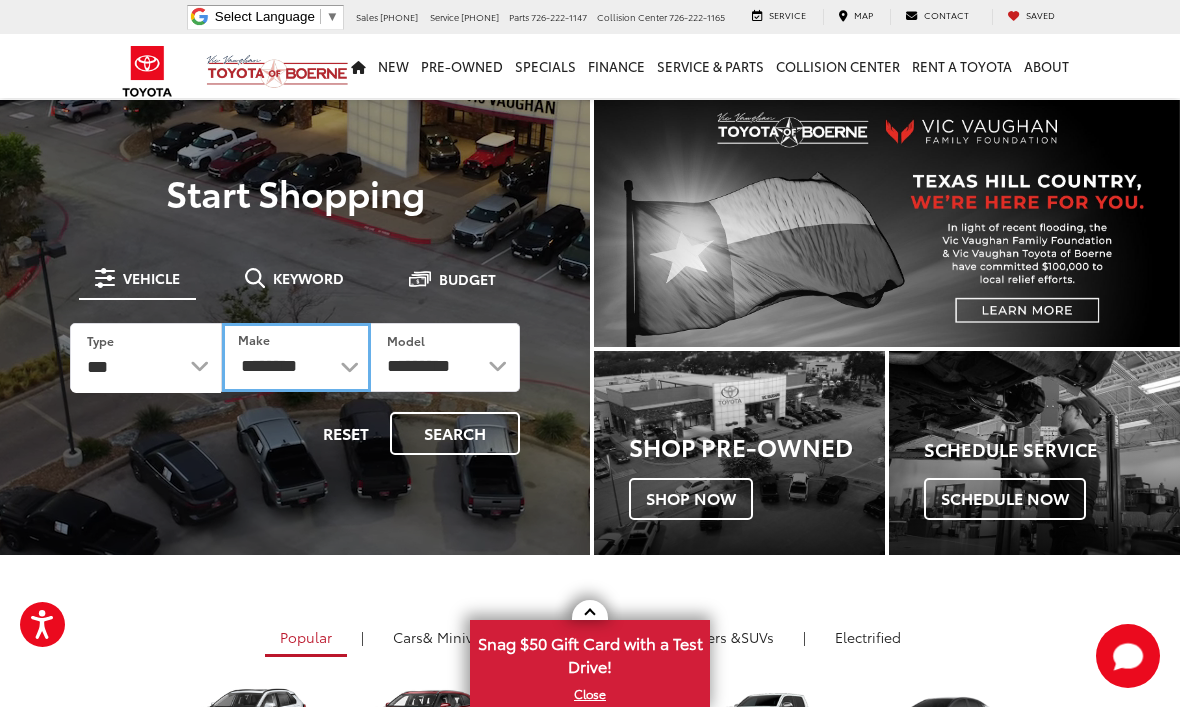 click on "**********" at bounding box center (296, 357) 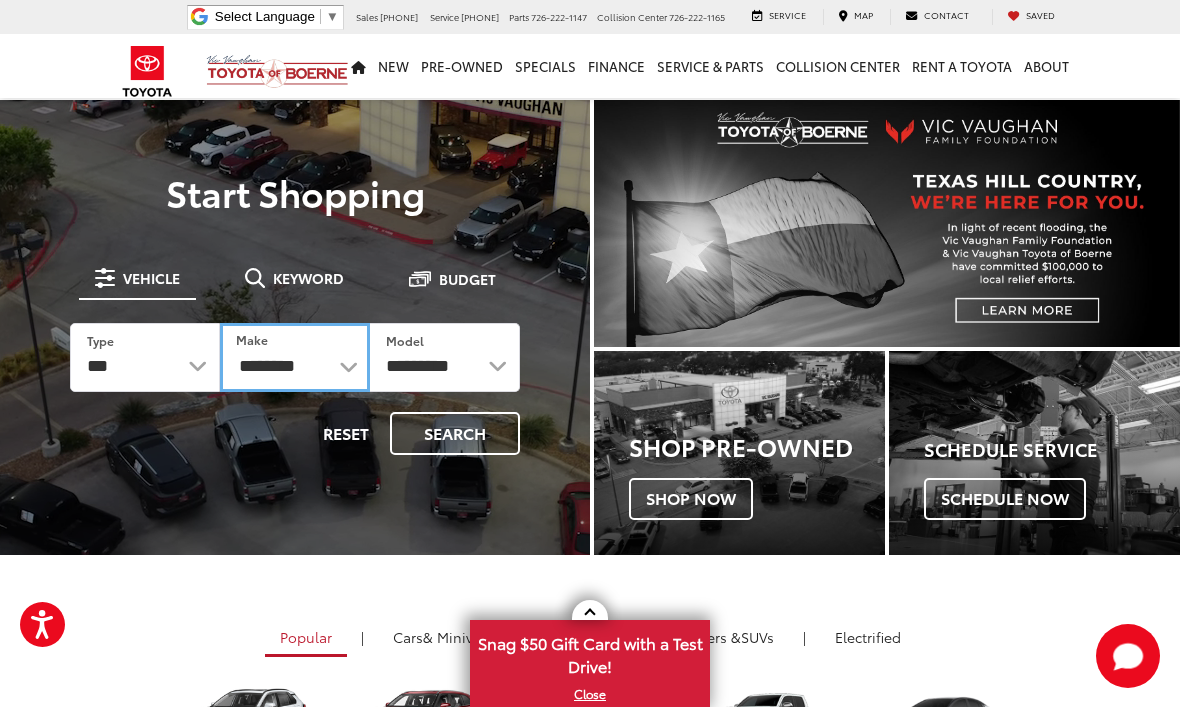 select on "******" 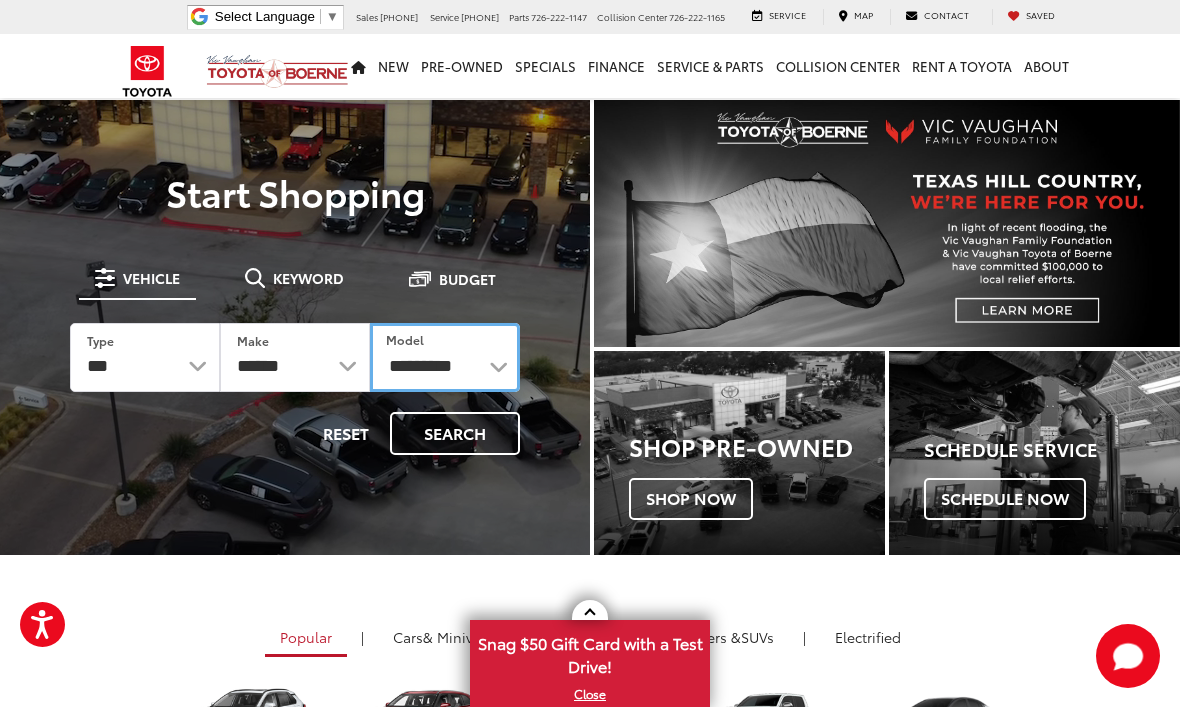 click on "**********" at bounding box center (445, 357) 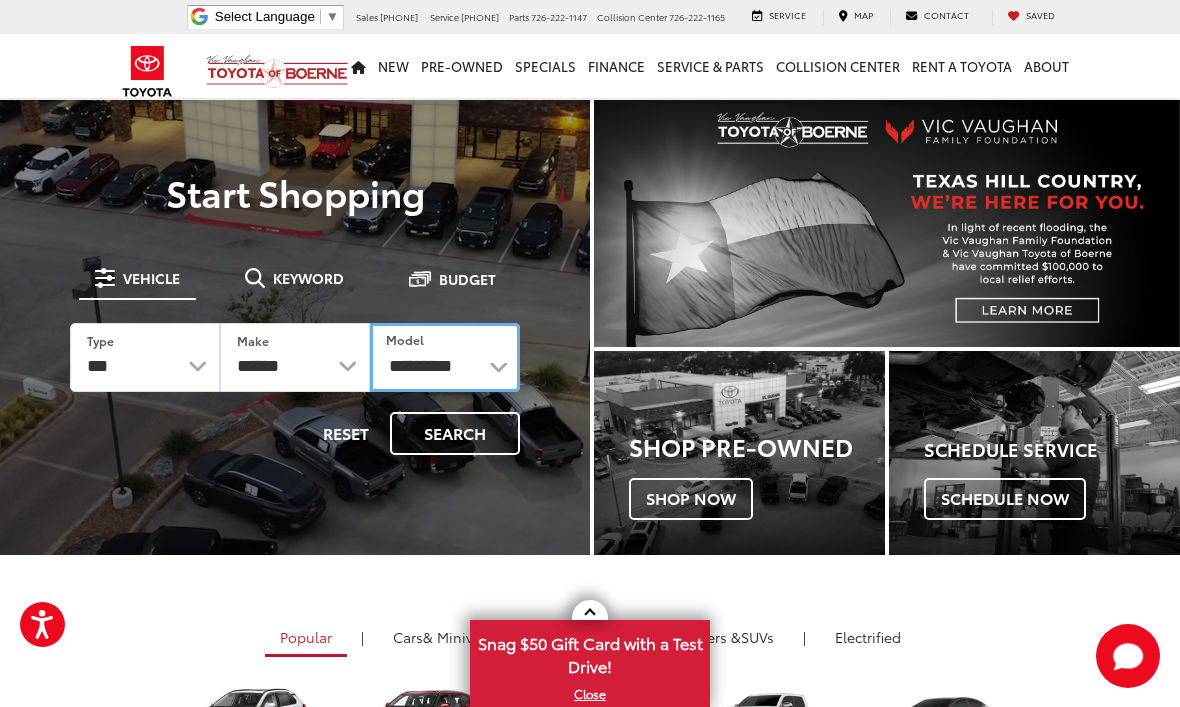 select on "****" 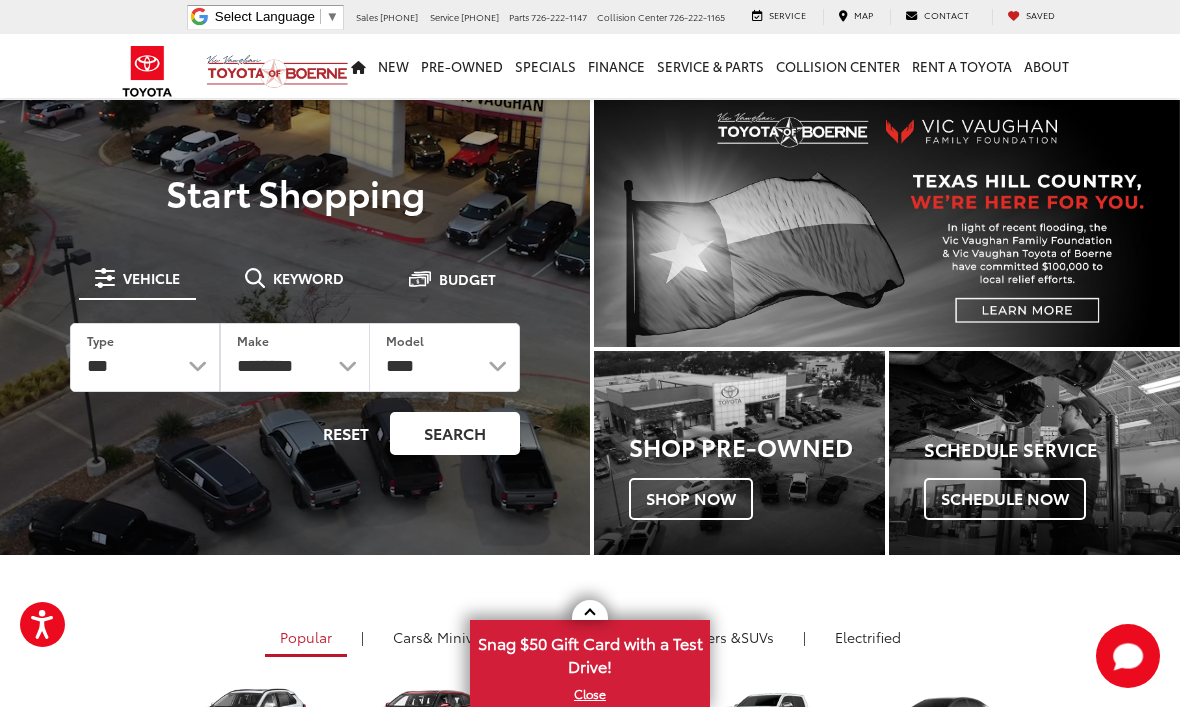 click on "Search" at bounding box center (455, 433) 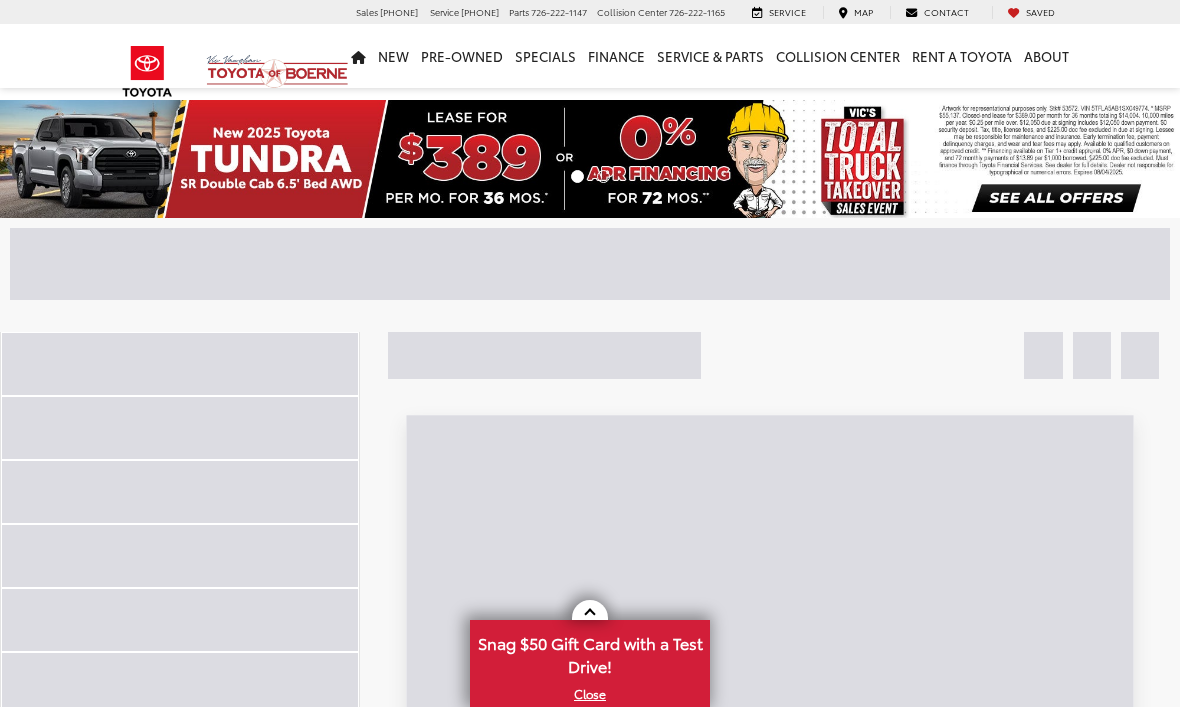 scroll, scrollTop: 0, scrollLeft: 0, axis: both 